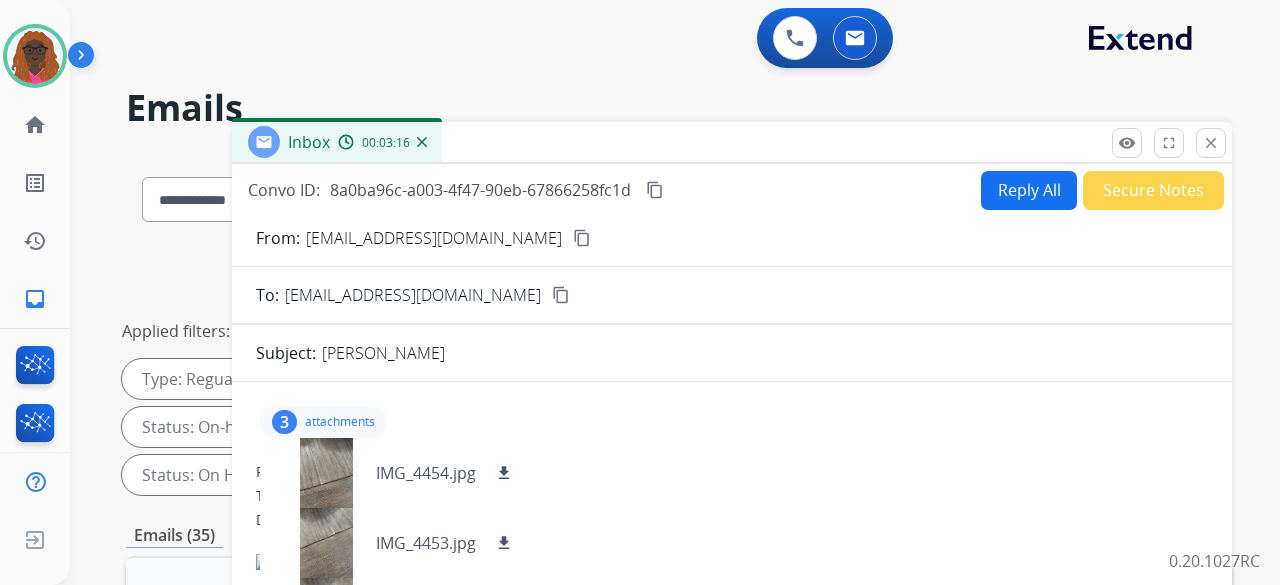 select on "*" 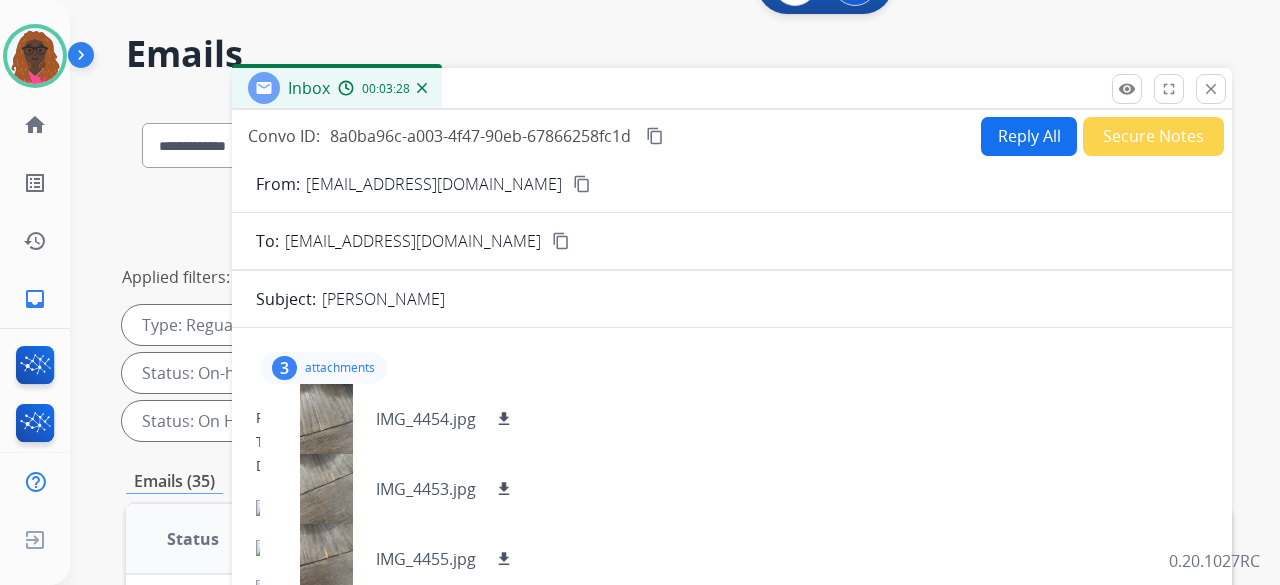 scroll, scrollTop: 0, scrollLeft: 0, axis: both 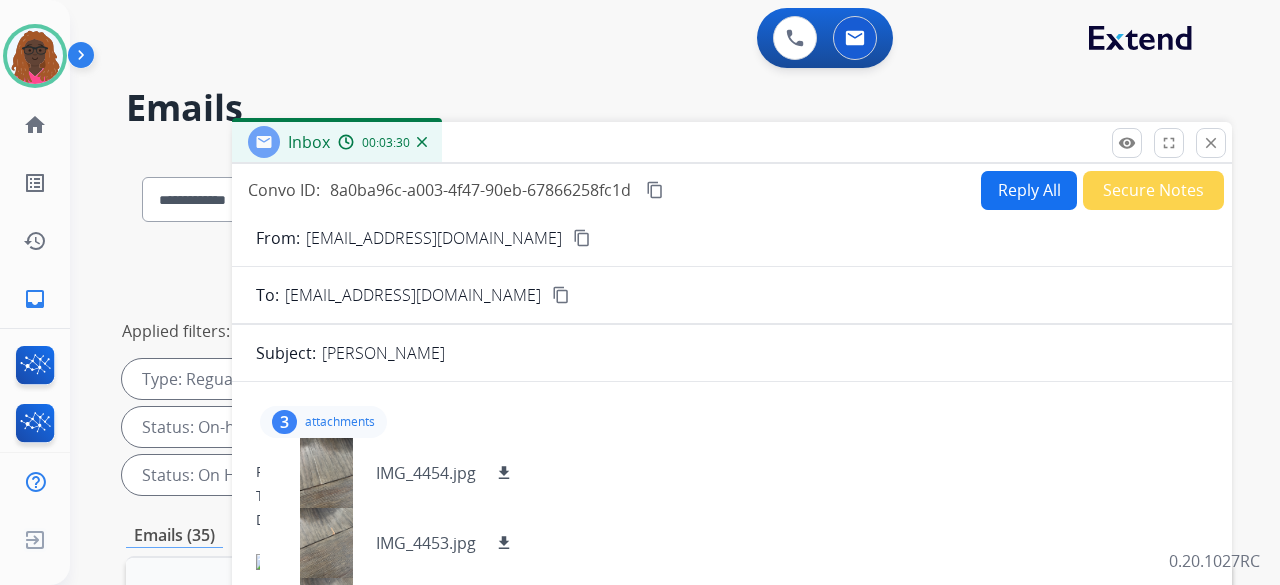 click on "Reply All" at bounding box center (1029, 190) 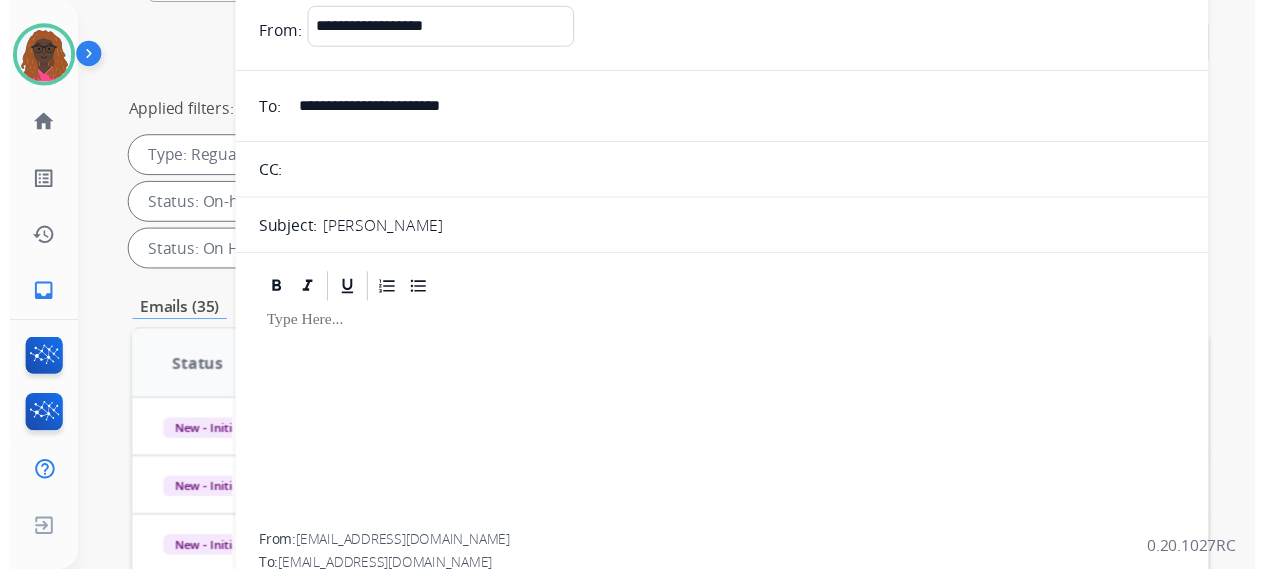scroll, scrollTop: 100, scrollLeft: 0, axis: vertical 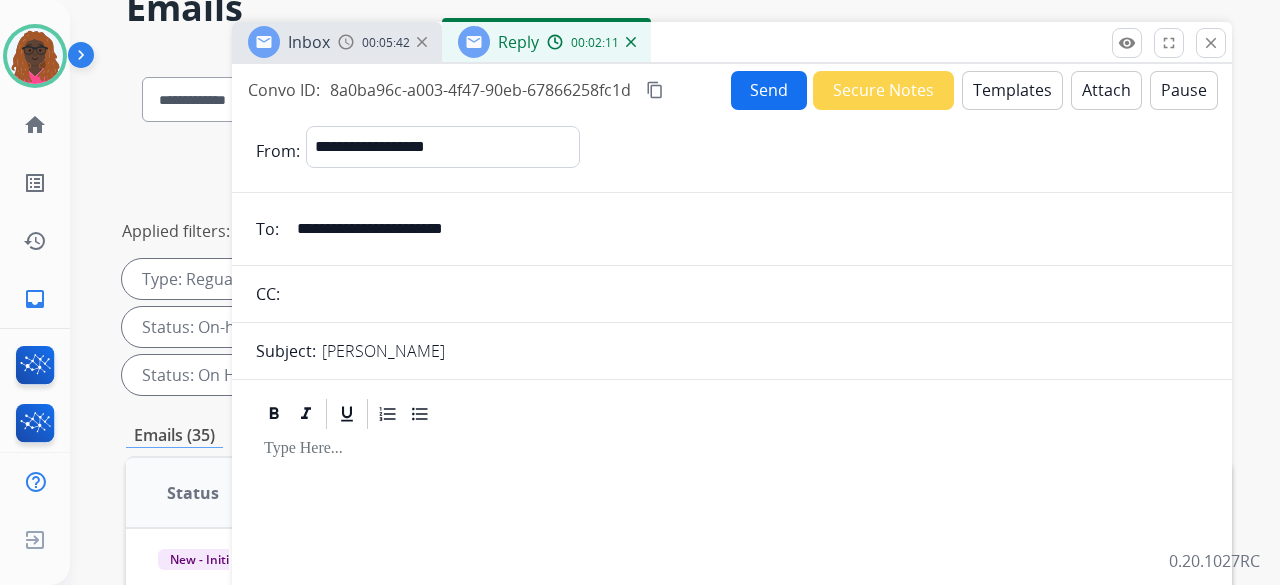 click on "Templates" at bounding box center (1012, 90) 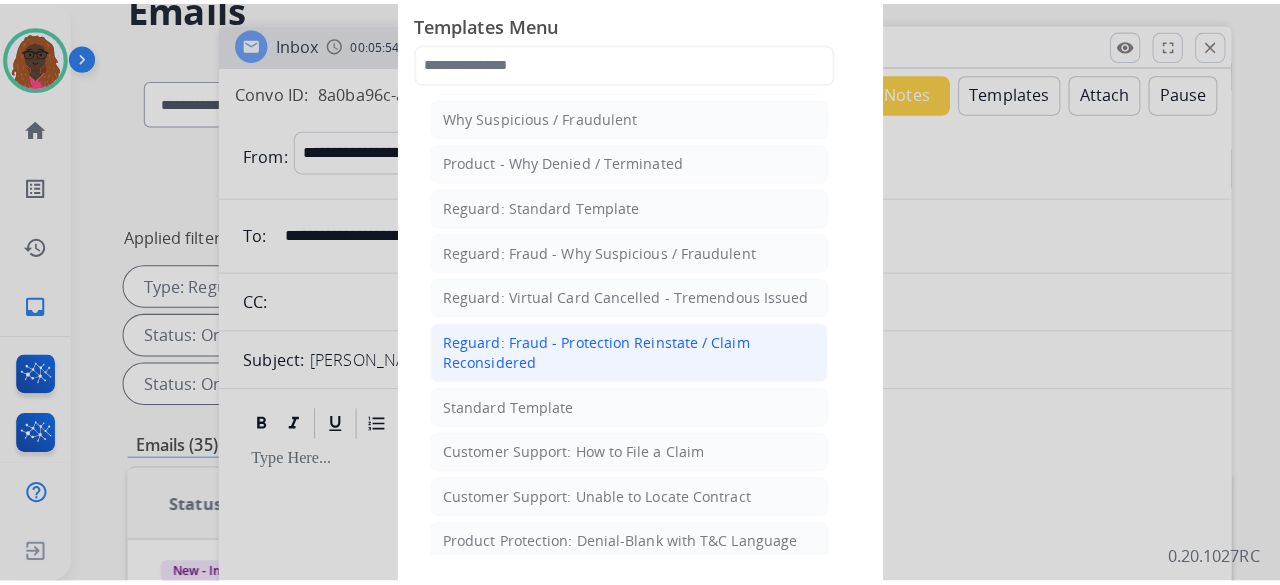 scroll, scrollTop: 0, scrollLeft: 0, axis: both 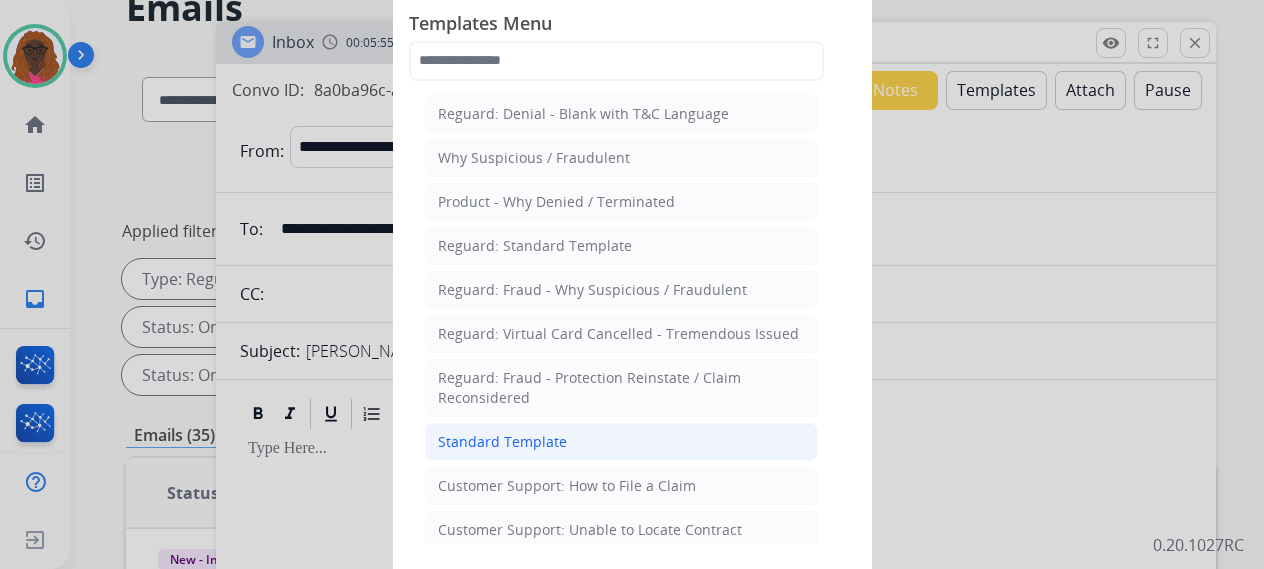 click on "Standard Template" 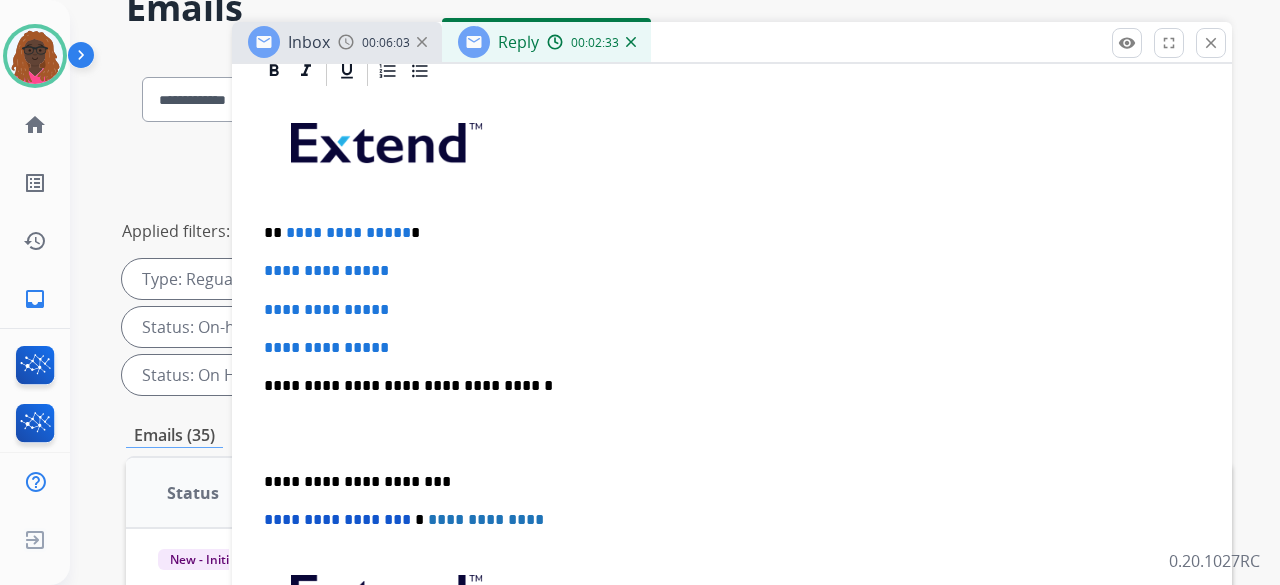 scroll, scrollTop: 500, scrollLeft: 0, axis: vertical 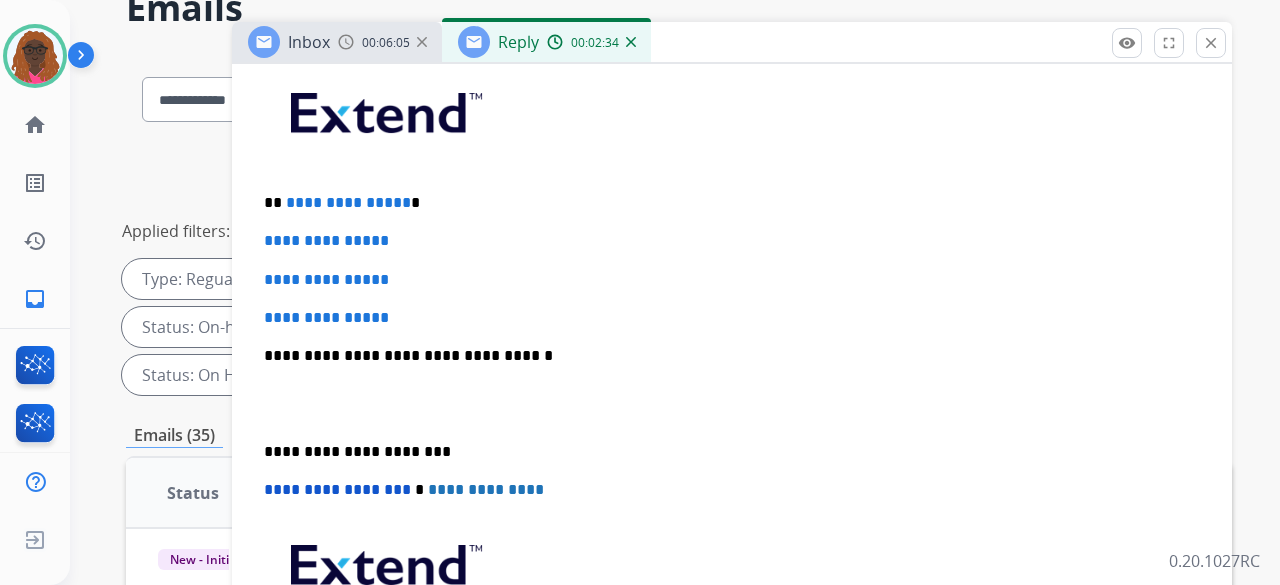 click on "**********" at bounding box center (724, 203) 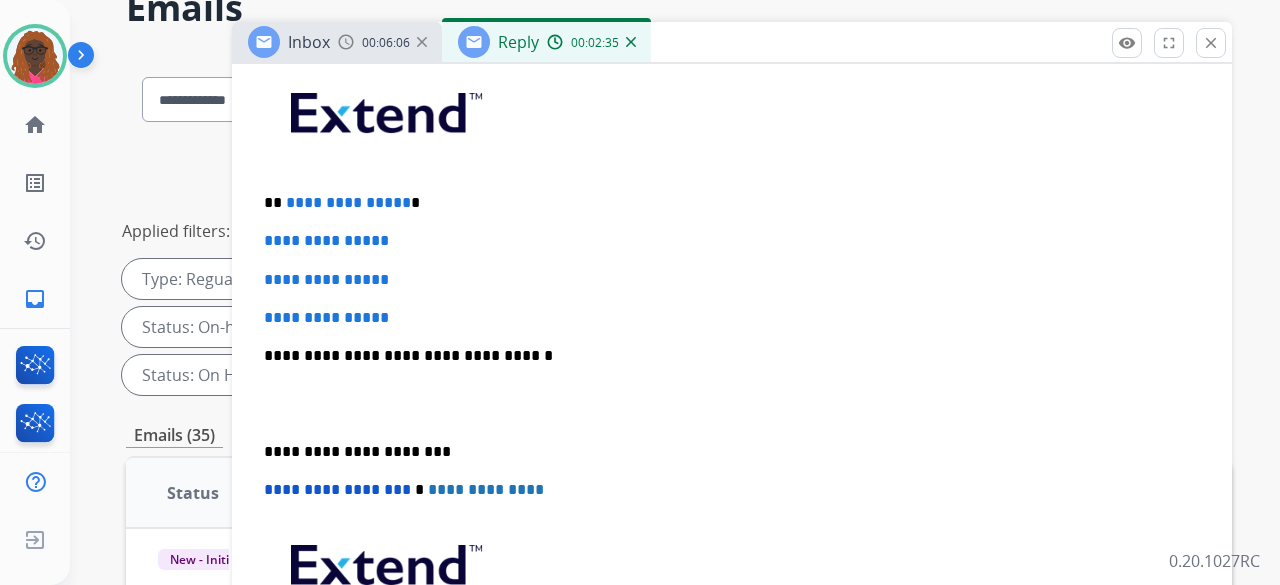 type 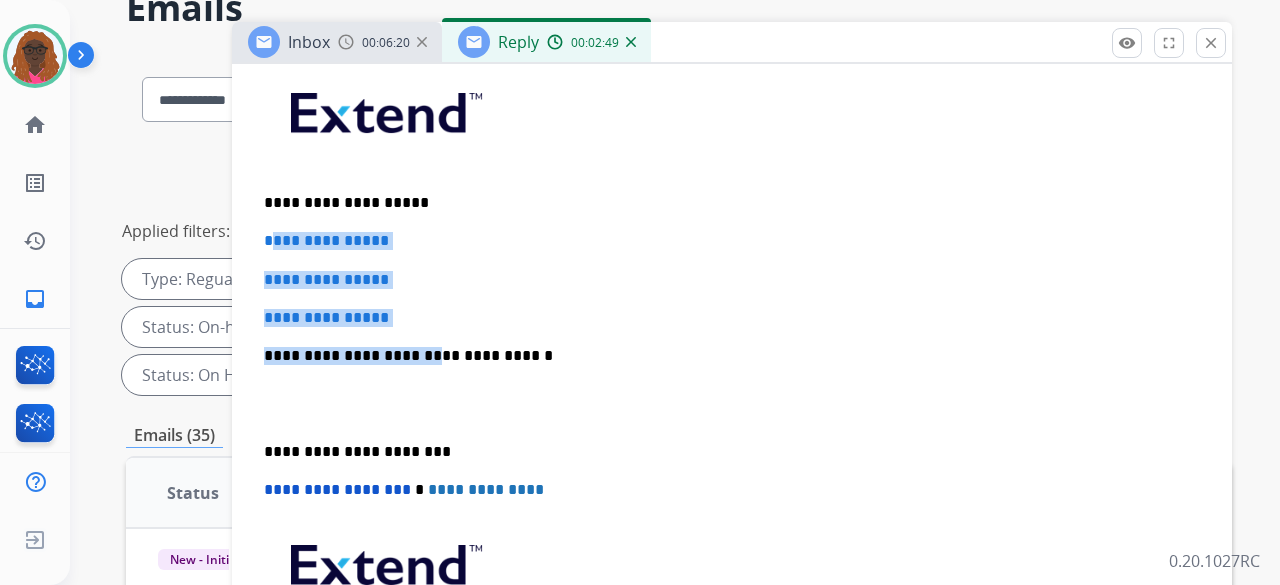 drag, startPoint x: 266, startPoint y: 239, endPoint x: 399, endPoint y: 310, distance: 150.76472 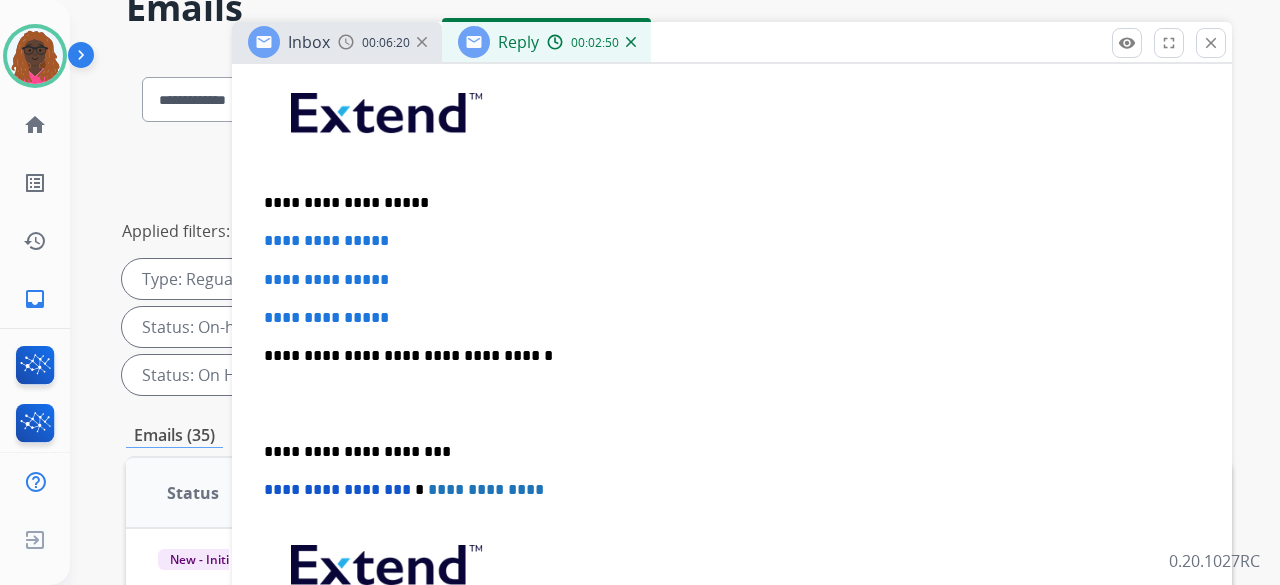click on "**********" at bounding box center [732, 403] 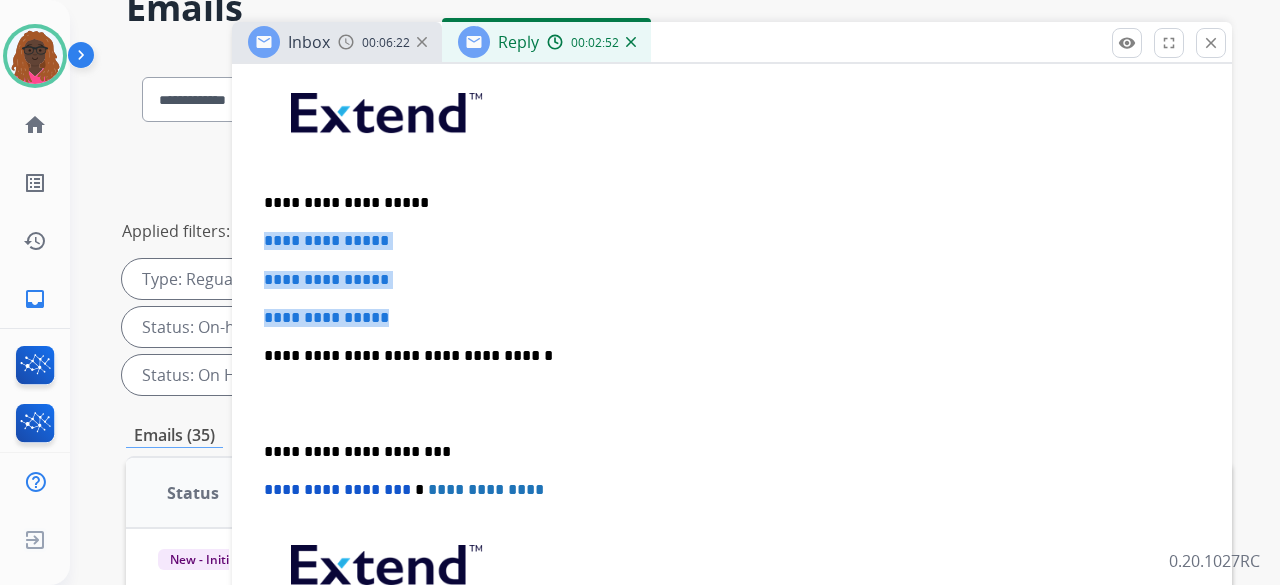 drag, startPoint x: 260, startPoint y: 235, endPoint x: 400, endPoint y: 307, distance: 157.42935 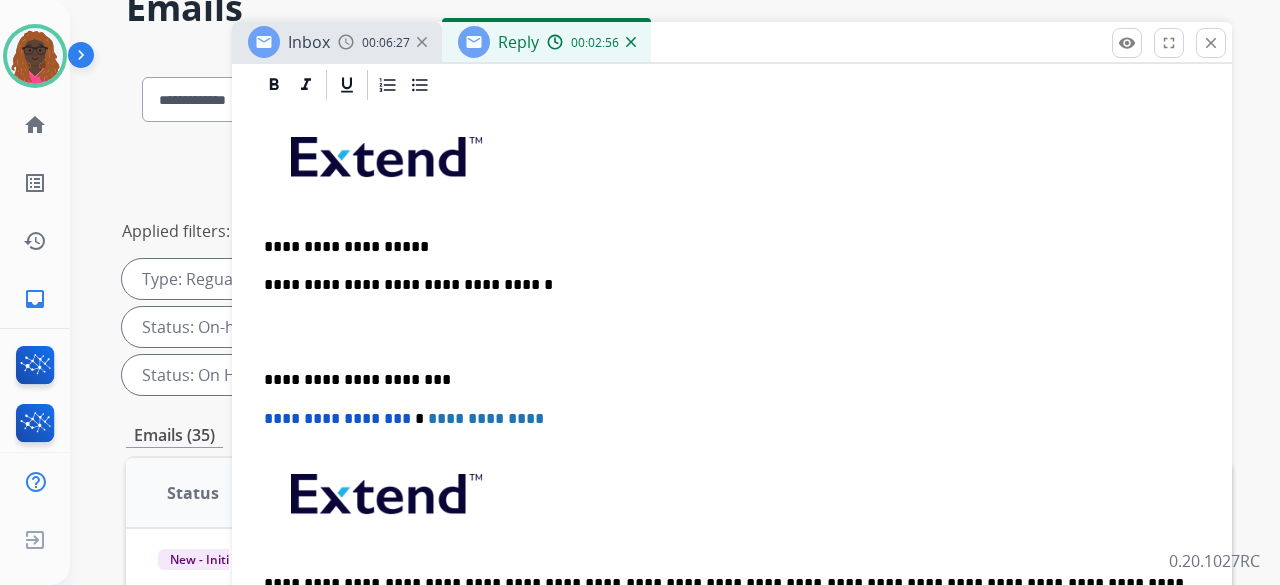 scroll, scrollTop: 490, scrollLeft: 0, axis: vertical 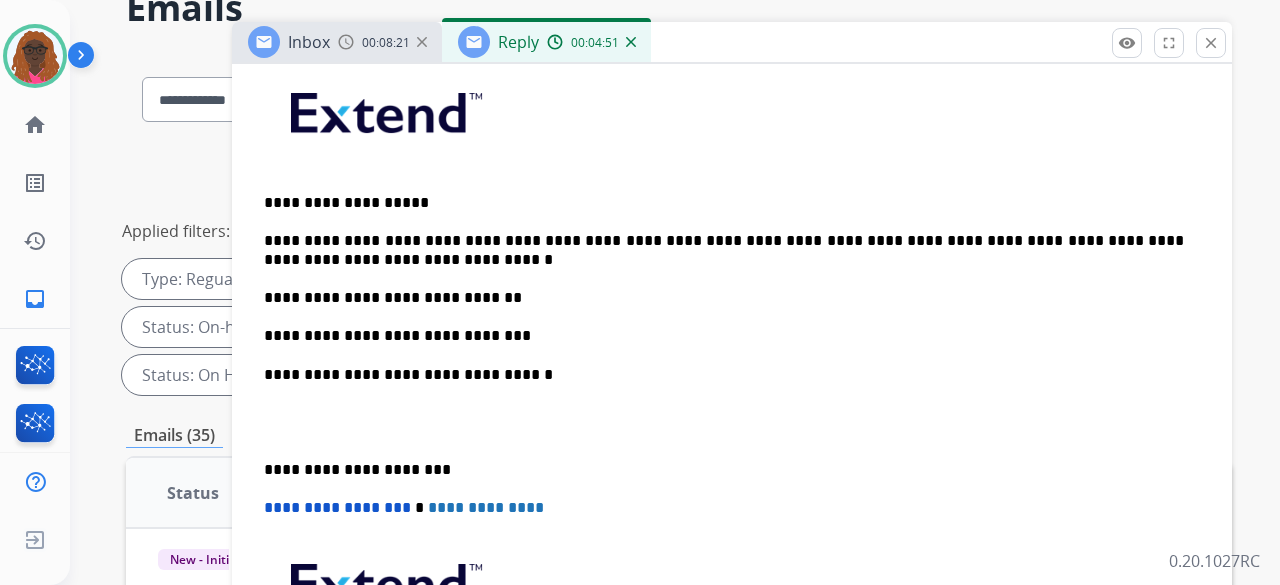 click on "**********" at bounding box center [724, 298] 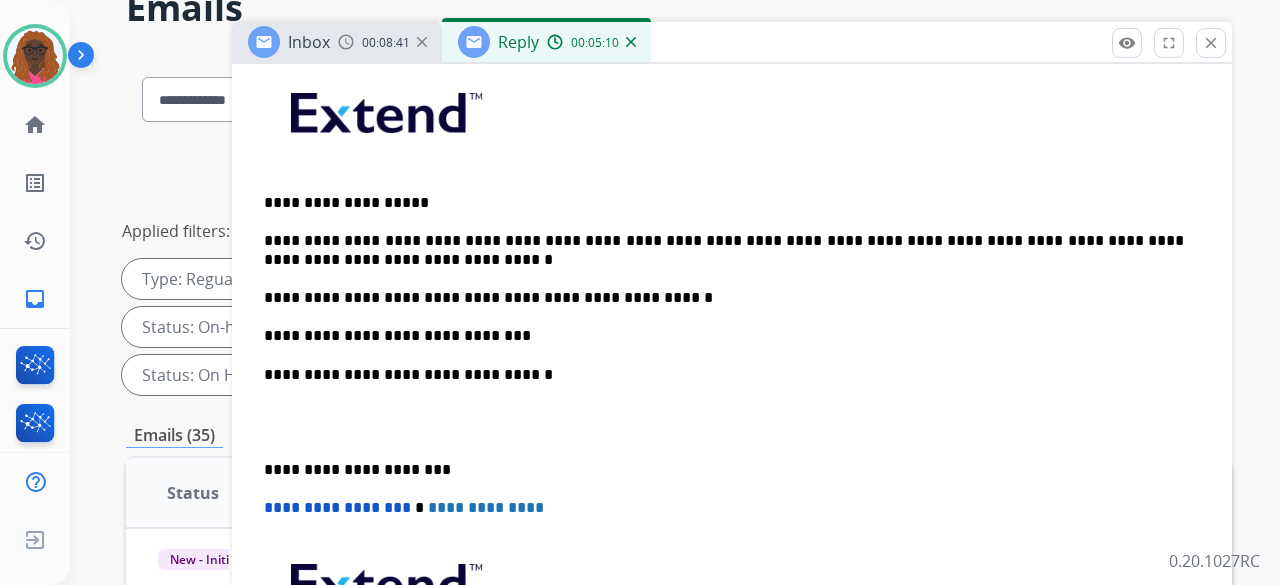 click on "**********" at bounding box center [724, 250] 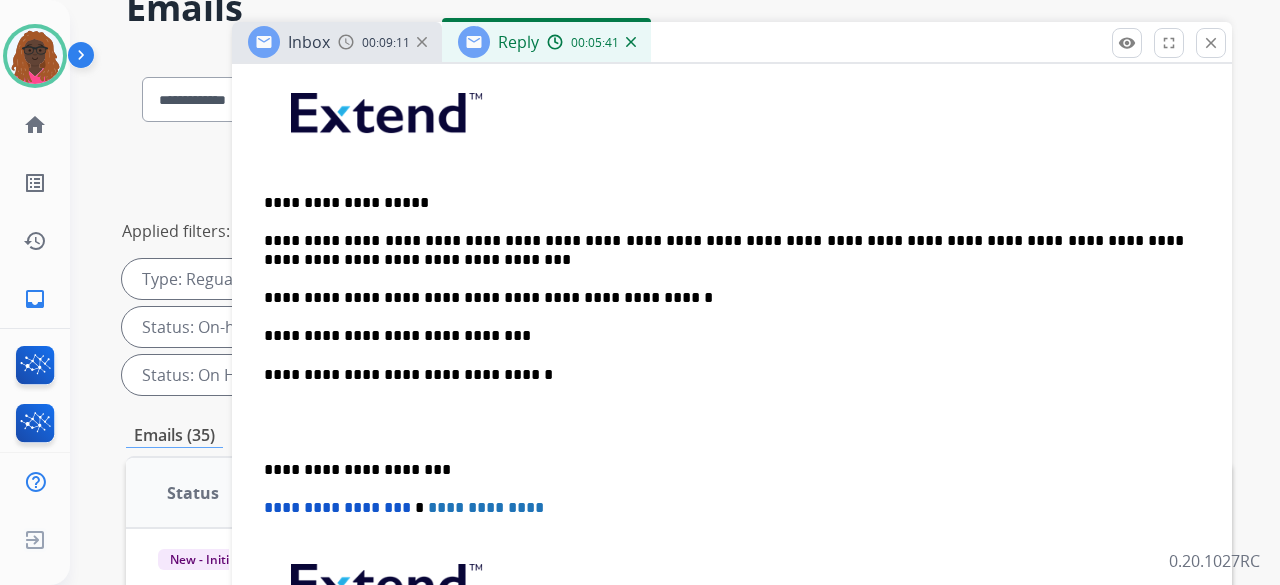 click on "**********" at bounding box center [724, 336] 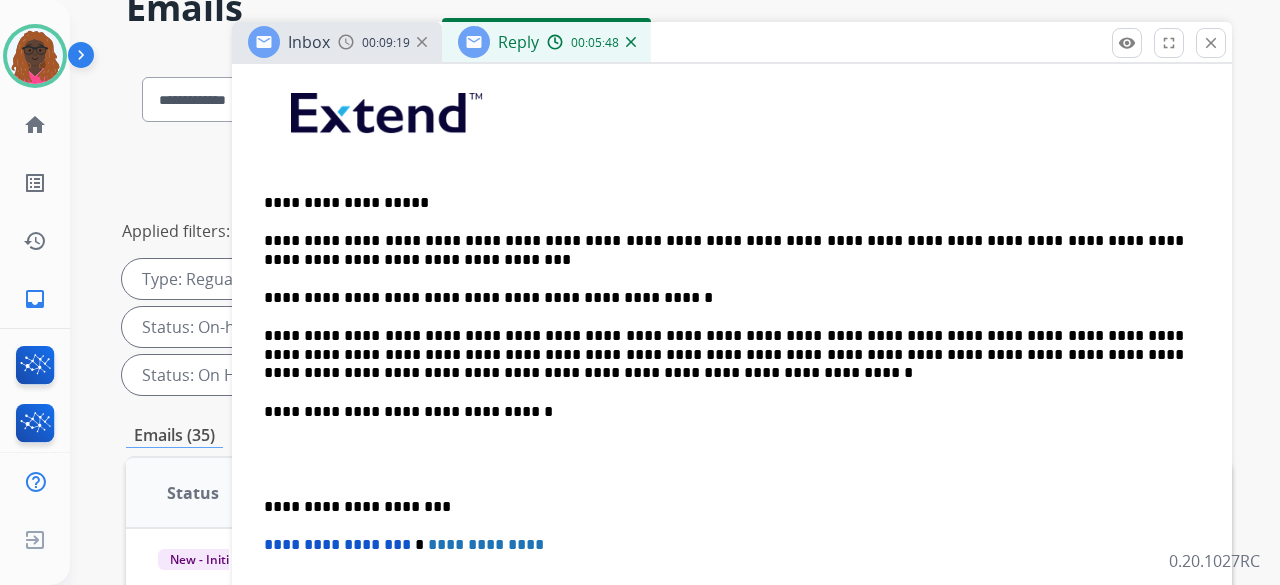 click on "**********" at bounding box center (724, 354) 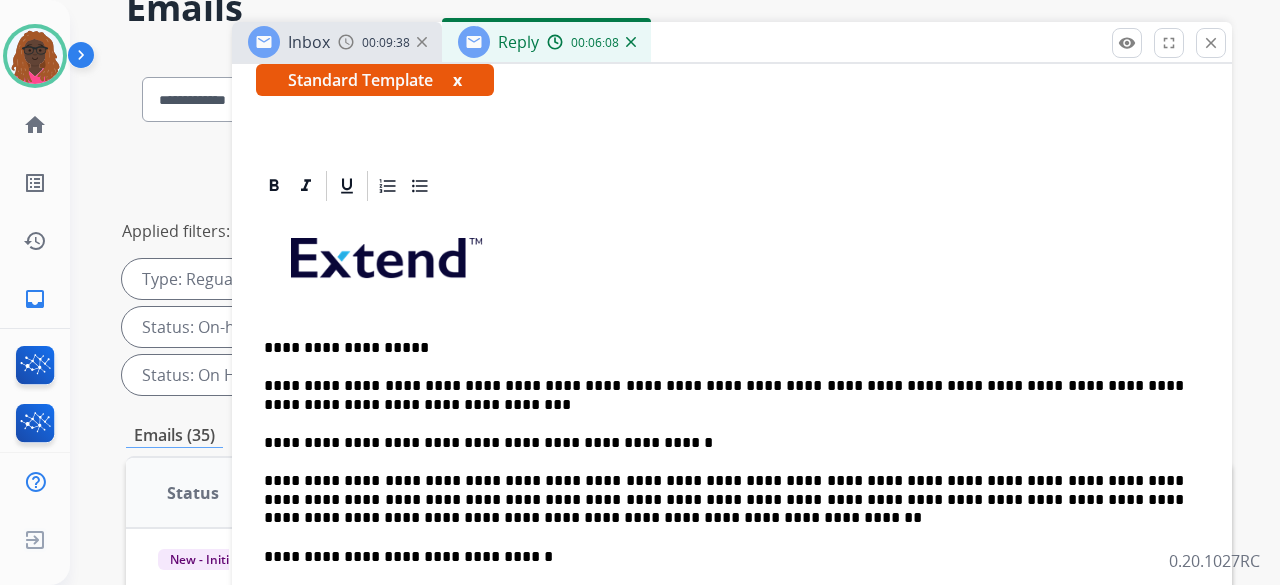 scroll, scrollTop: 360, scrollLeft: 0, axis: vertical 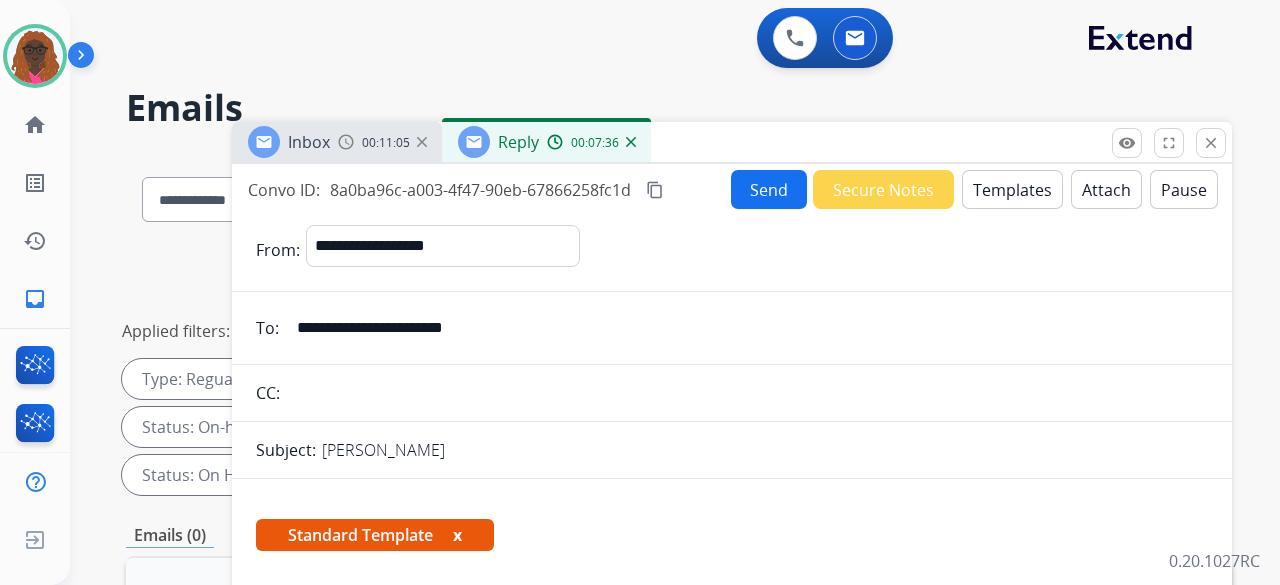 click on "Send" at bounding box center (769, 189) 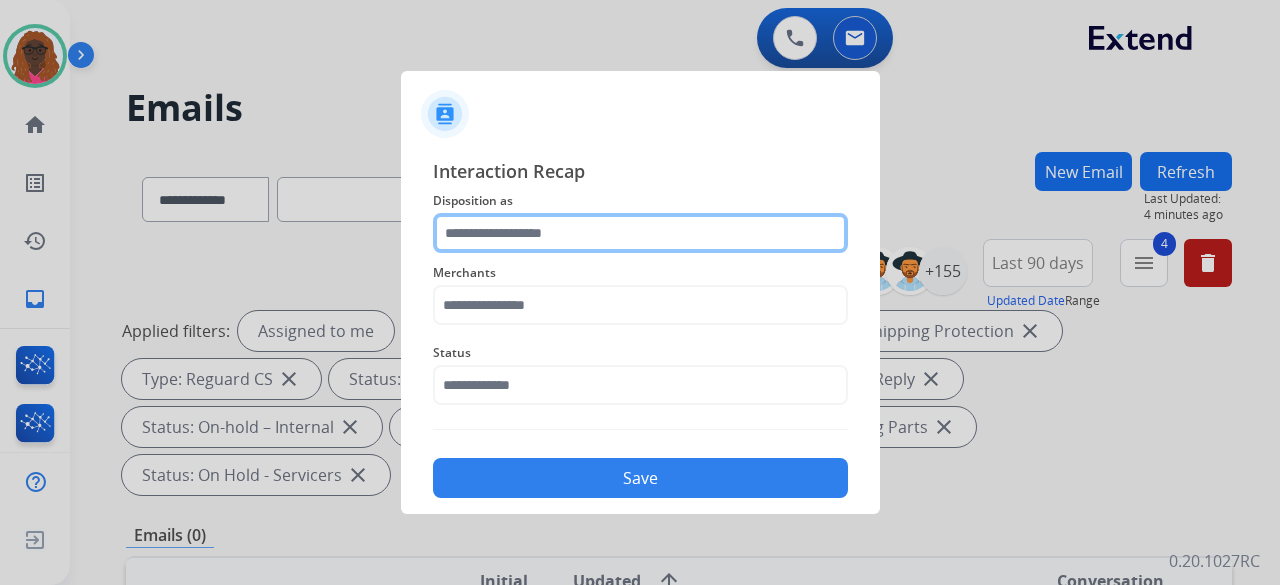 click 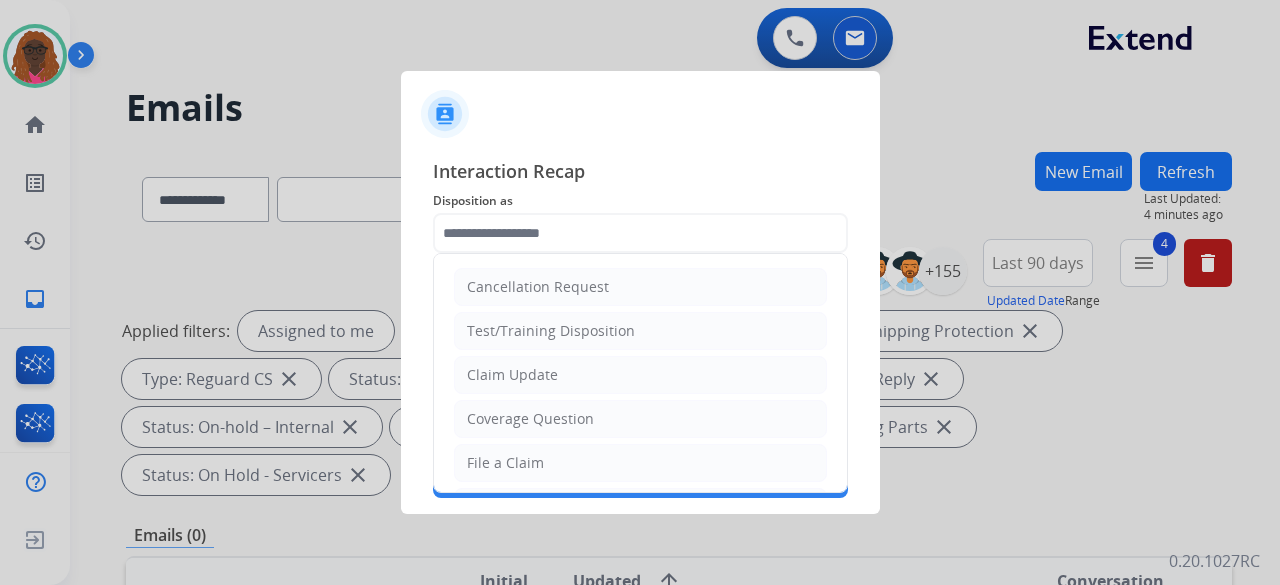 click on "Claim Update" 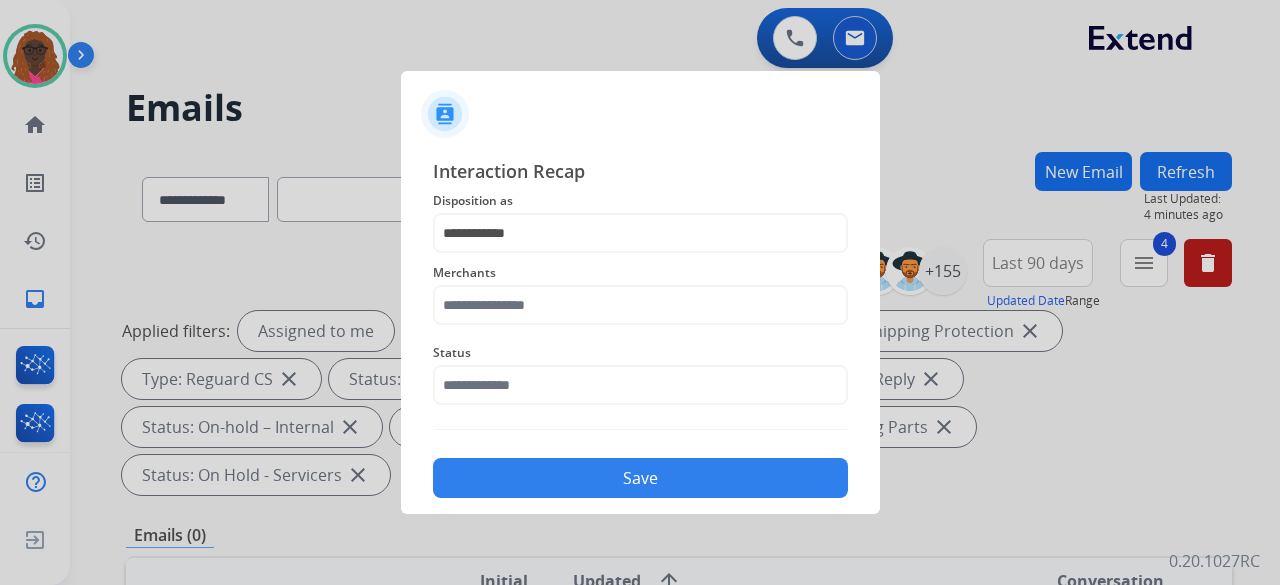 click on "Merchants" 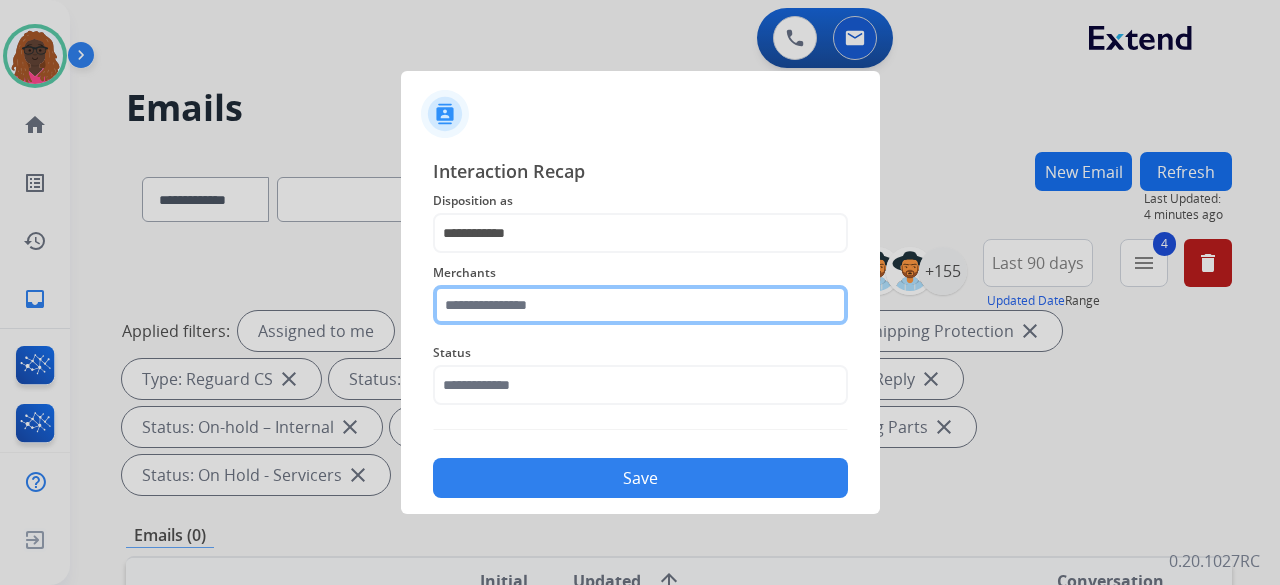 click 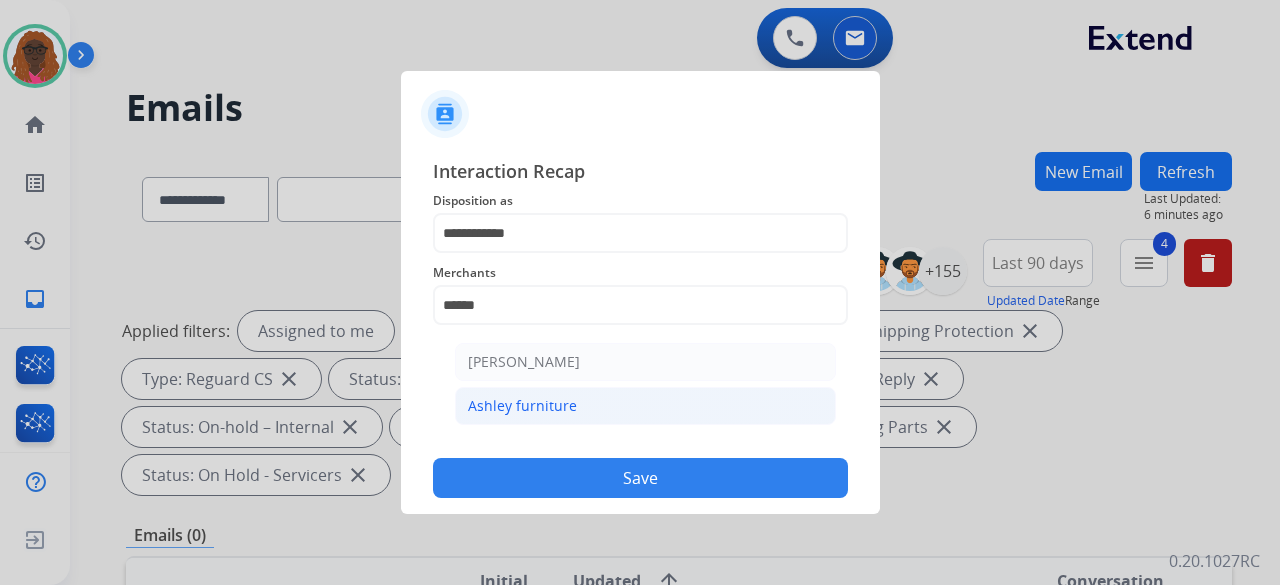 click on "Ashley furniture" 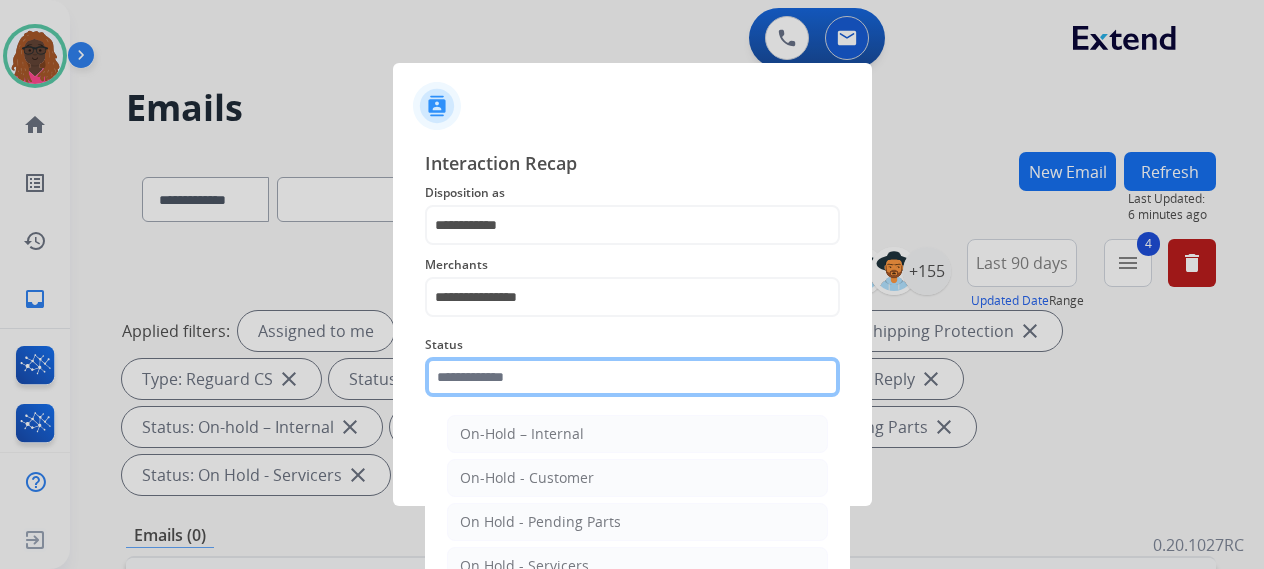 click 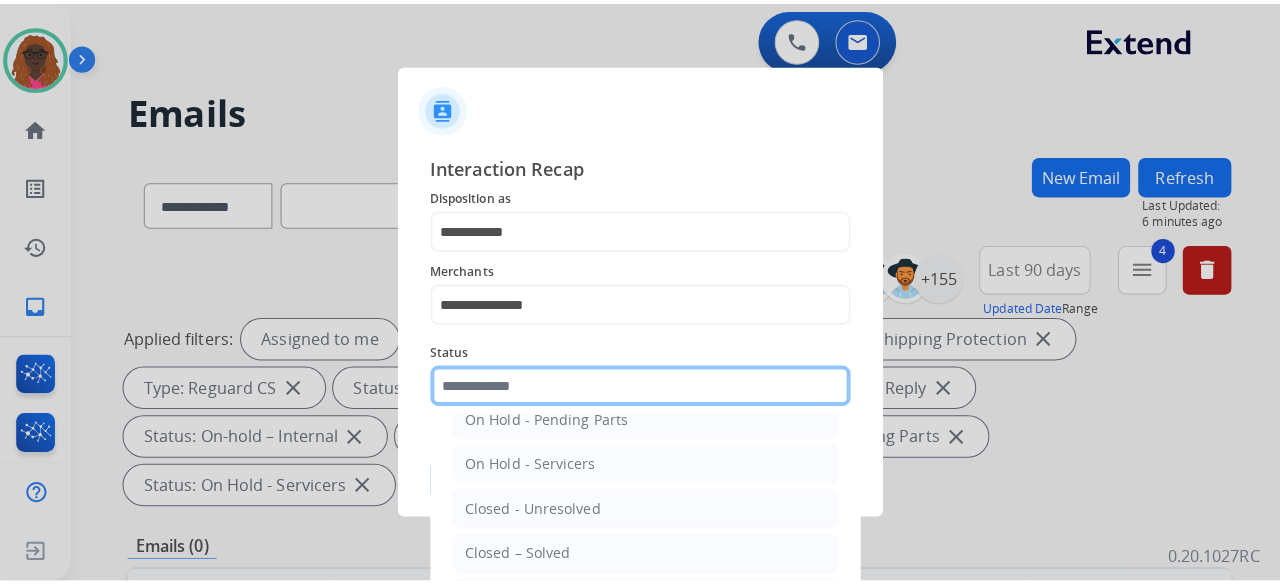 scroll, scrollTop: 114, scrollLeft: 0, axis: vertical 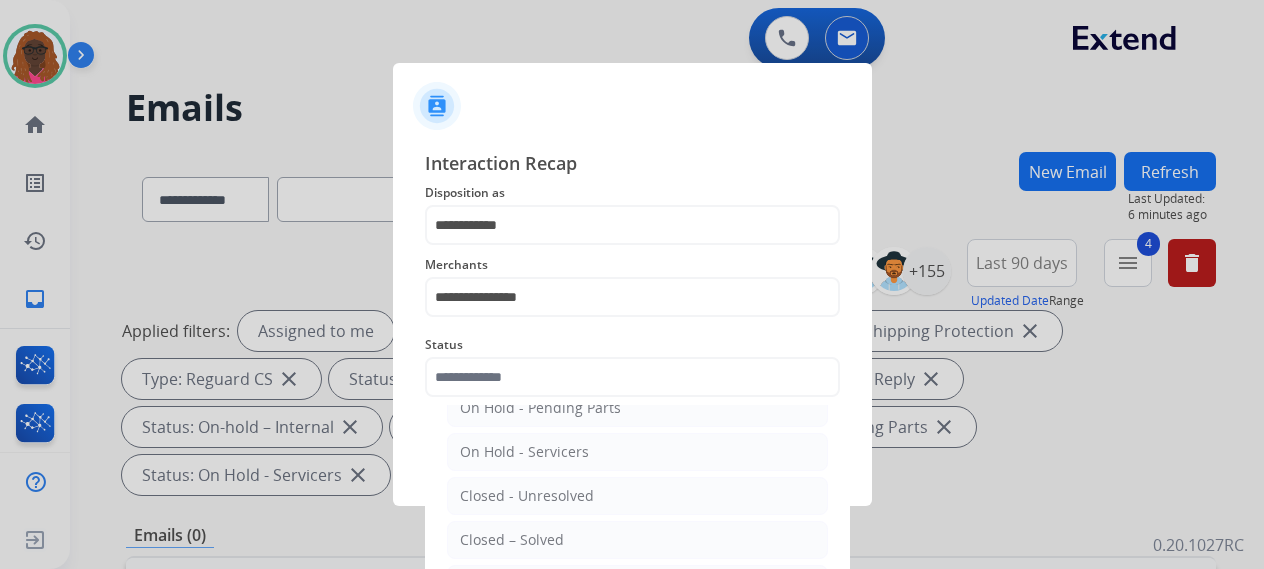 click on "Closed – Solved" 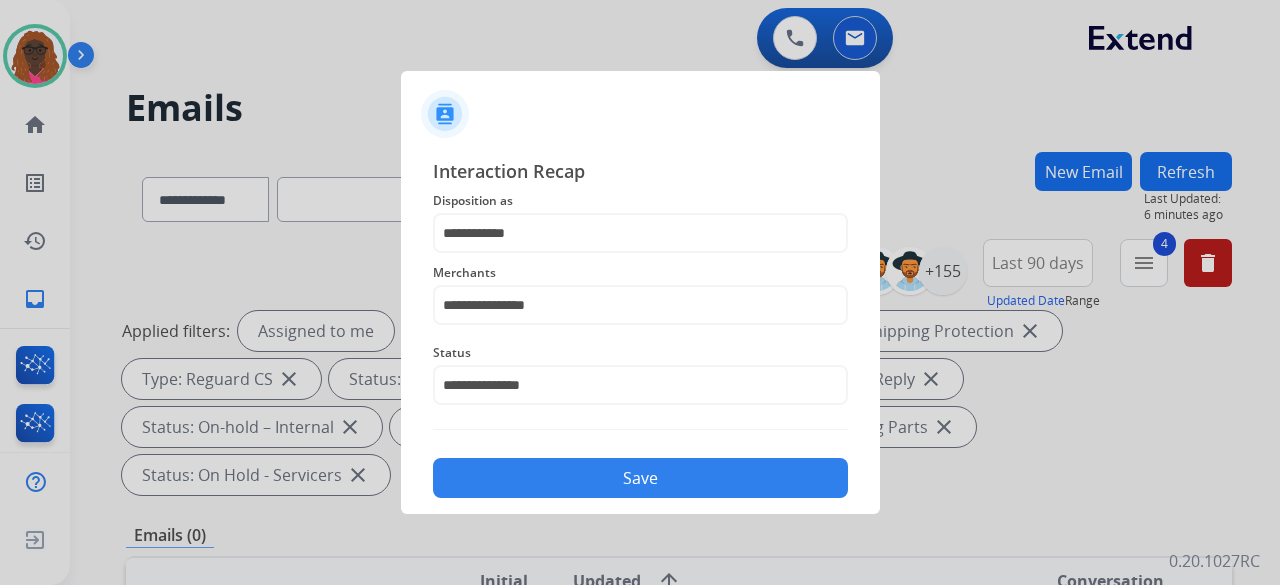 click on "Save" 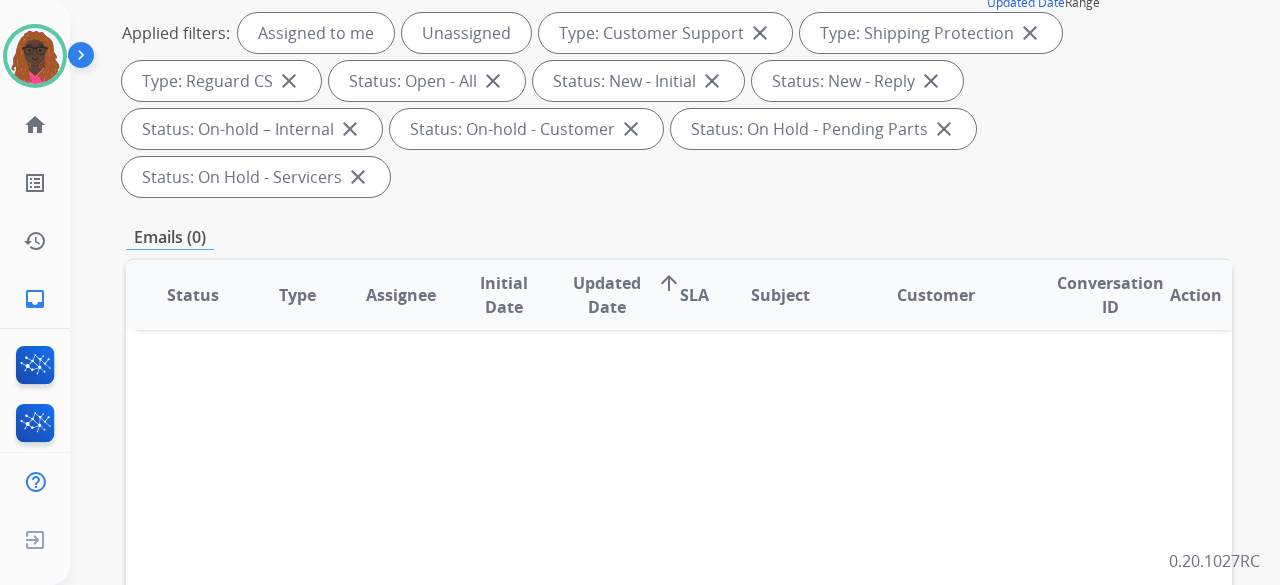 scroll, scrollTop: 96, scrollLeft: 0, axis: vertical 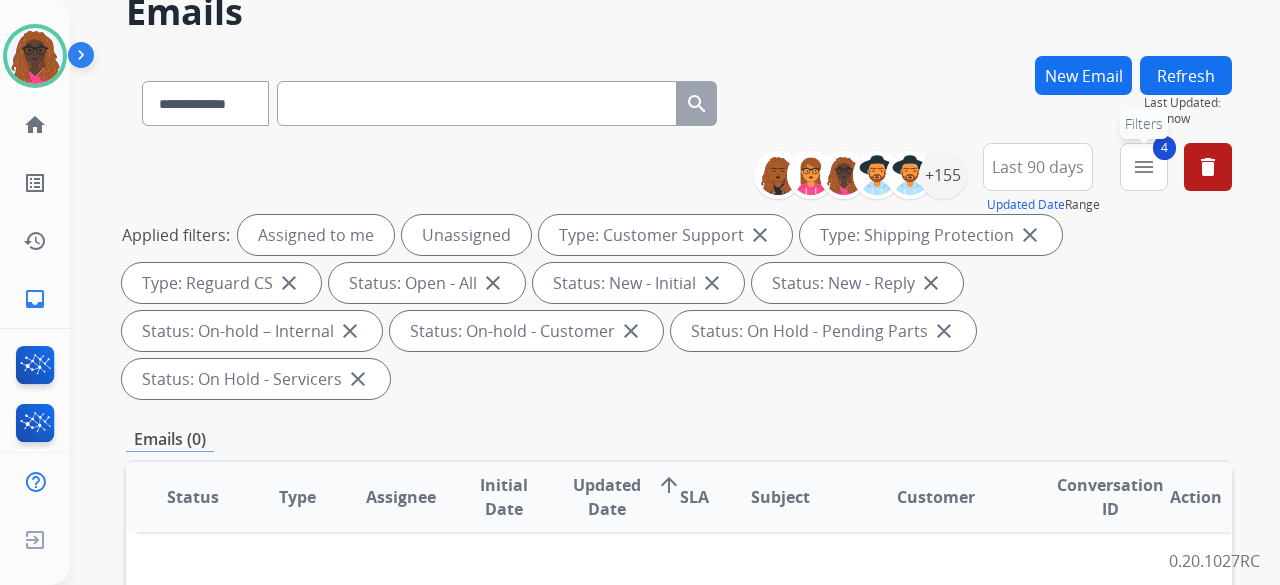 click on "menu" at bounding box center [1144, 167] 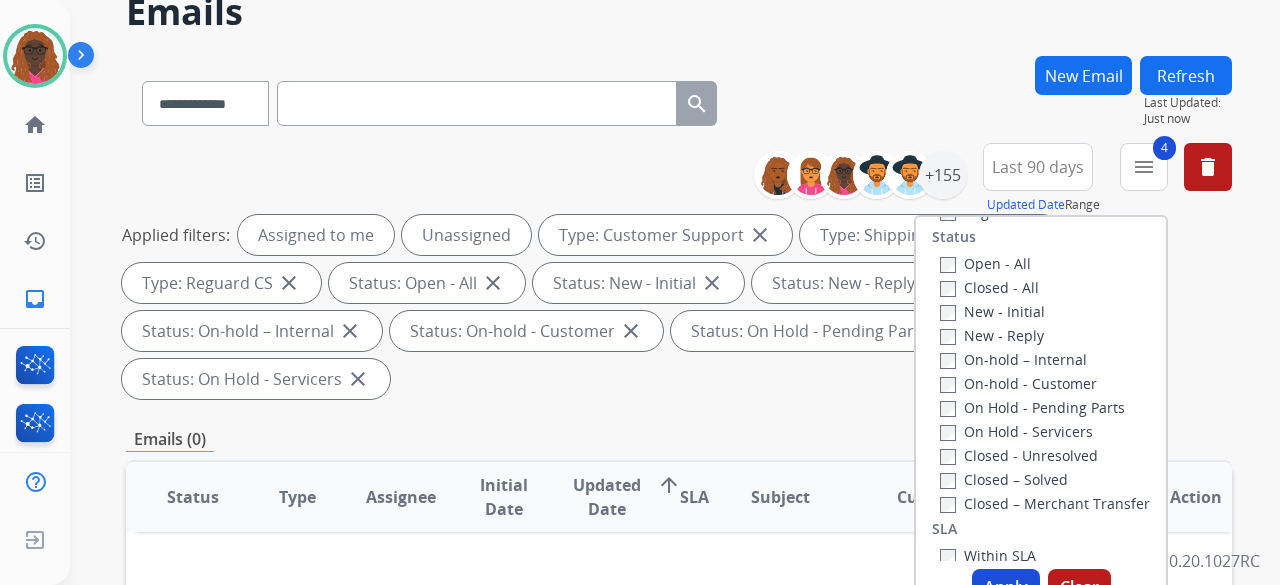 scroll, scrollTop: 300, scrollLeft: 0, axis: vertical 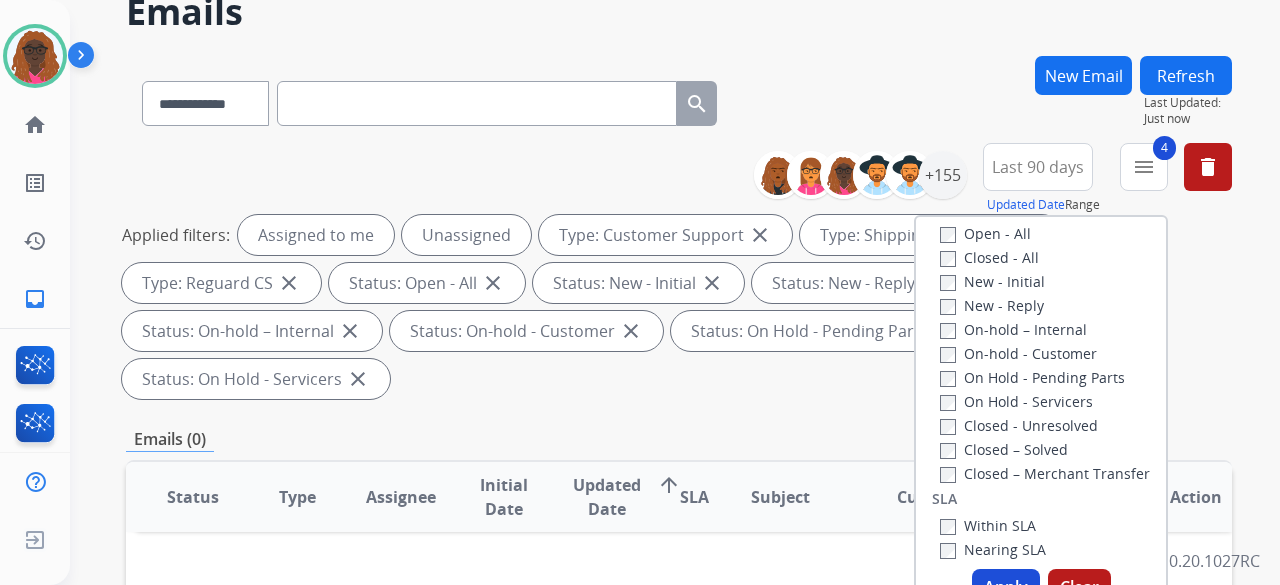 click on "Apply" at bounding box center (1006, 587) 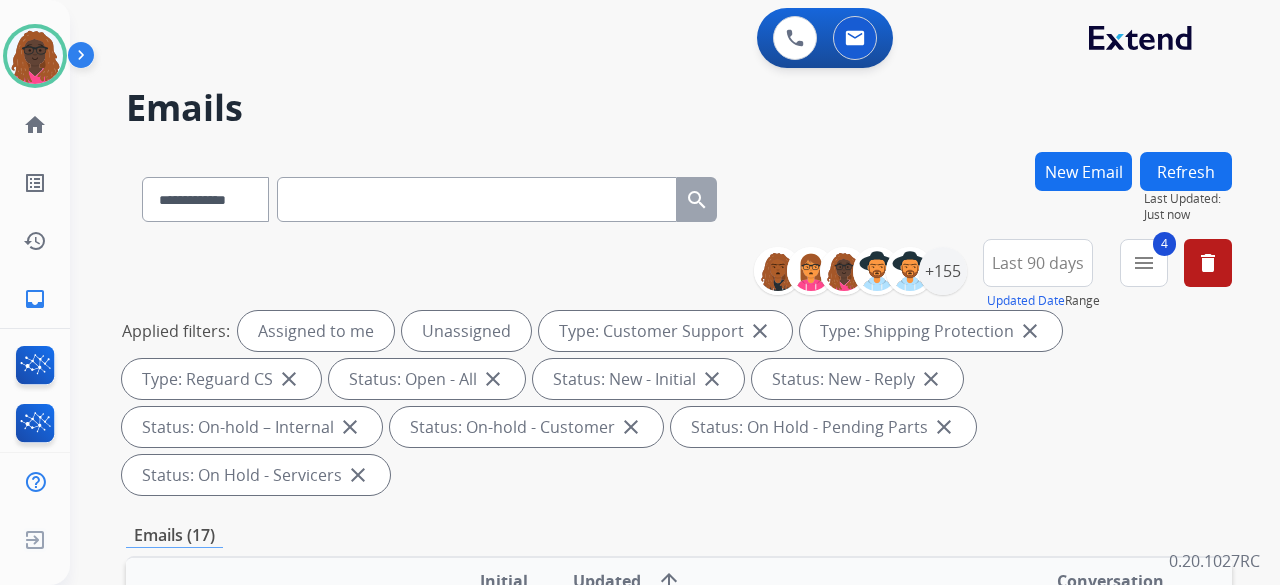 scroll, scrollTop: 2, scrollLeft: 0, axis: vertical 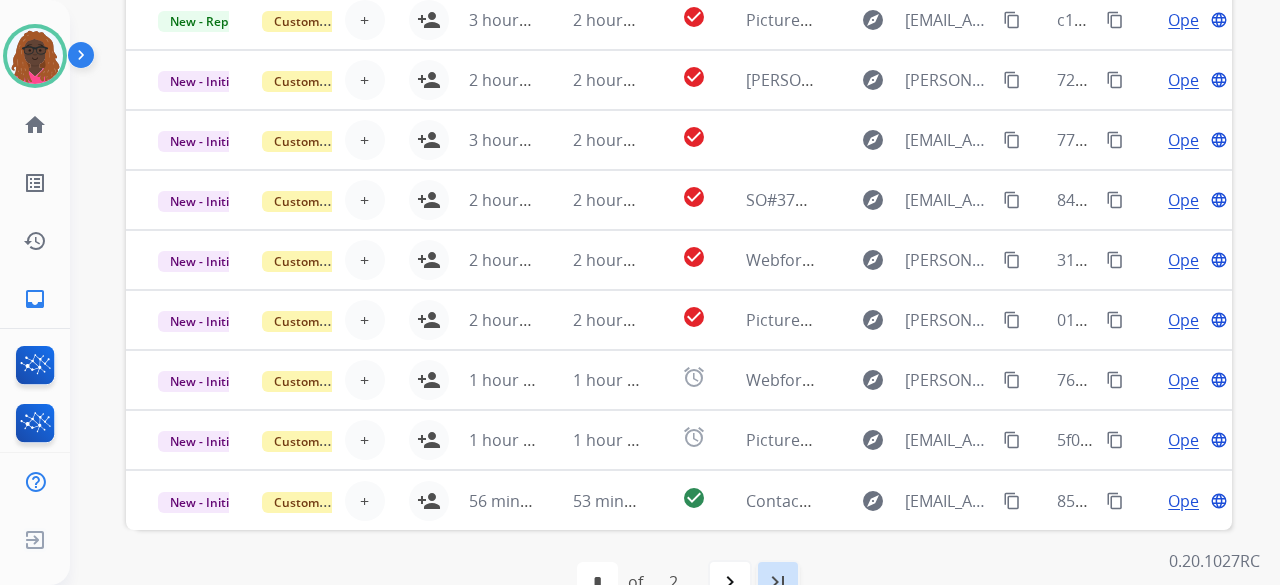 click on "last_page" at bounding box center (778, 582) 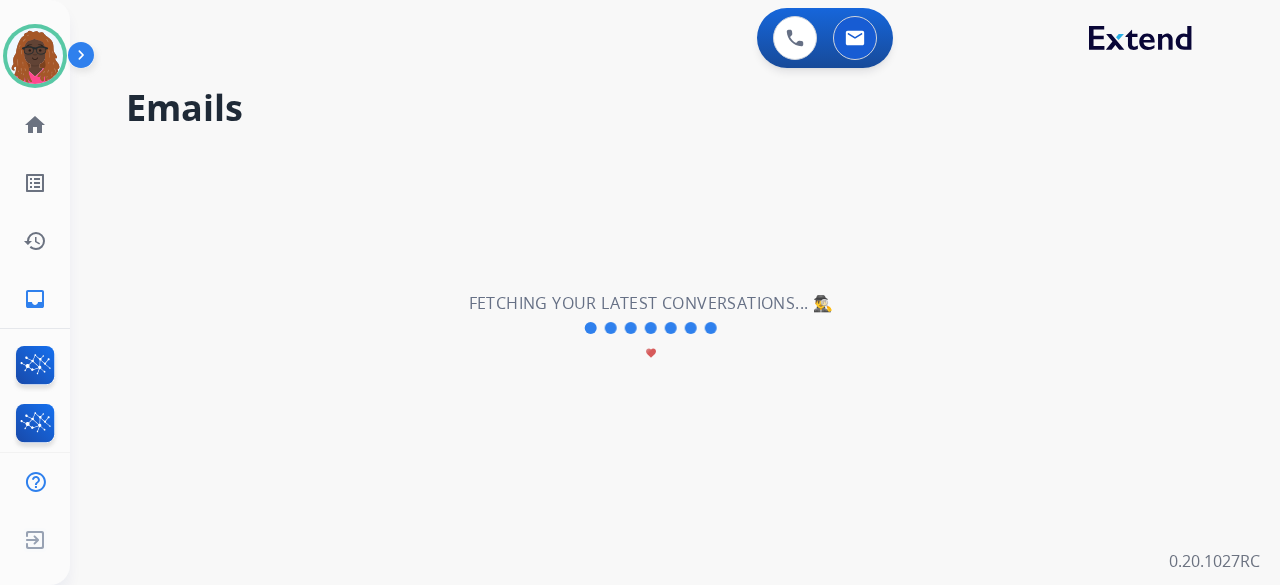 scroll, scrollTop: 0, scrollLeft: 0, axis: both 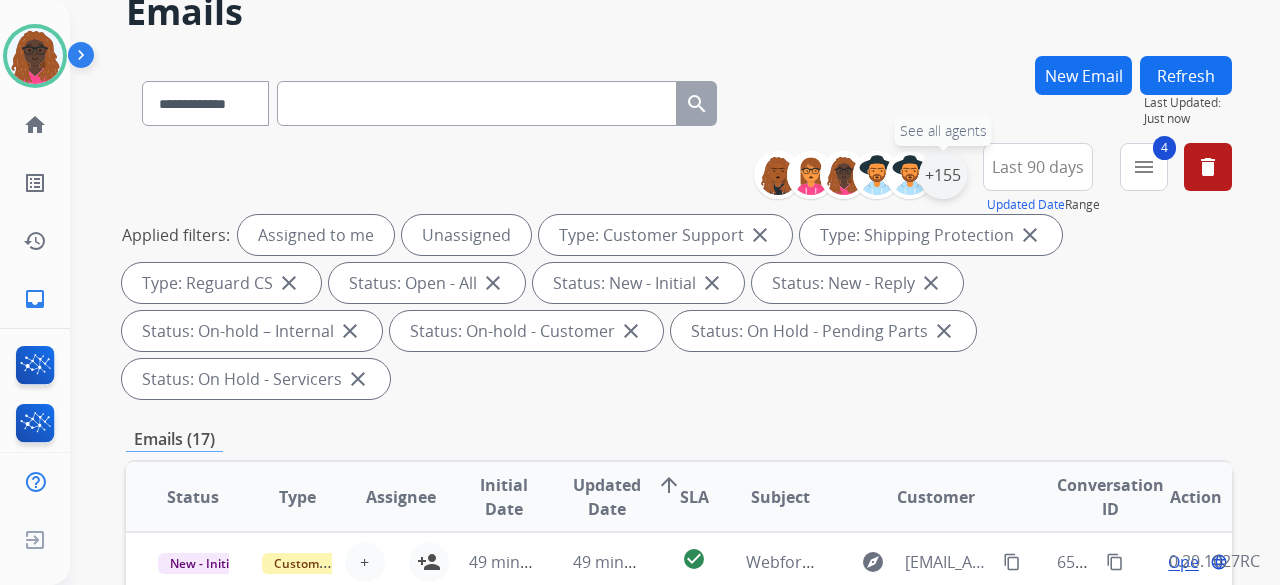 click on "+155" at bounding box center (943, 175) 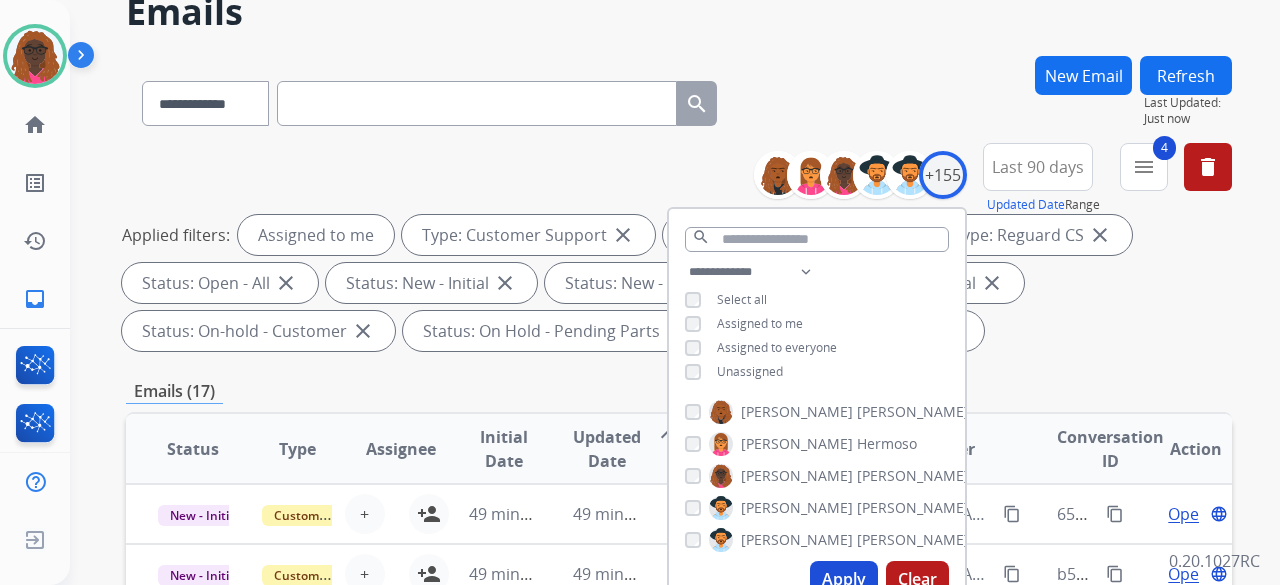 click on "Apply" at bounding box center [844, 579] 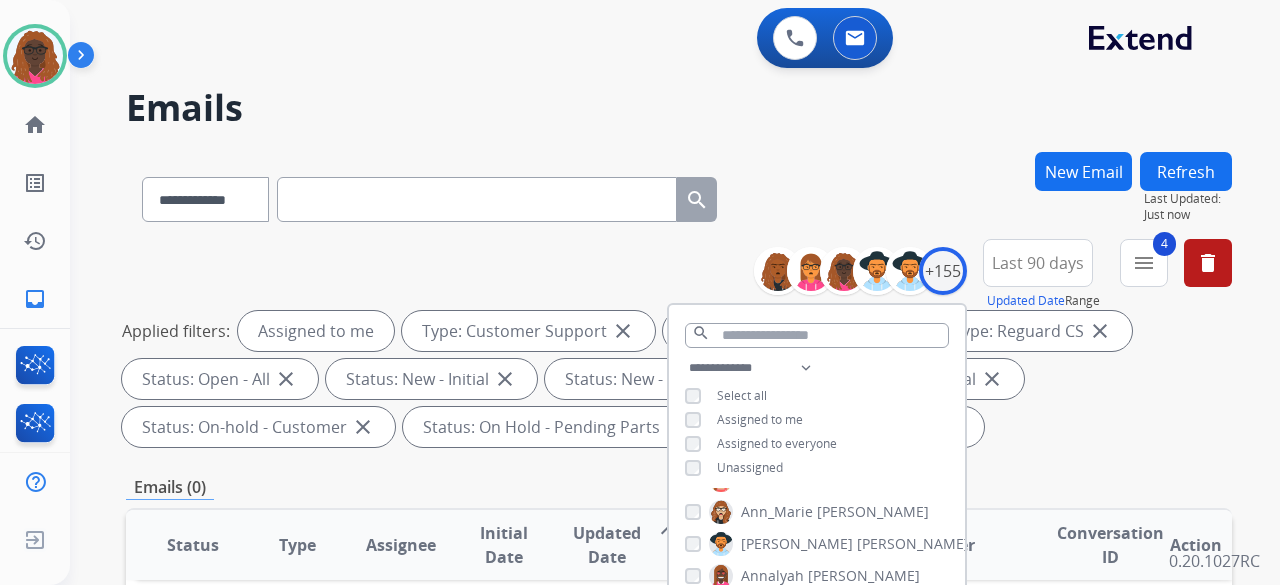 scroll, scrollTop: 300, scrollLeft: 0, axis: vertical 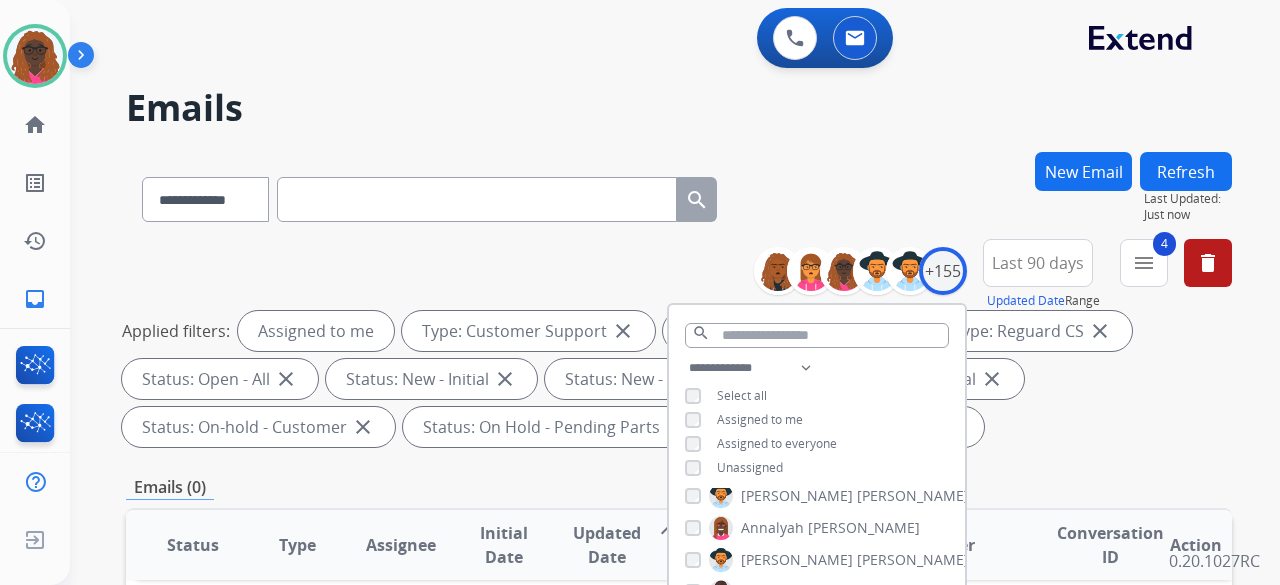 click on "Applied filters: Assigned to me  Type: Customer Support  close  Type: Shipping Protection  close  Type: Reguard CS  close  Status: Open - All  close  Status: New - Initial  close  Status: New - Reply  close  Status: On-hold – Internal  close  Status: On-hold - Customer  close  Status: On Hold - Pending Parts  close  Status: On Hold - Servicers  close" at bounding box center (675, 379) 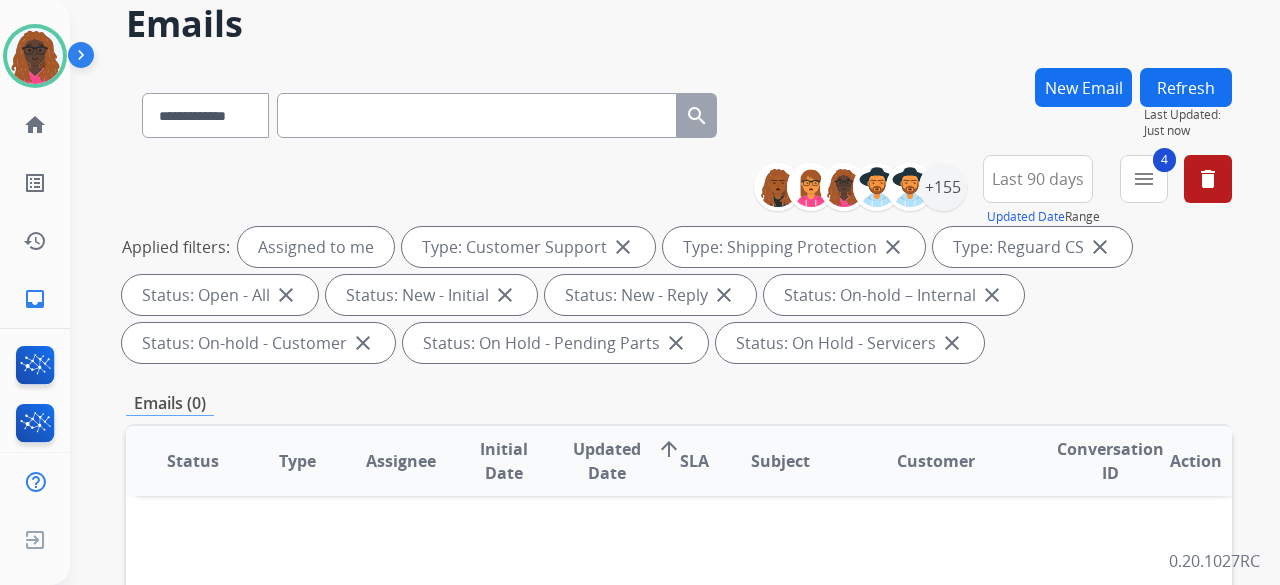 scroll, scrollTop: 0, scrollLeft: 0, axis: both 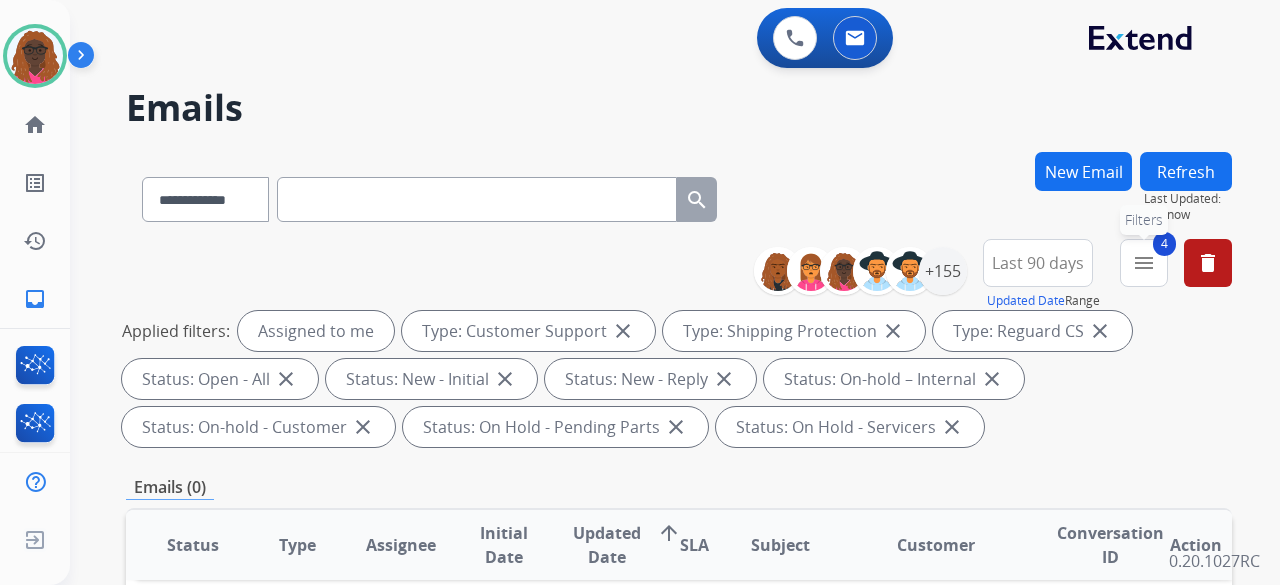 click on "menu" at bounding box center (1144, 263) 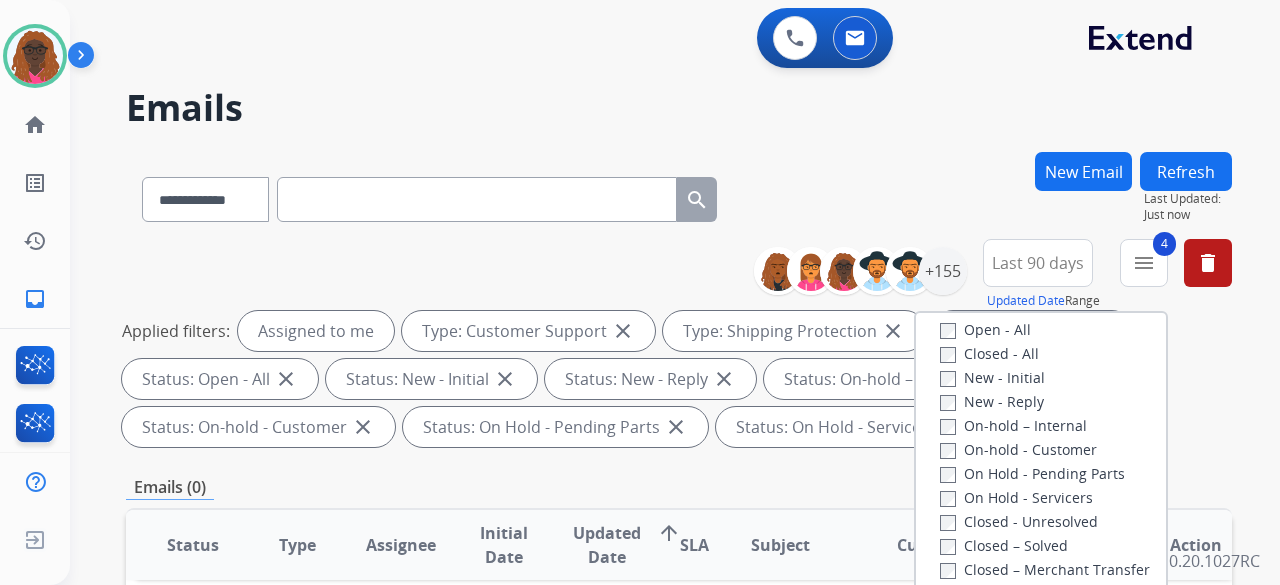 click on "Closed - All" at bounding box center (989, 353) 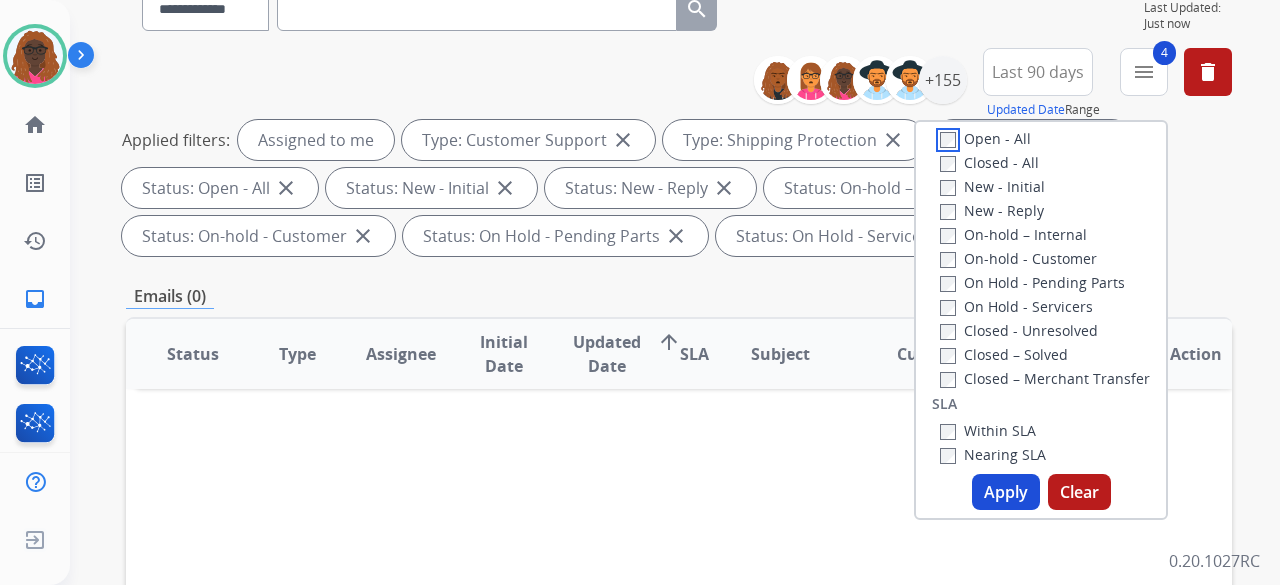 scroll, scrollTop: 200, scrollLeft: 0, axis: vertical 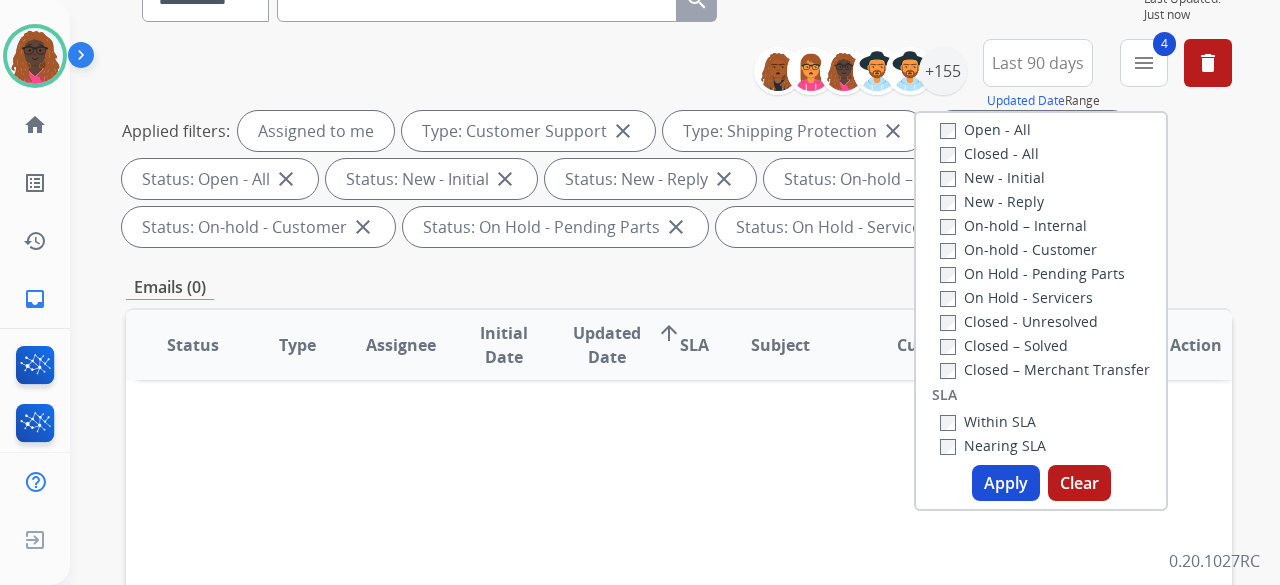click on "Apply" at bounding box center (1006, 483) 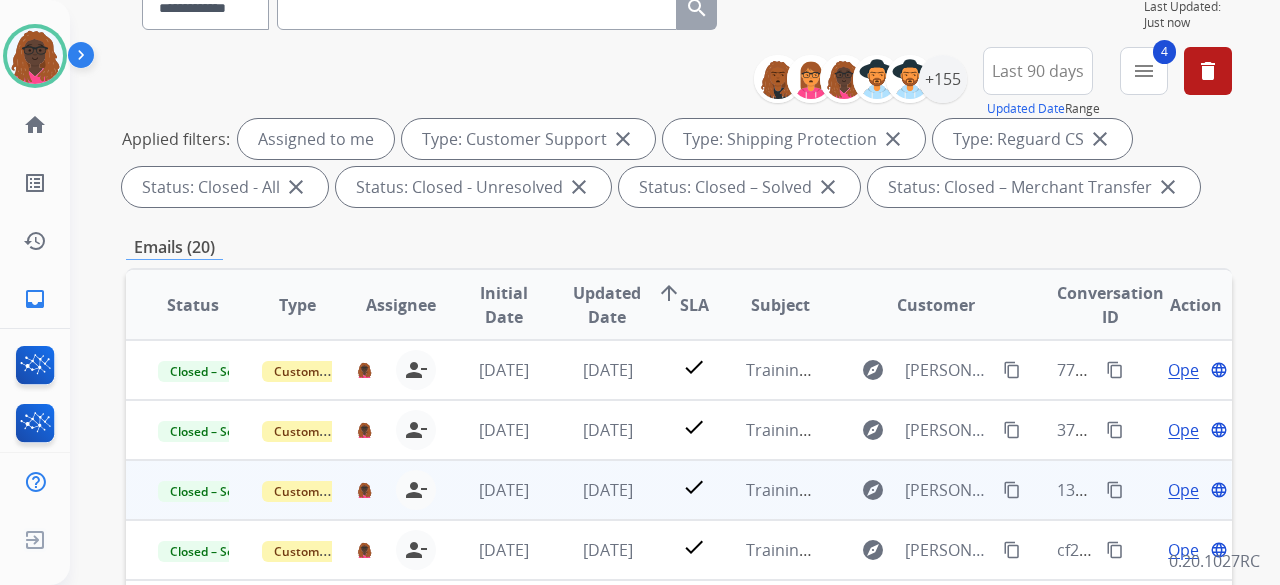 scroll, scrollTop: 200, scrollLeft: 0, axis: vertical 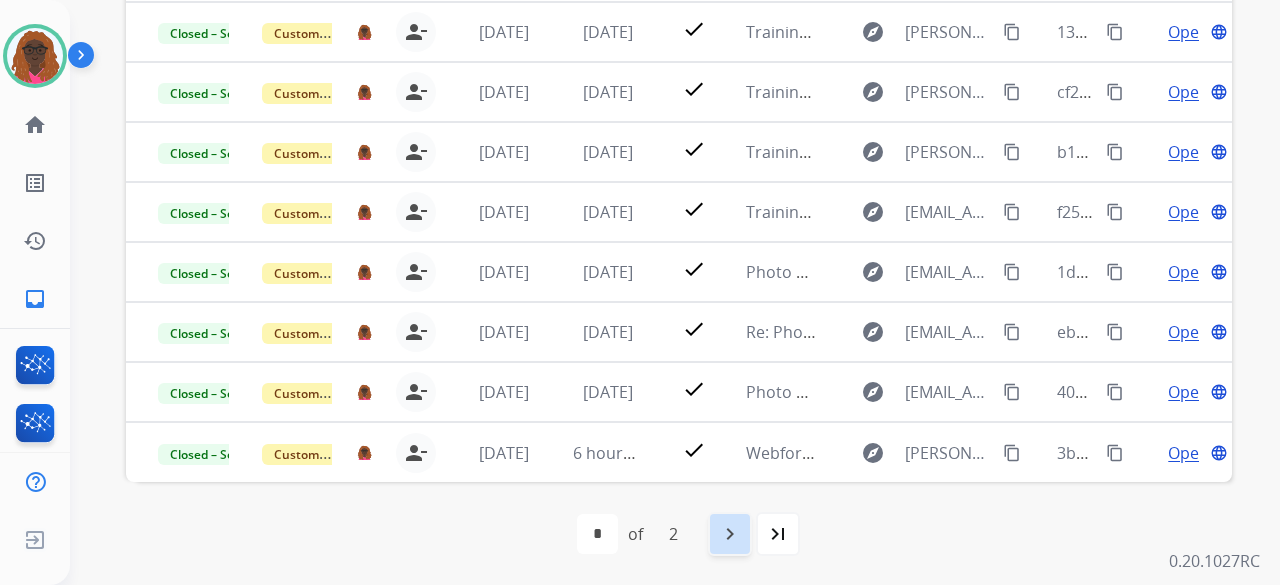 click on "navigate_next" at bounding box center (730, 534) 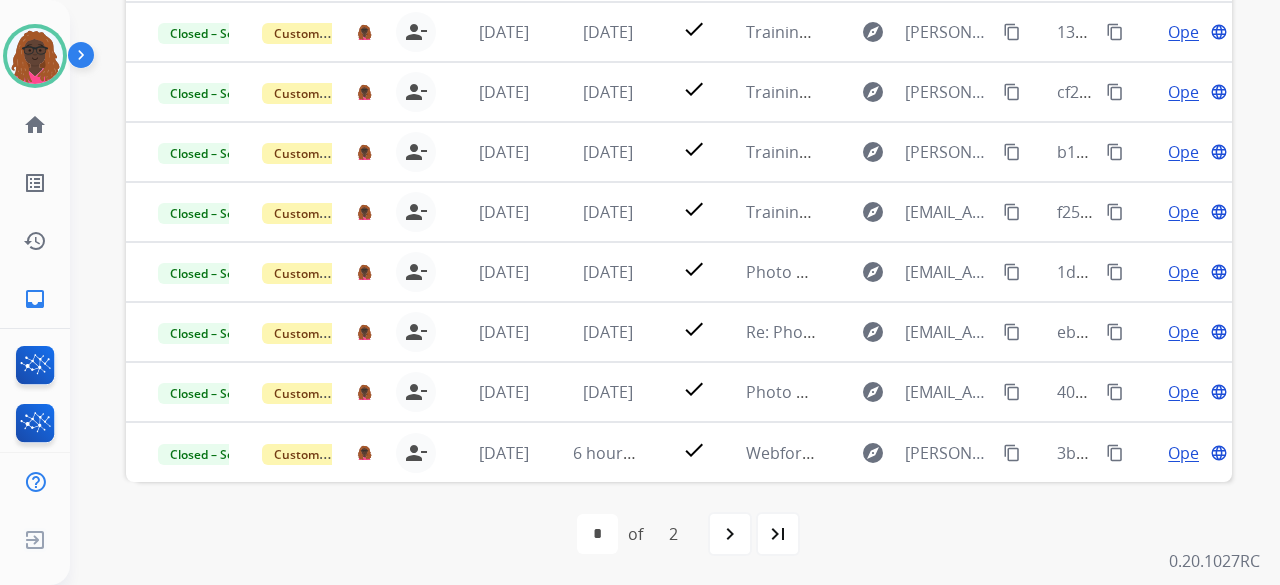 select on "*" 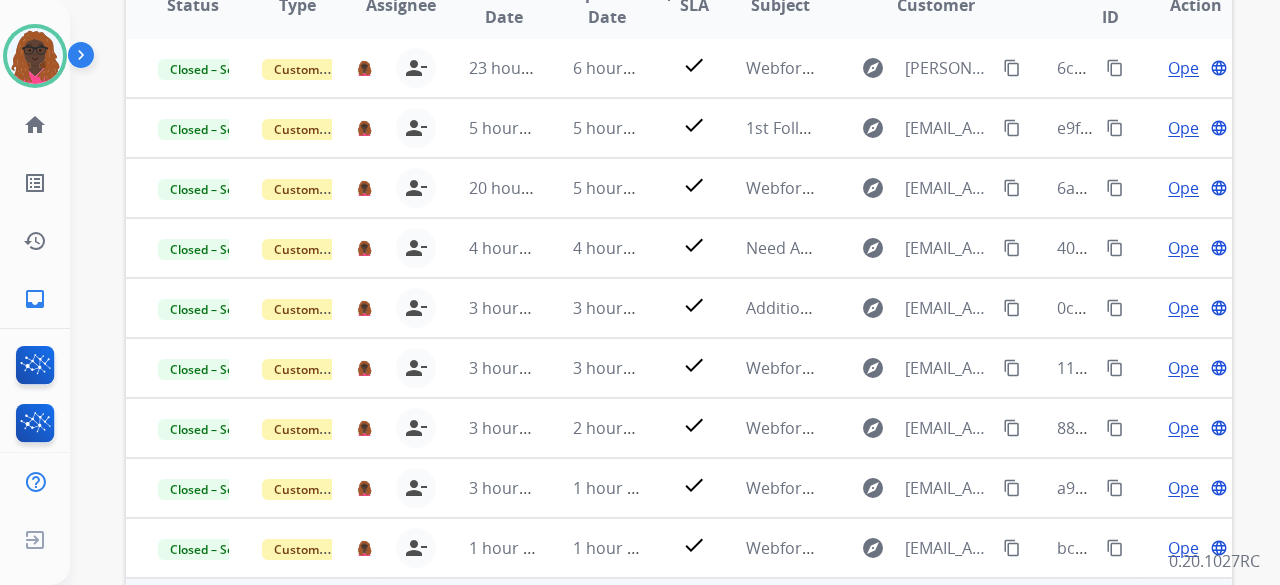 scroll, scrollTop: 648, scrollLeft: 0, axis: vertical 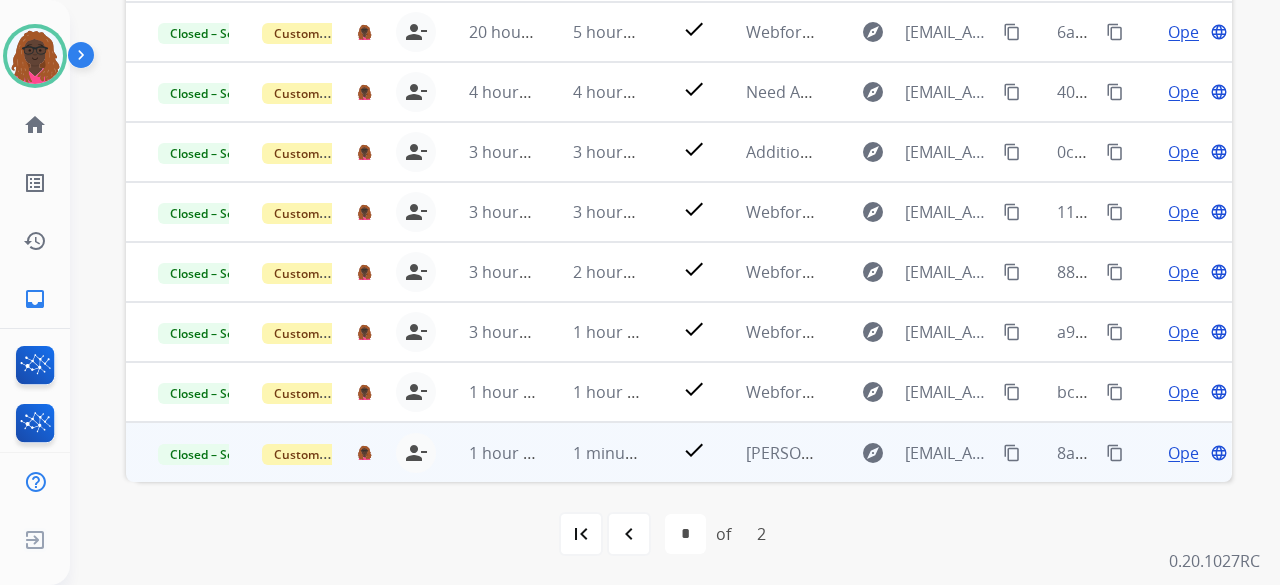 click on "content_copy" at bounding box center [1115, 453] 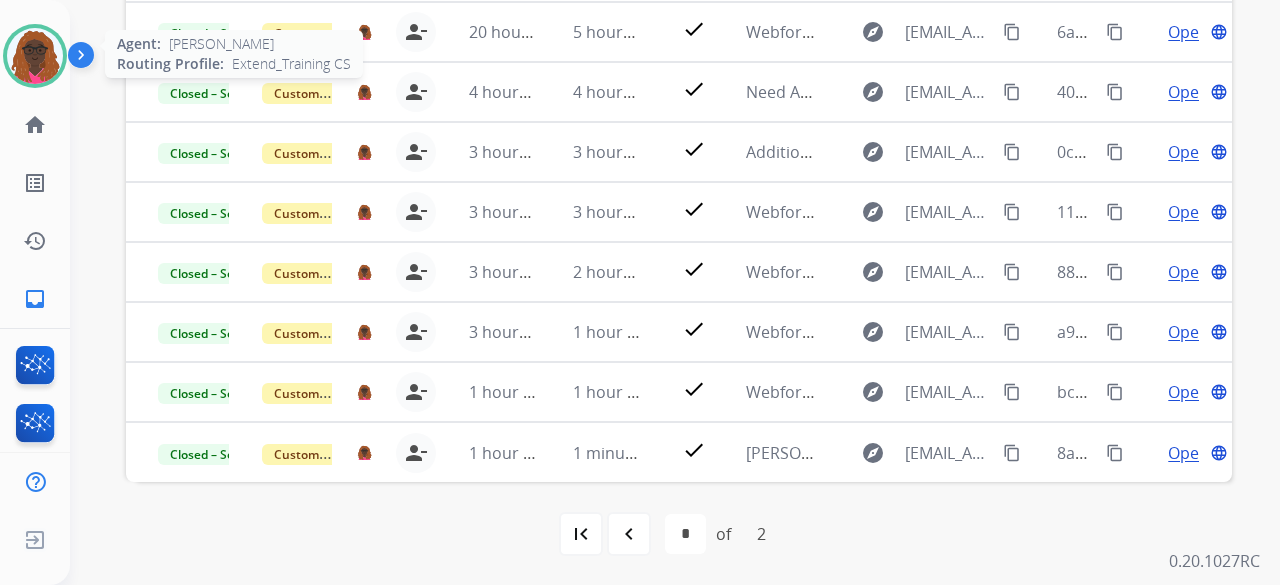 click at bounding box center (35, 56) 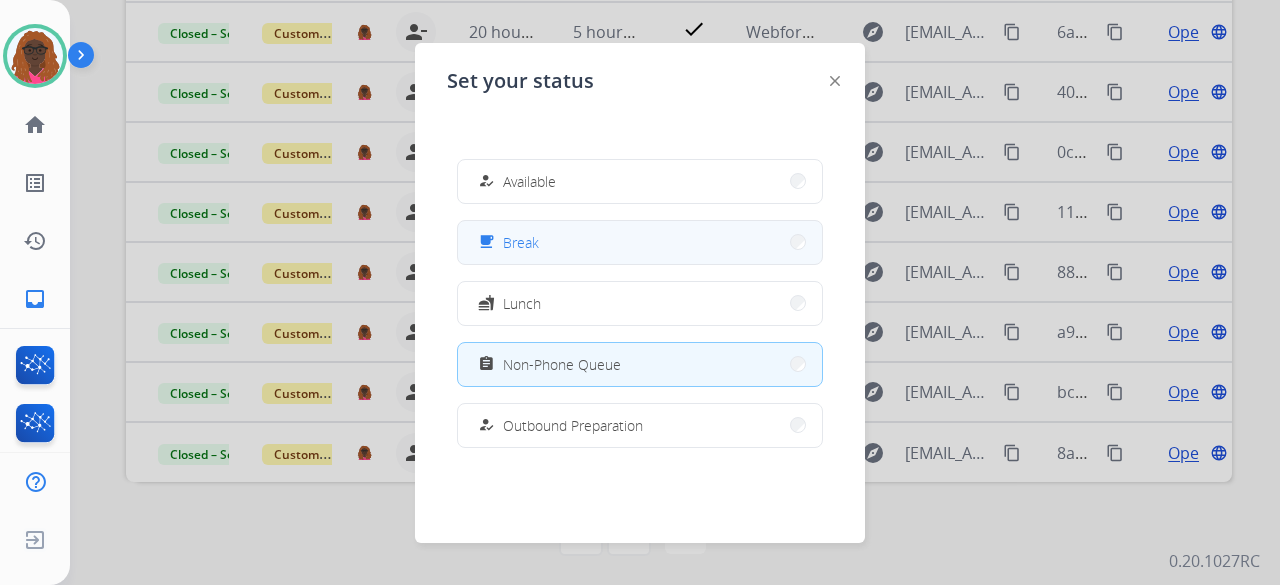 click on "Break" at bounding box center [521, 242] 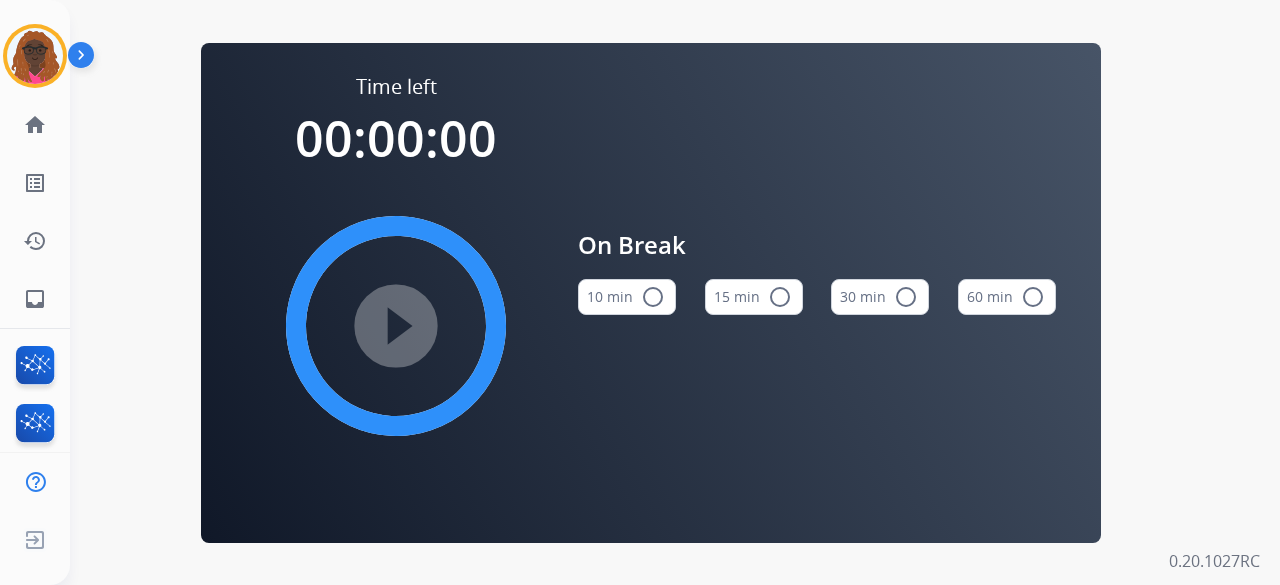 click on "radio_button_unchecked" at bounding box center [780, 297] 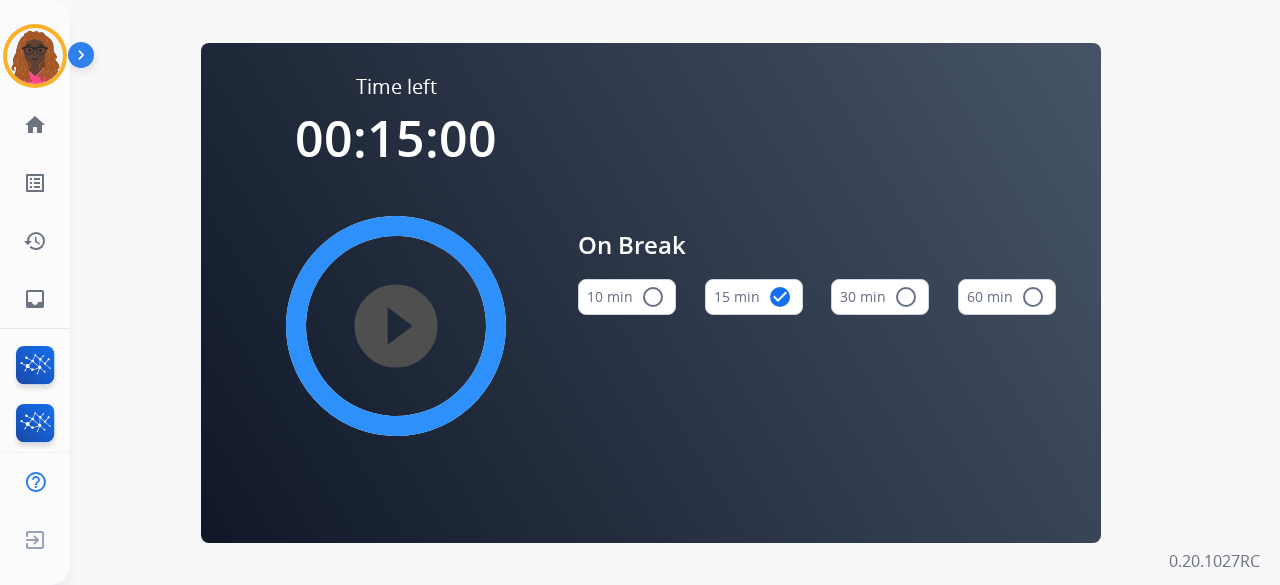 click on "play_circle_filled" at bounding box center [396, 326] 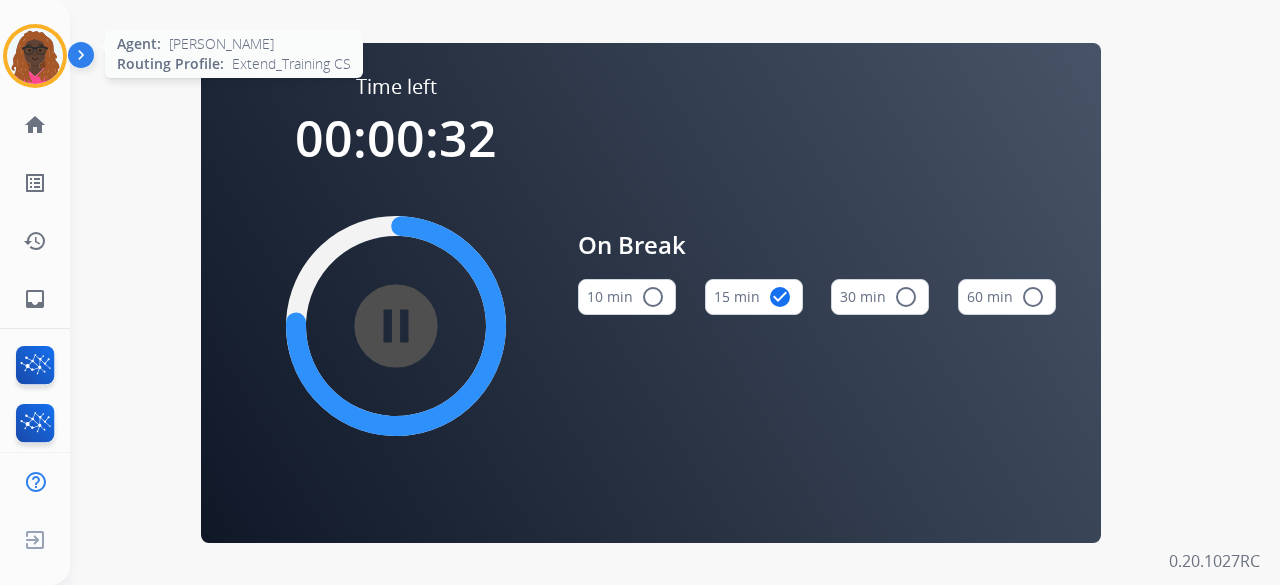 click at bounding box center [35, 56] 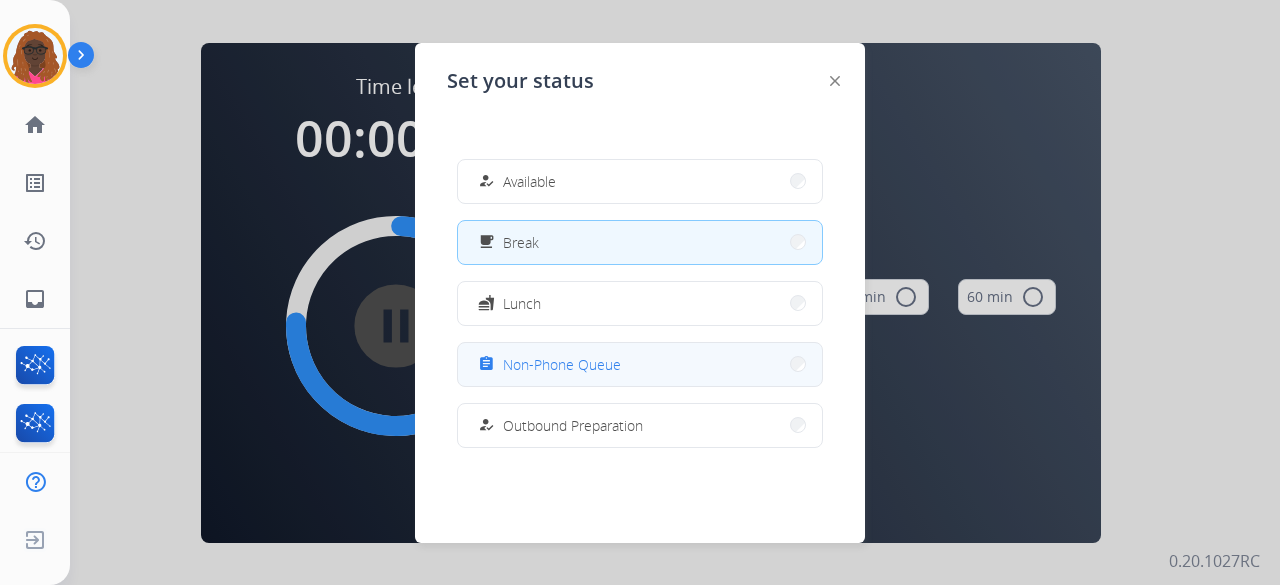 click on "assignment Non-Phone Queue" at bounding box center (640, 364) 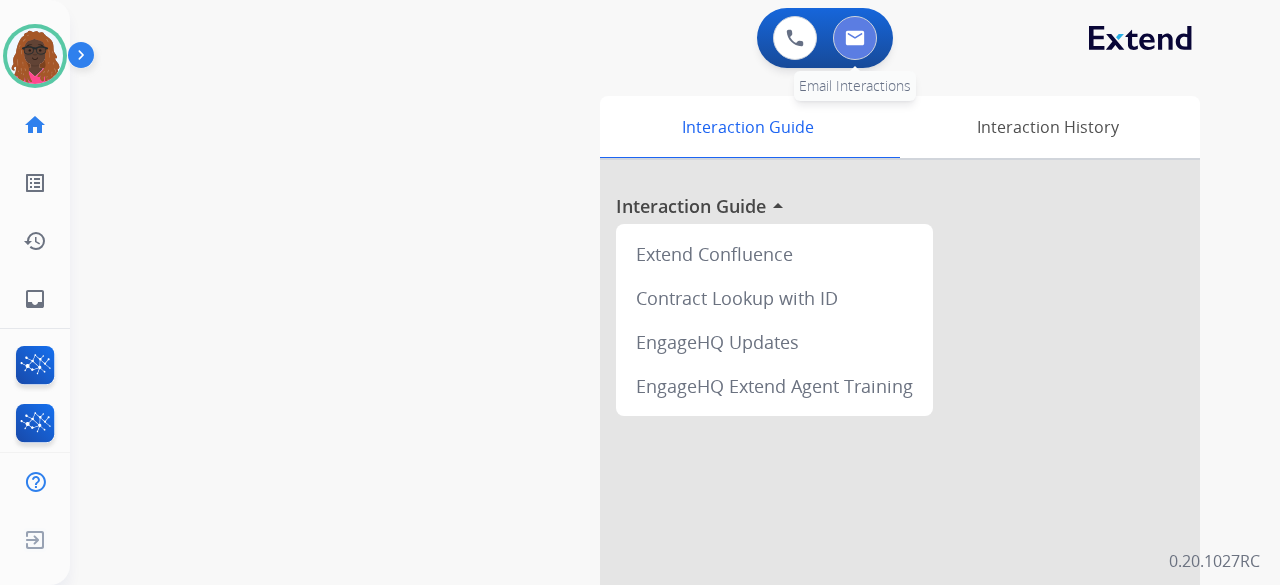 click at bounding box center [855, 38] 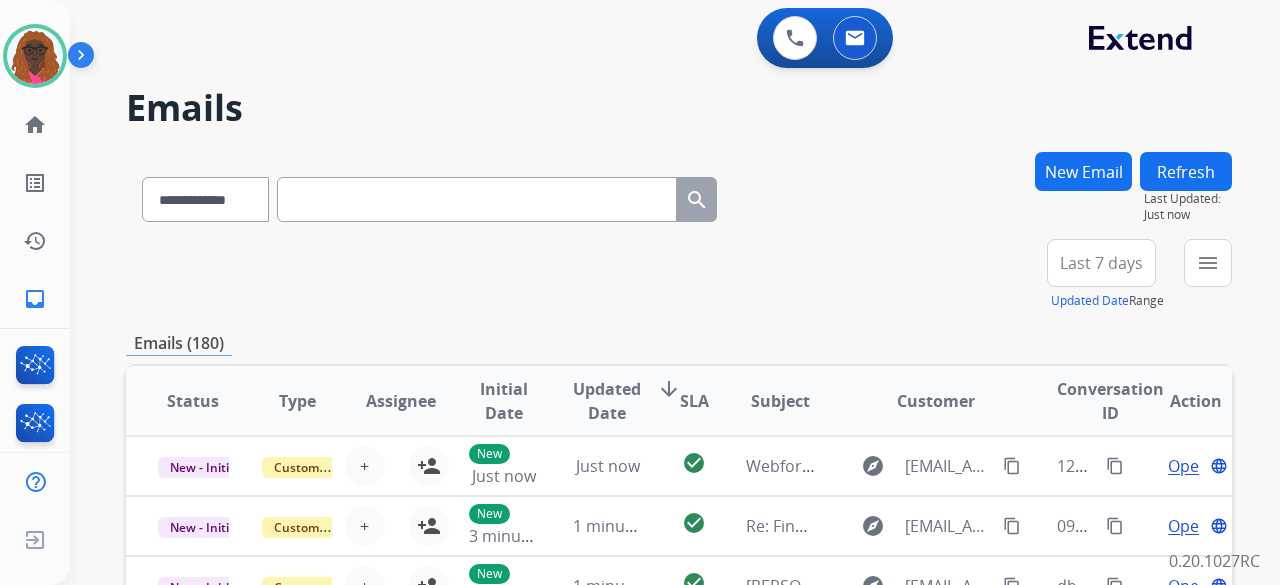 click at bounding box center [477, 199] 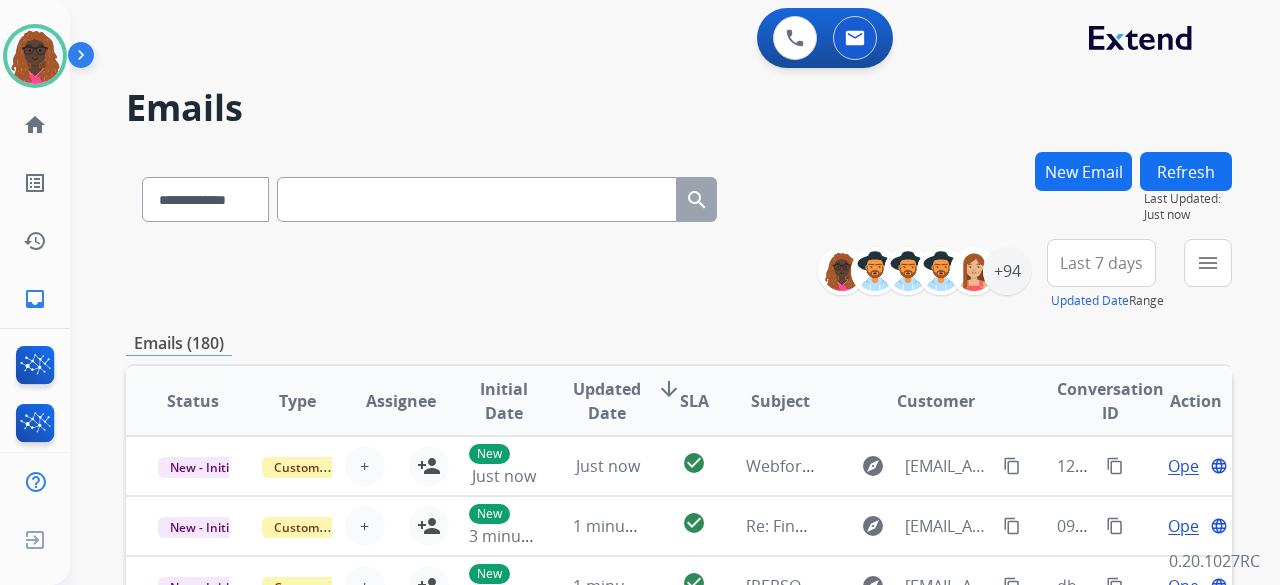 paste on "**********" 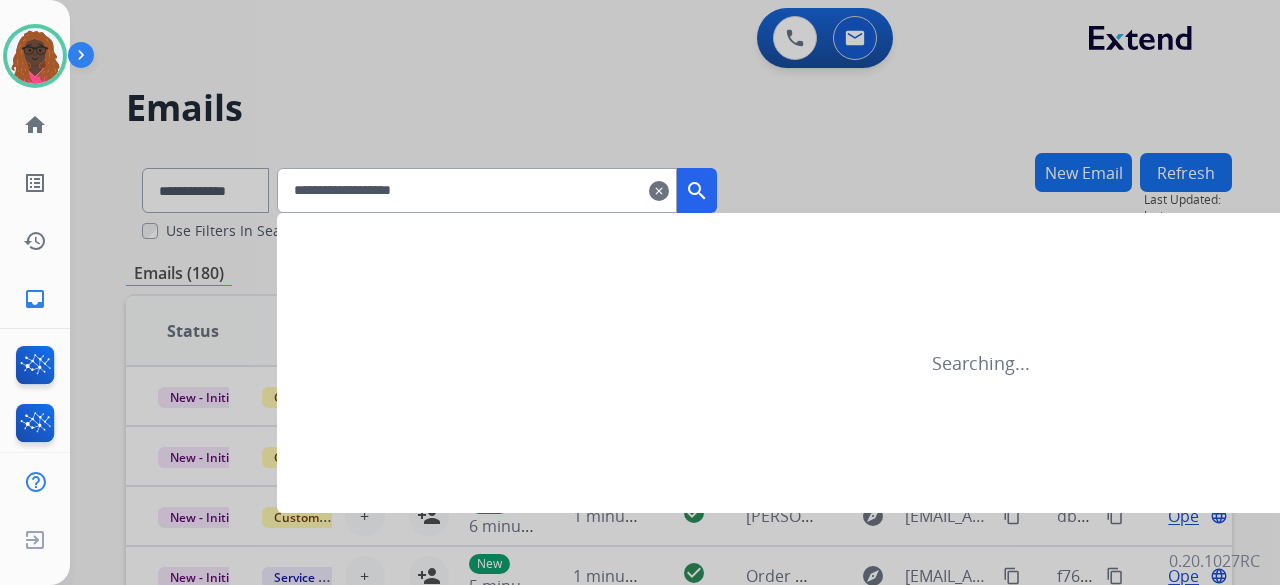 type on "**********" 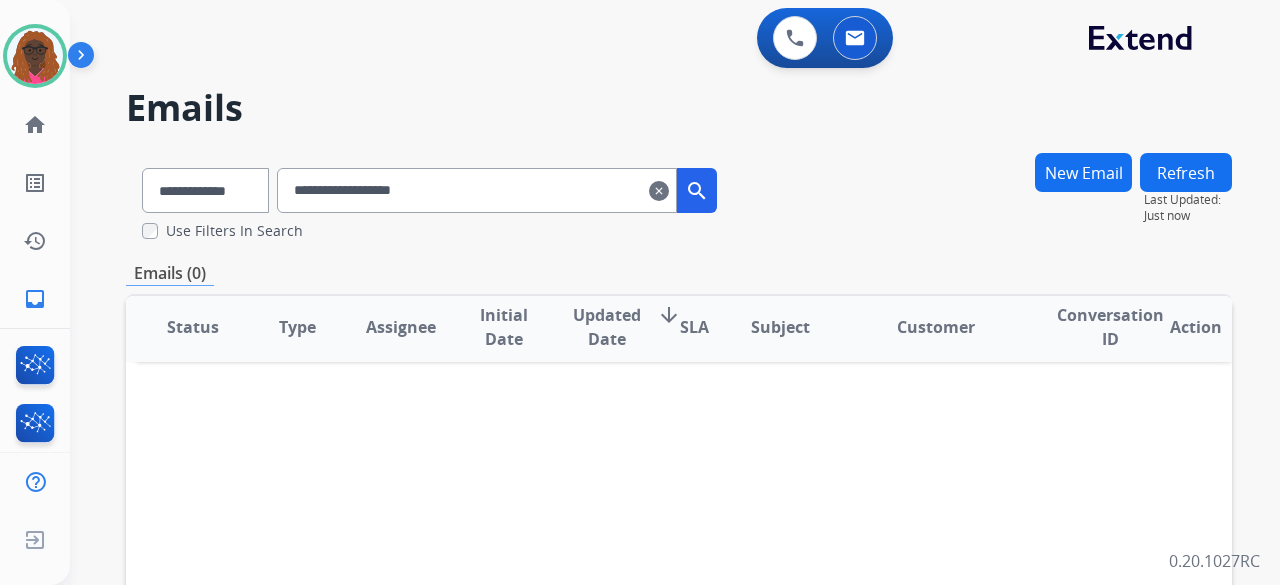 scroll, scrollTop: 4, scrollLeft: 0, axis: vertical 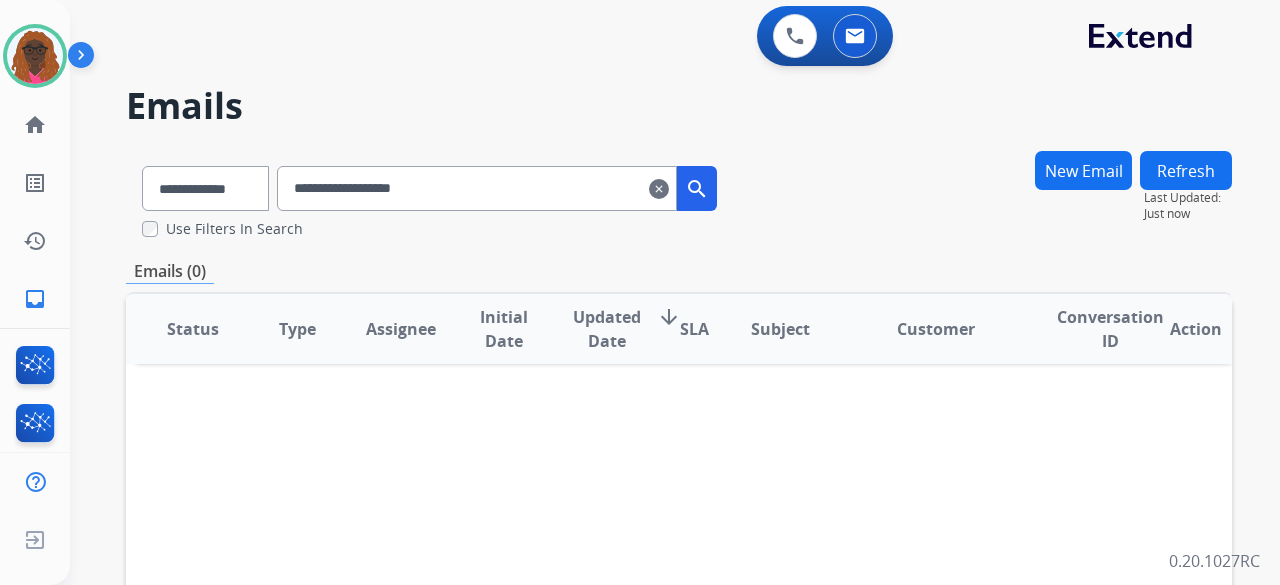 click on "New Email" at bounding box center (1083, 170) 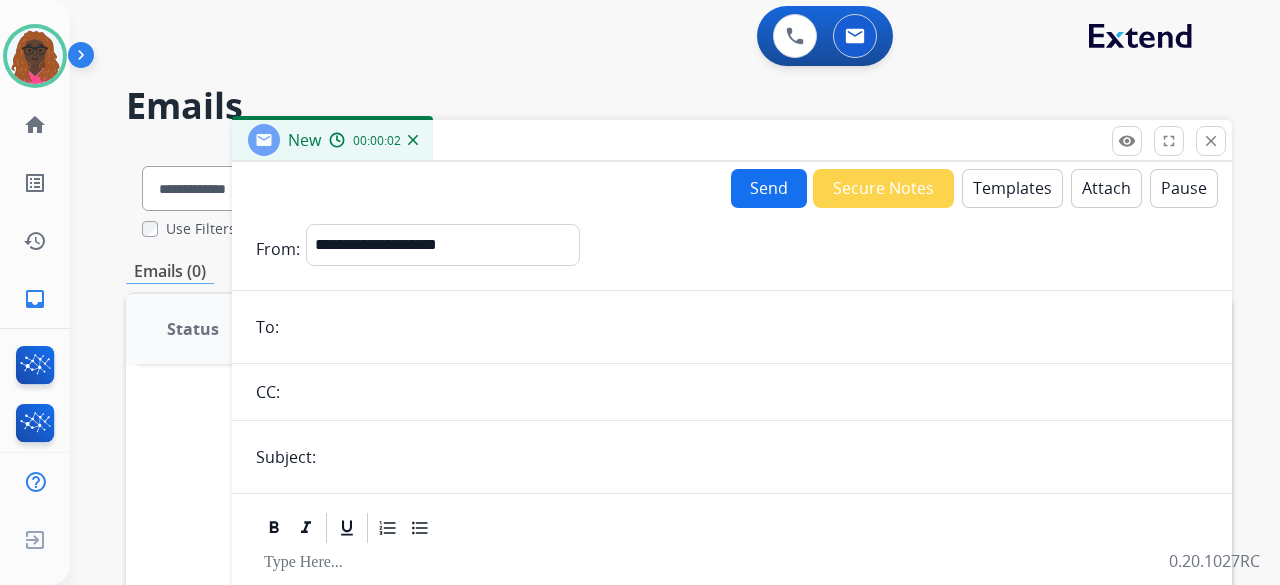 click on "Emails" at bounding box center [679, 106] 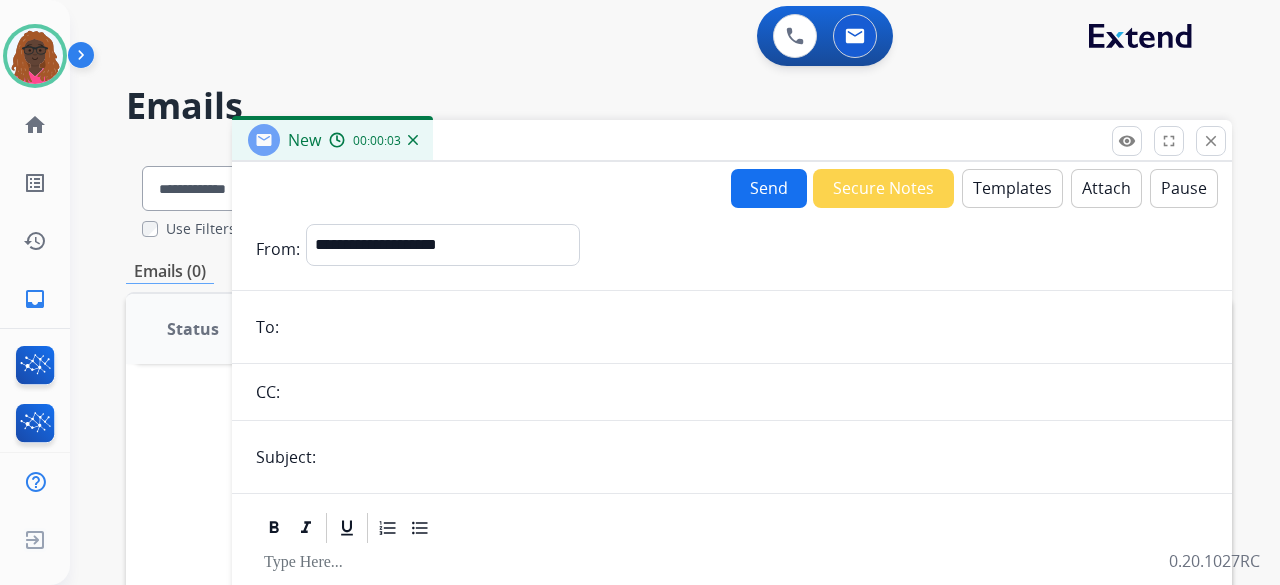 click on "close" at bounding box center [1211, 141] 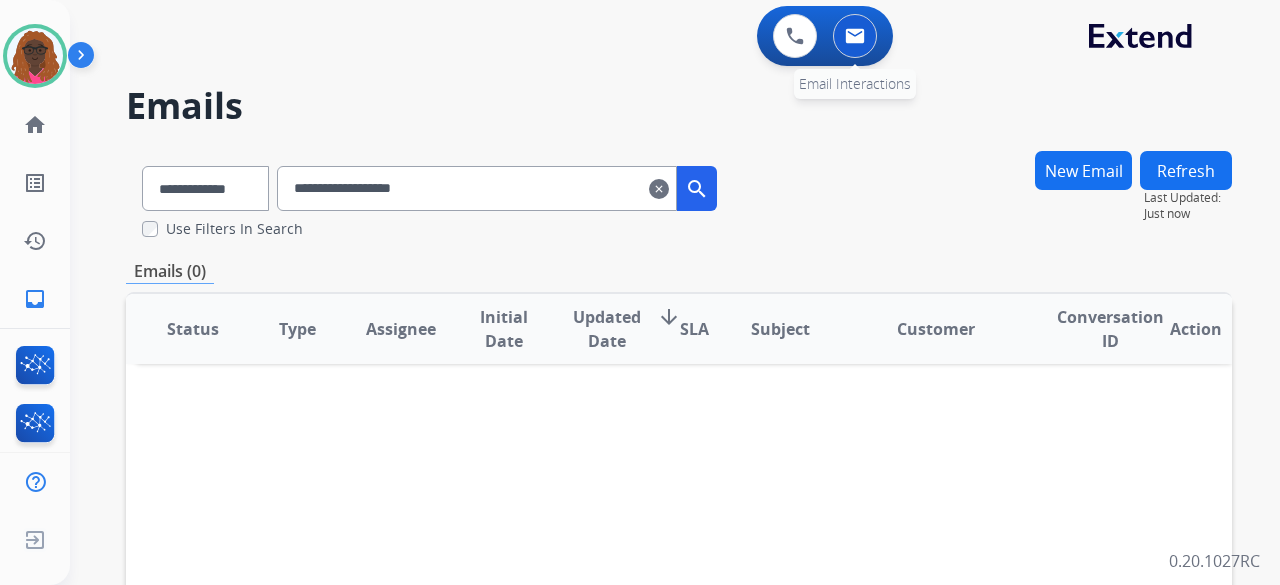 click at bounding box center (855, 36) 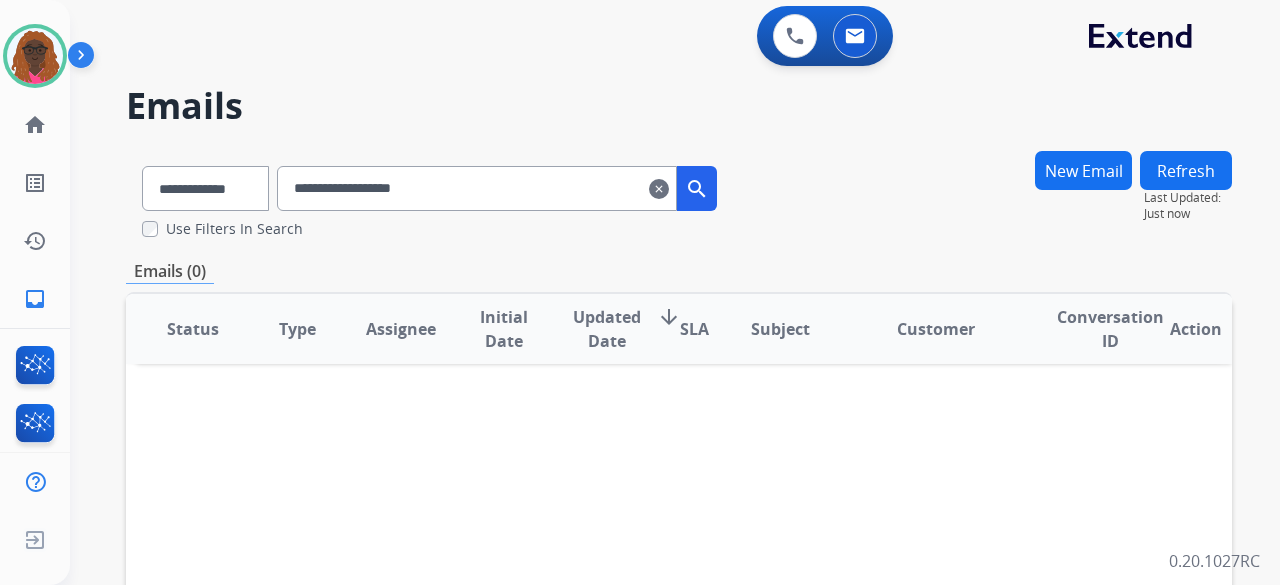 click on "clear" at bounding box center (659, 189) 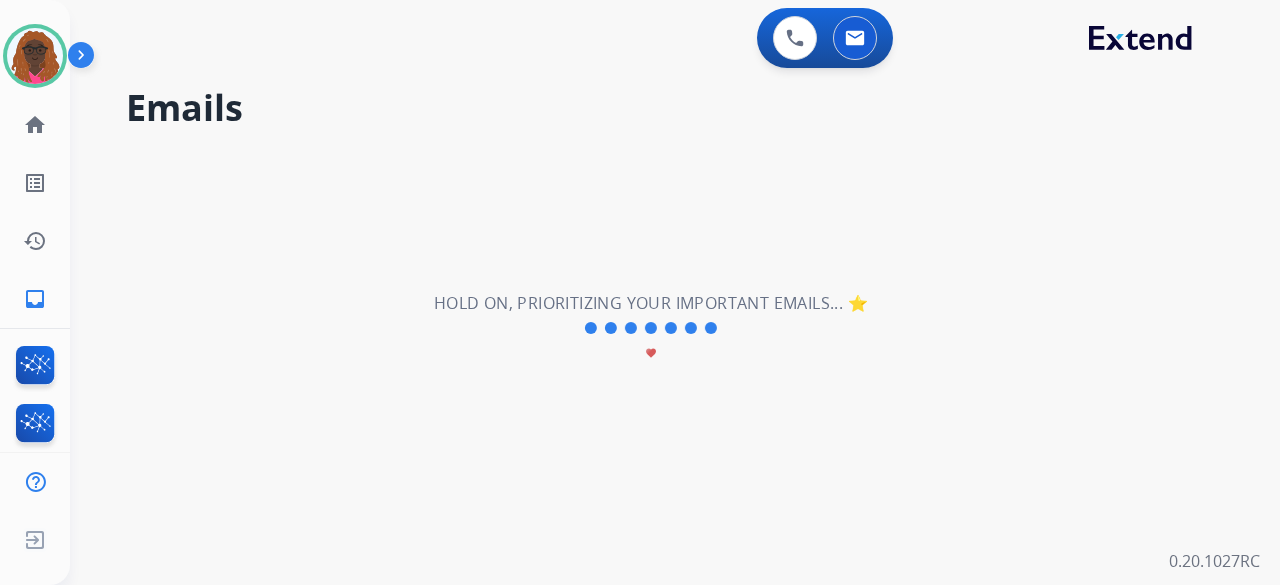 scroll, scrollTop: 0, scrollLeft: 0, axis: both 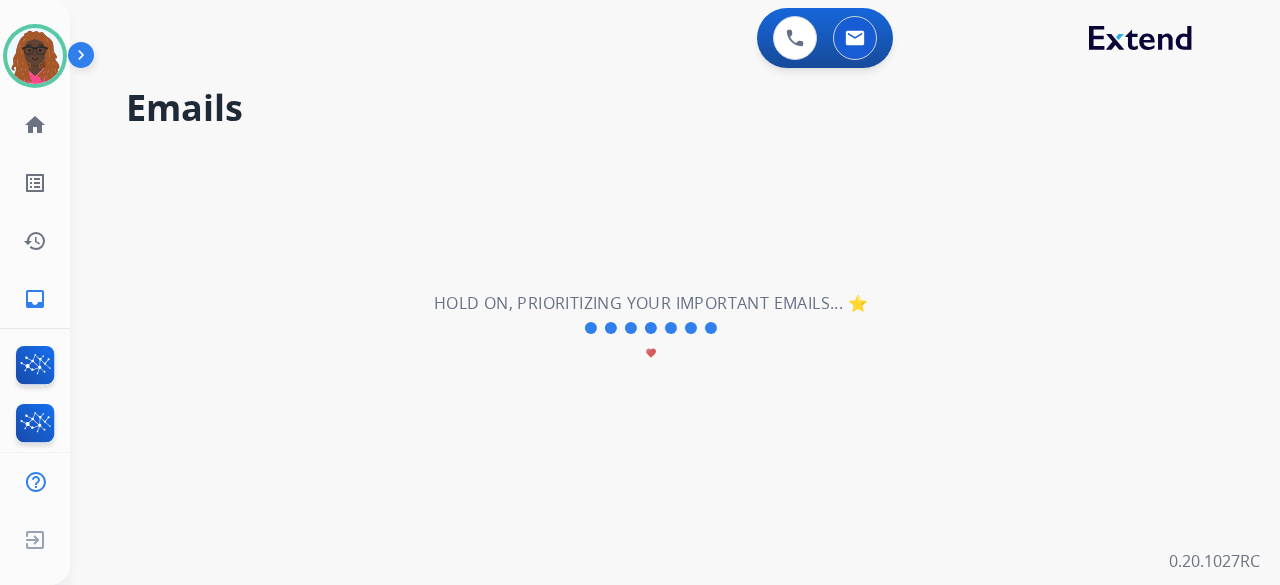 type 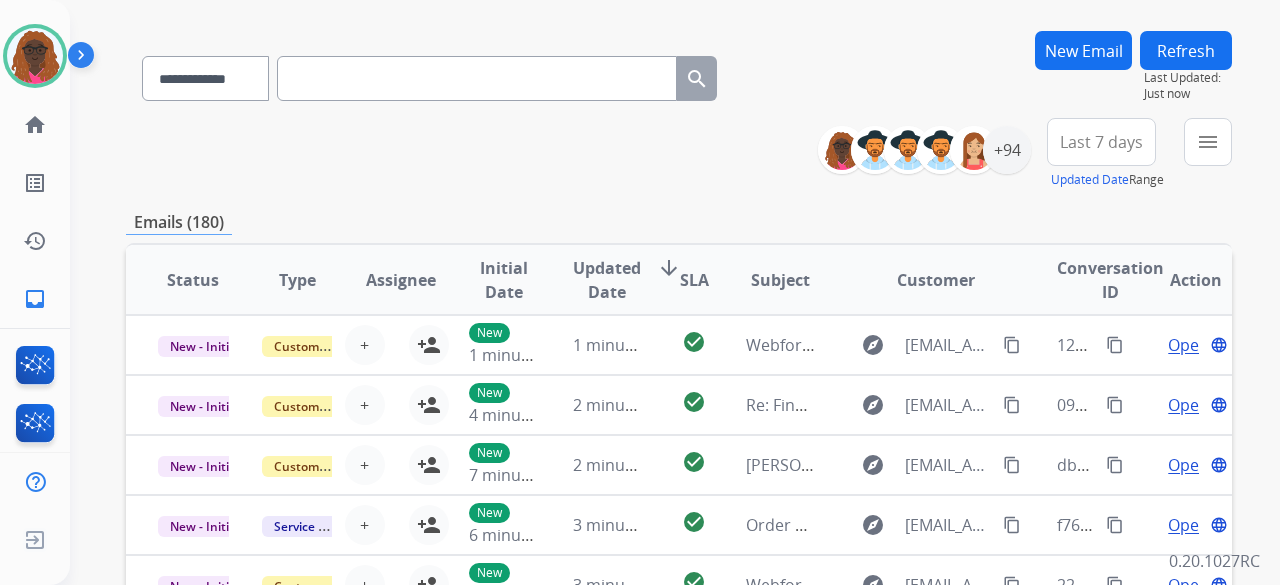 scroll, scrollTop: 106, scrollLeft: 0, axis: vertical 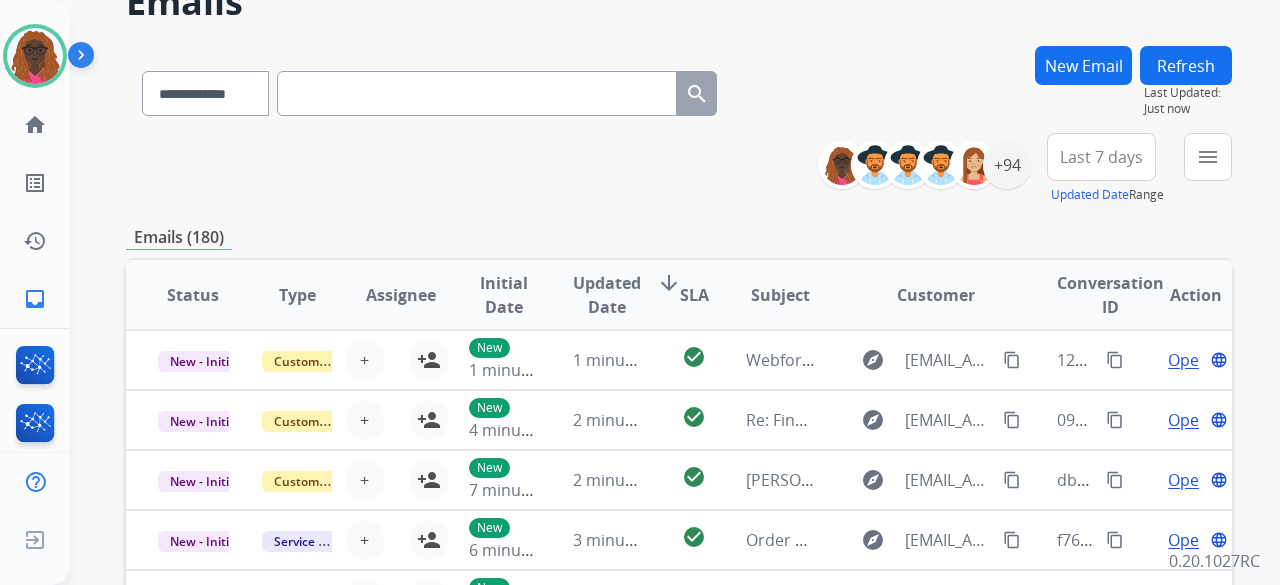 click on "New Email" at bounding box center (1083, 65) 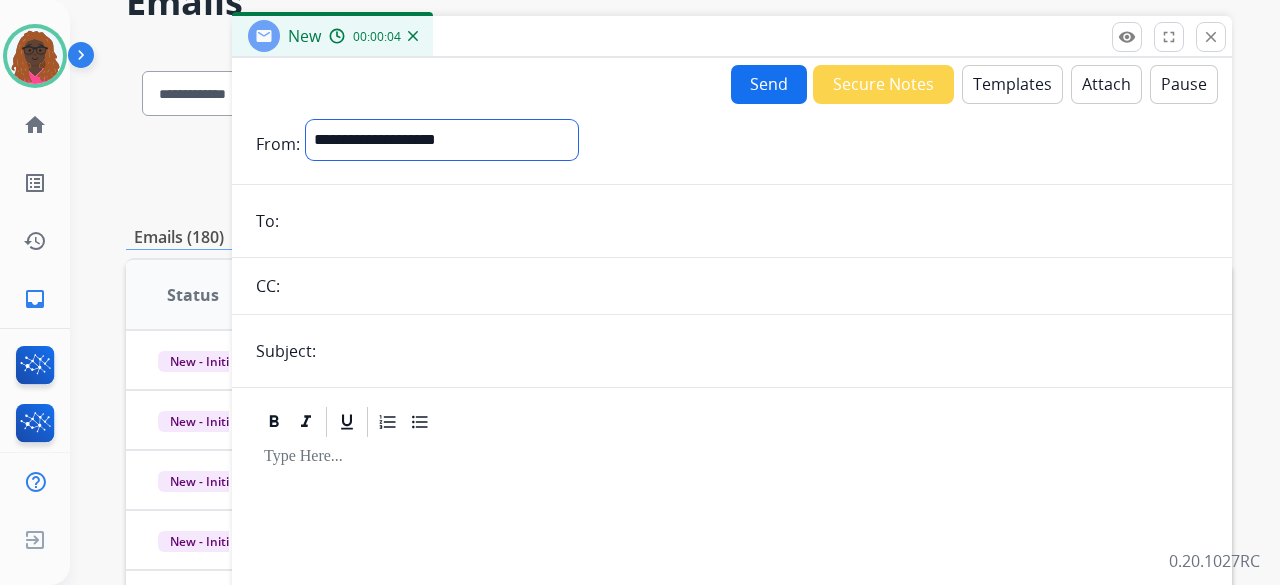 click on "**********" at bounding box center [442, 140] 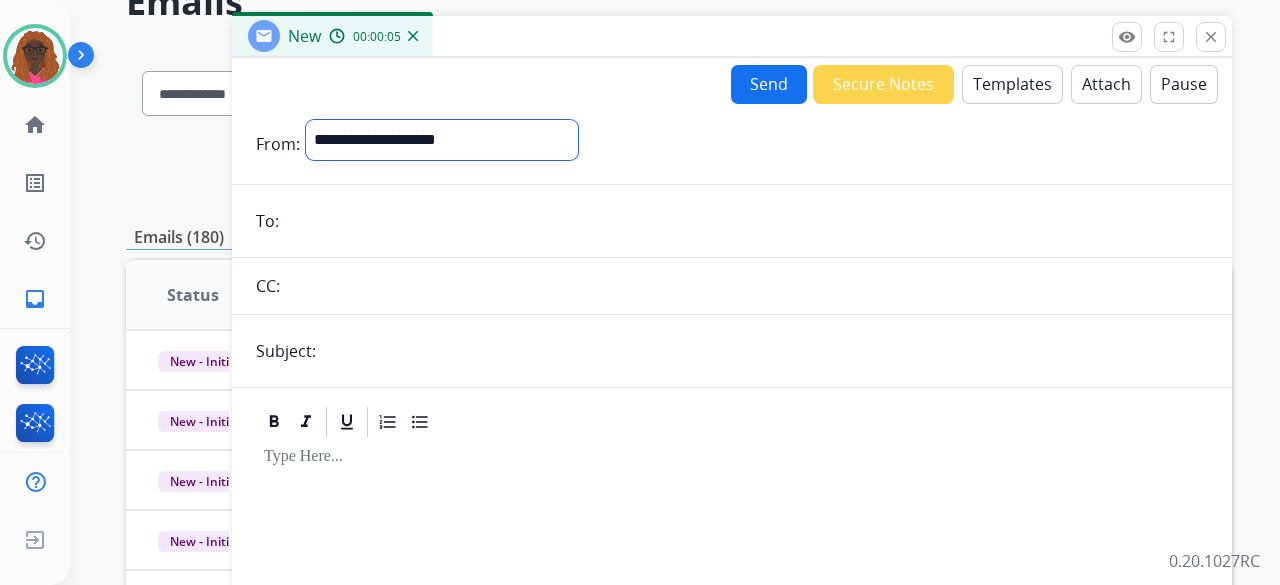 select on "**********" 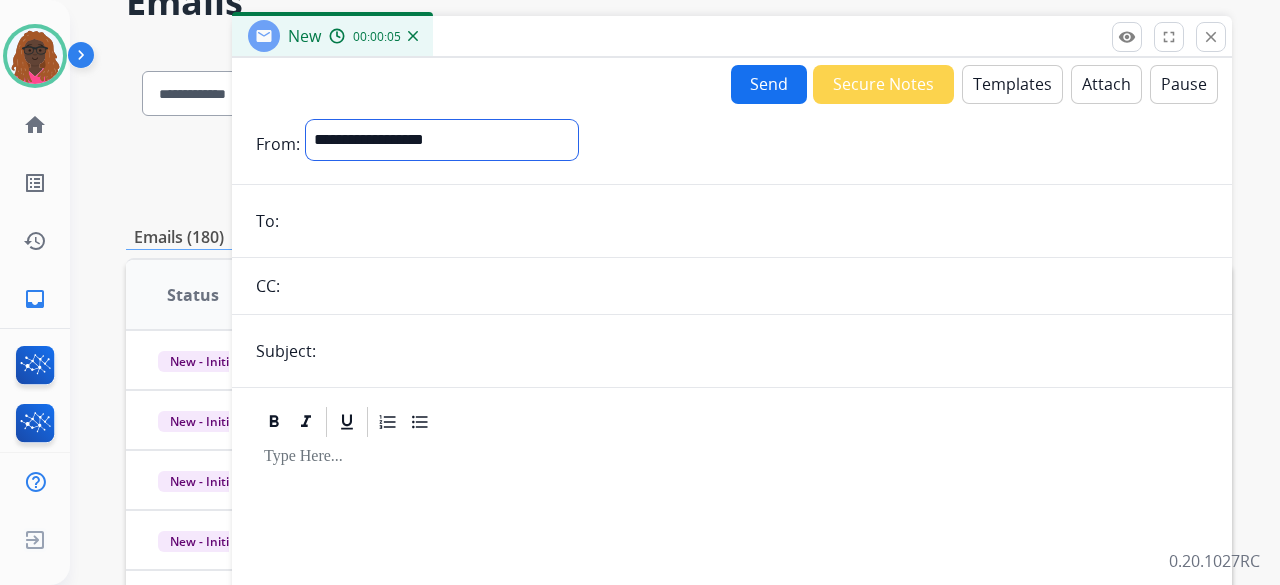 click on "**********" at bounding box center (442, 140) 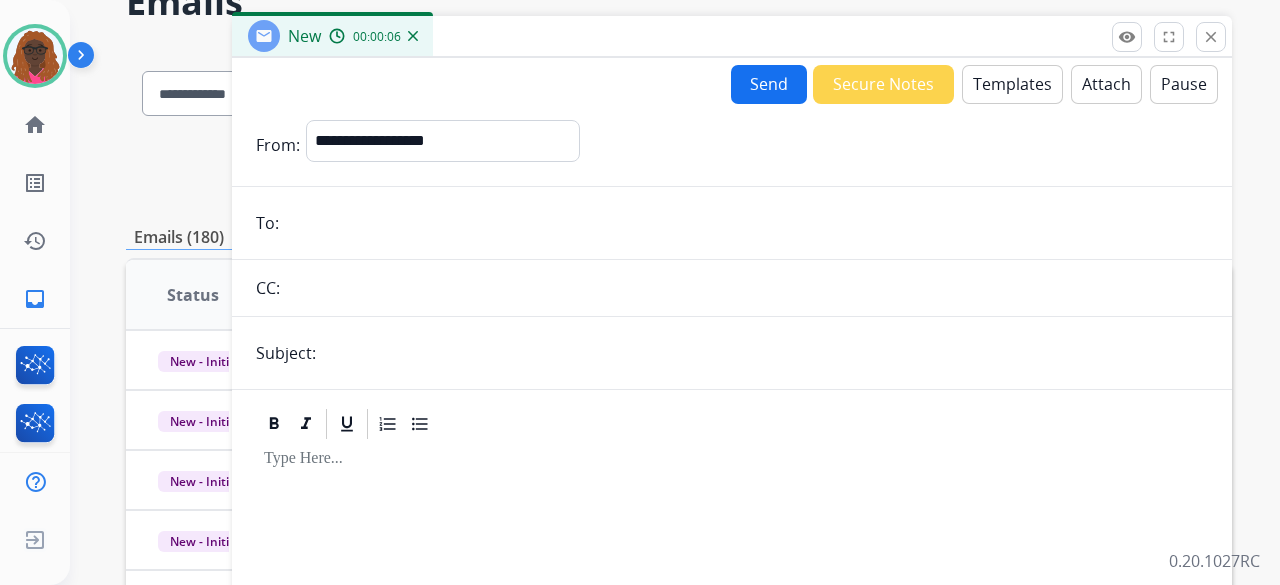 click at bounding box center (746, 223) 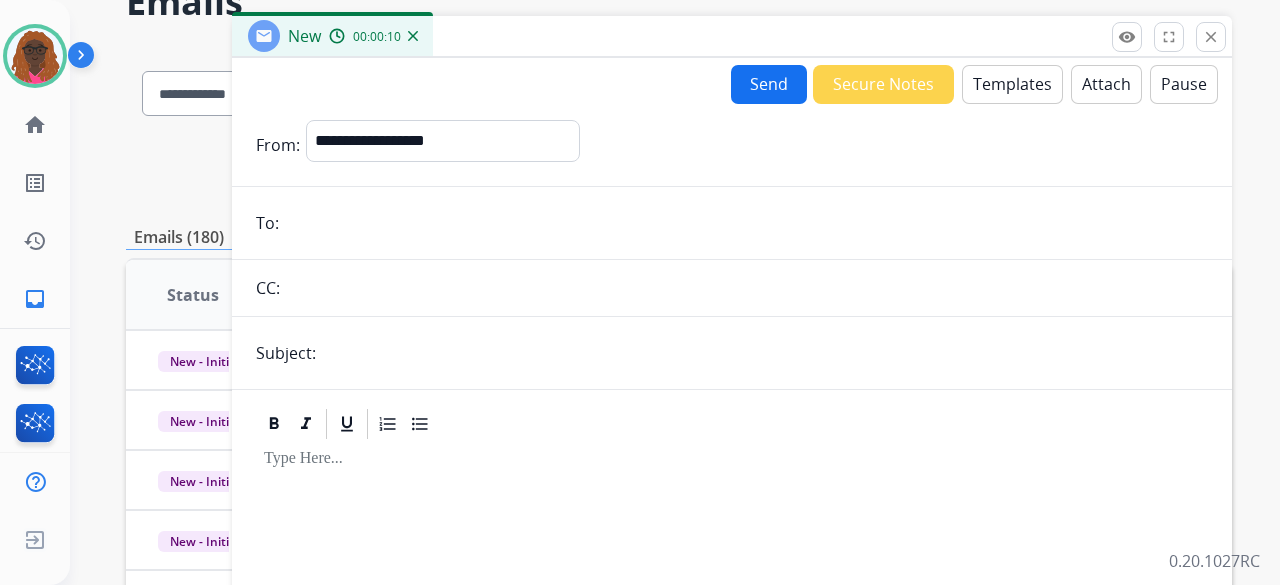 paste on "**********" 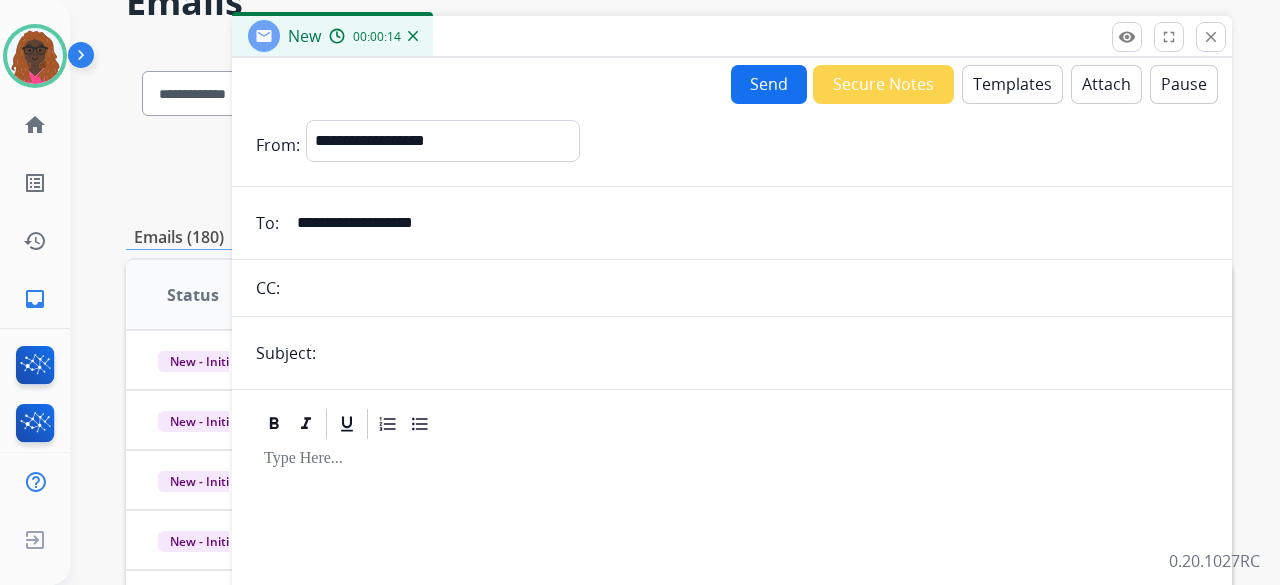 type on "**********" 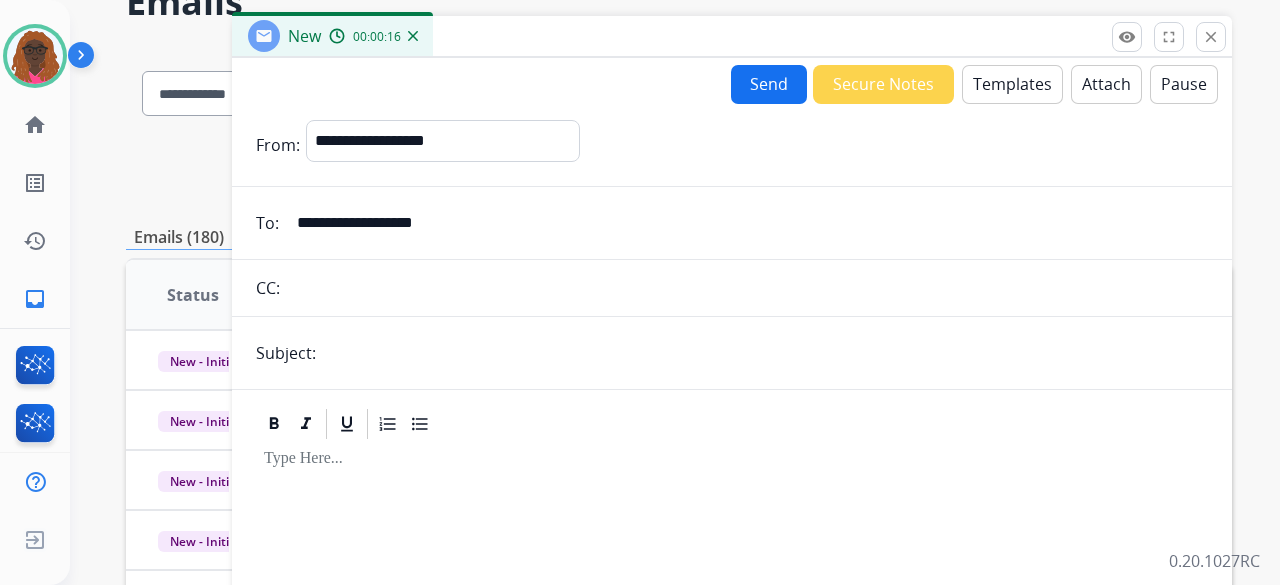 type on "**********" 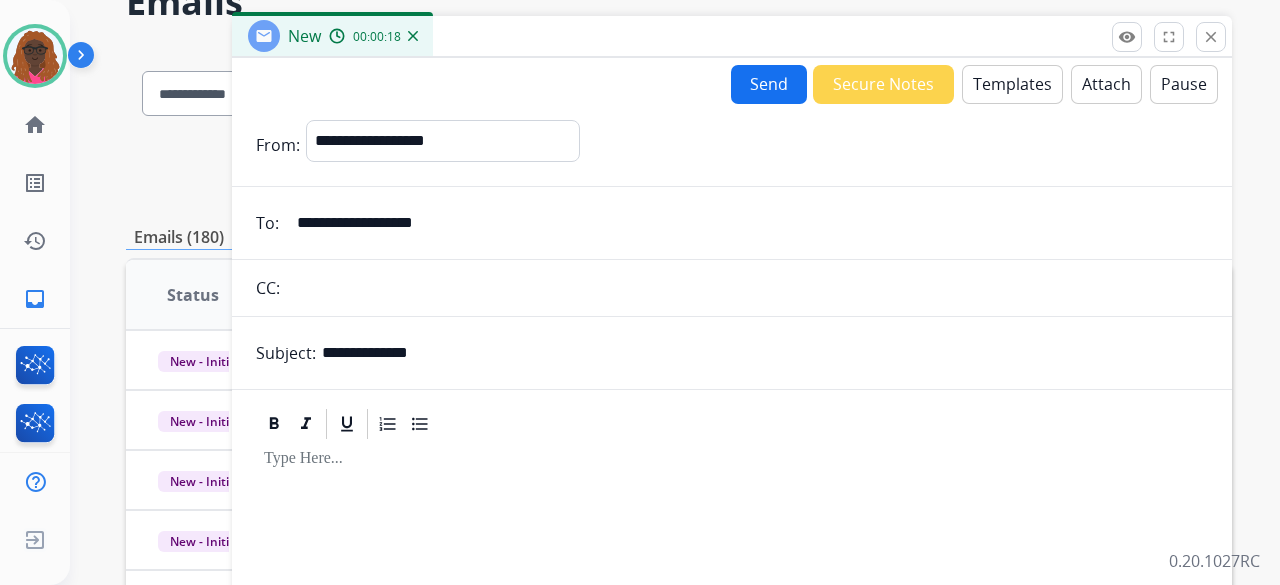 click on "Templates" at bounding box center (1012, 84) 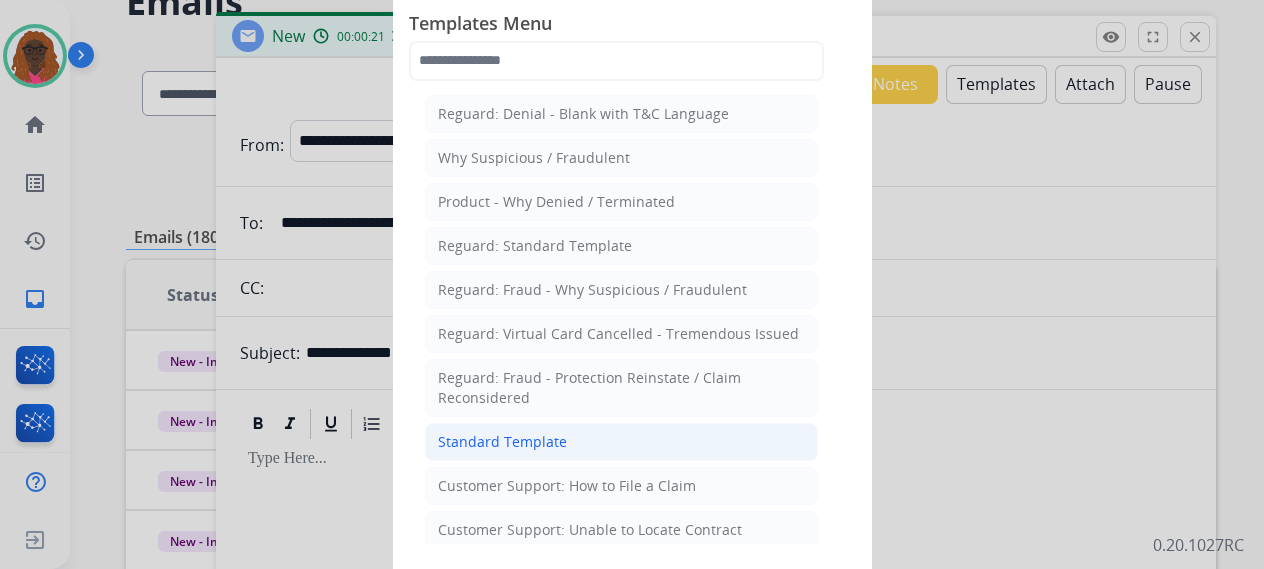 click on "Standard Template" 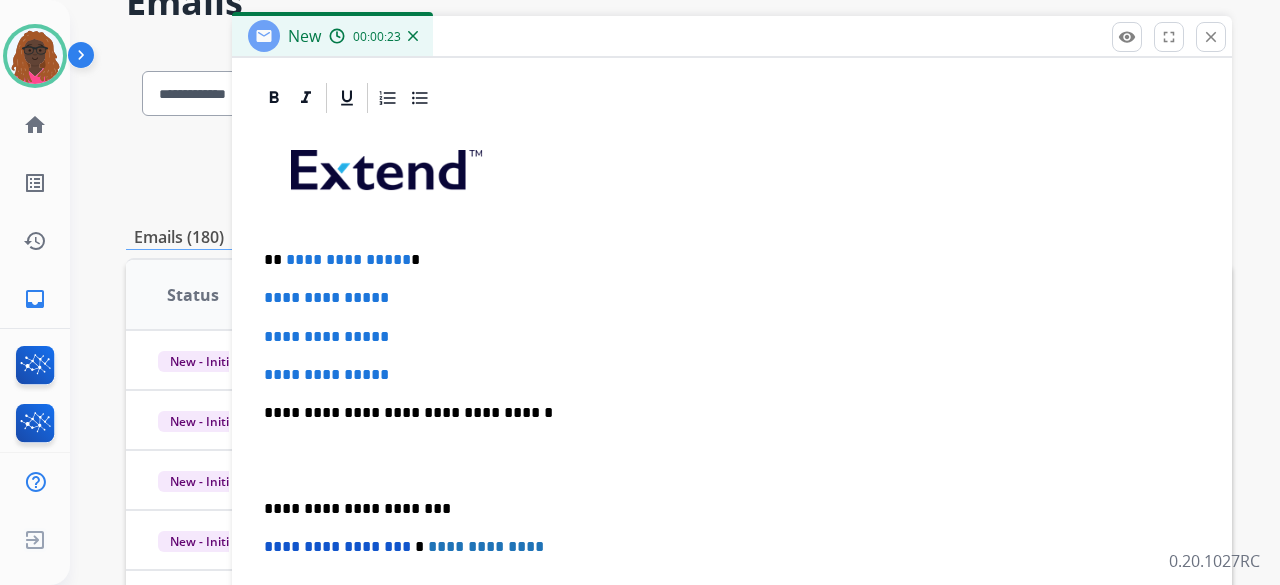 scroll, scrollTop: 460, scrollLeft: 0, axis: vertical 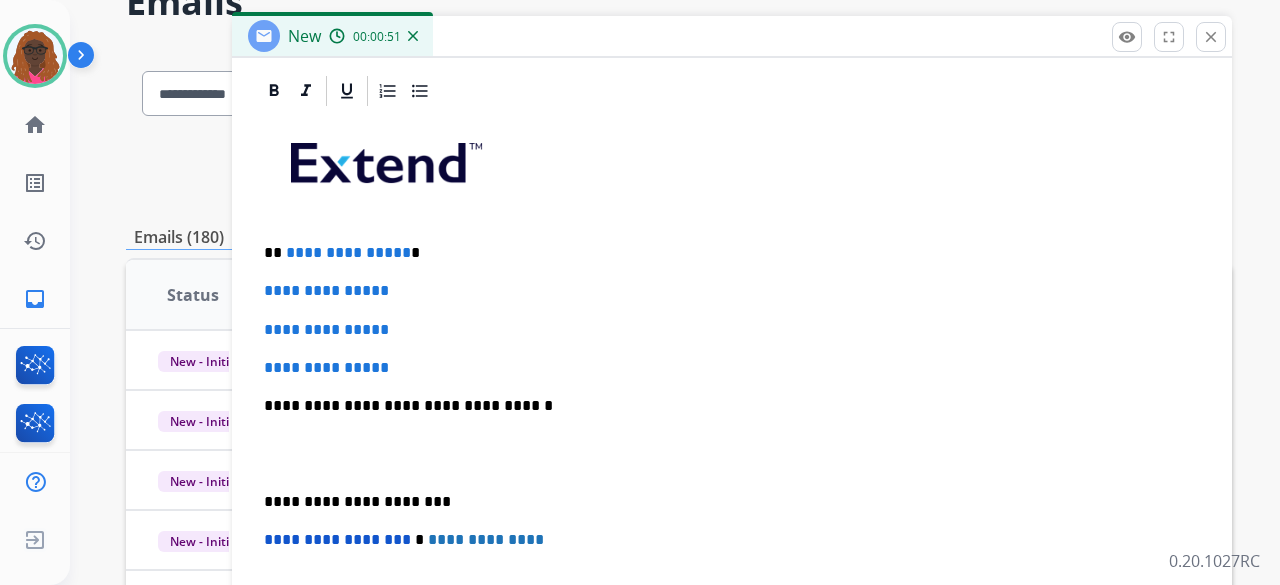 click on "**********" at bounding box center (724, 253) 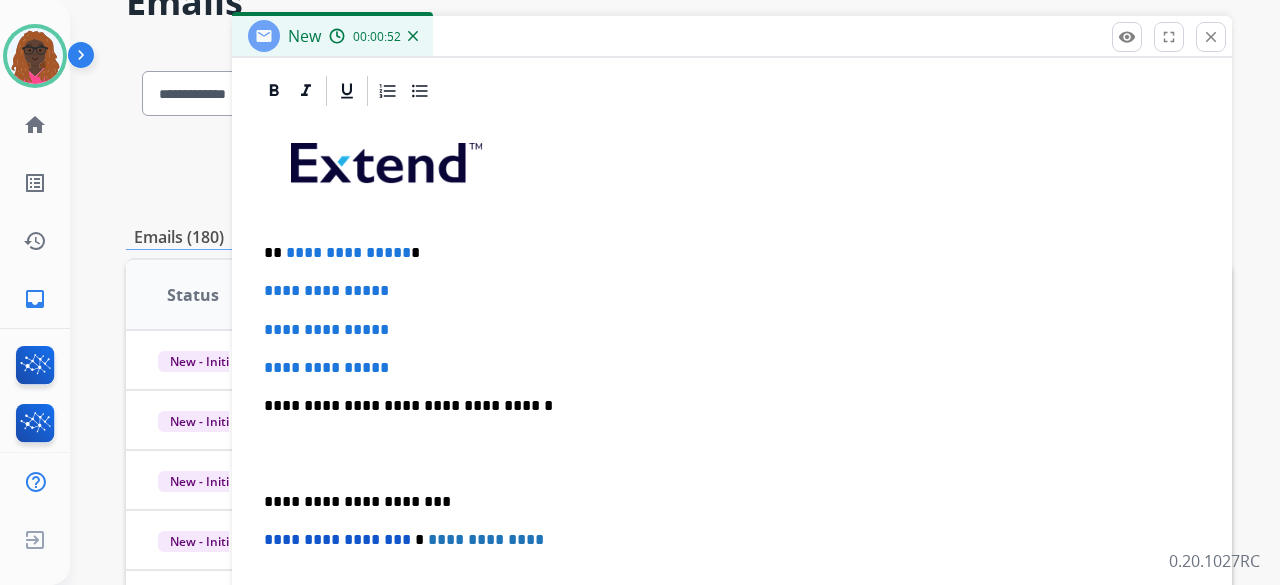 type 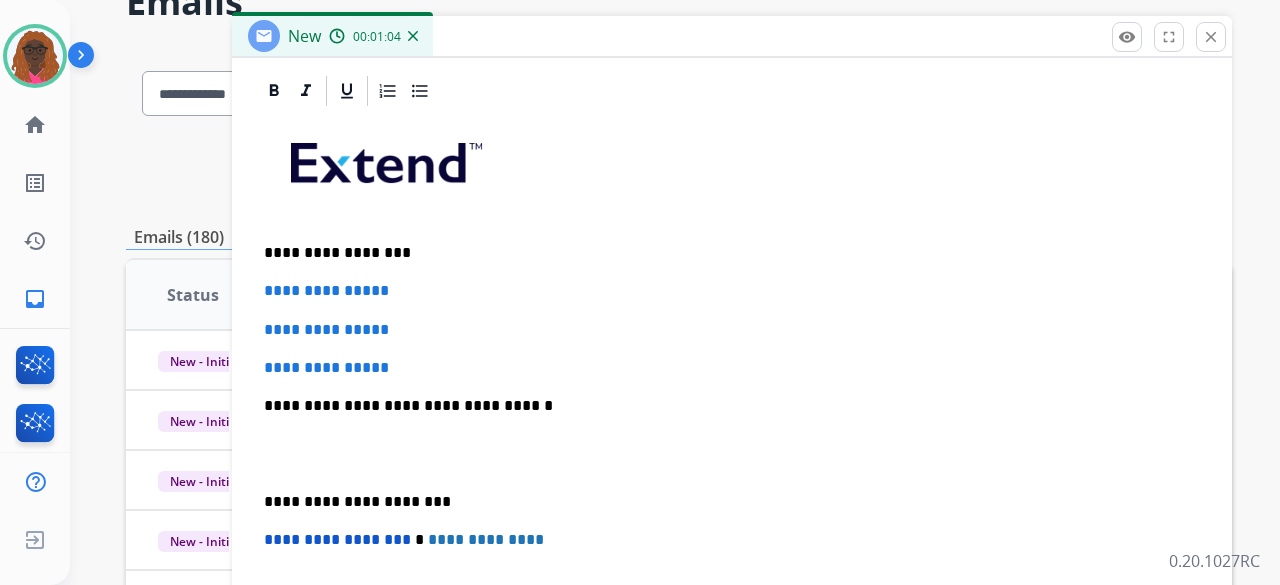 click on "**********" at bounding box center [326, 290] 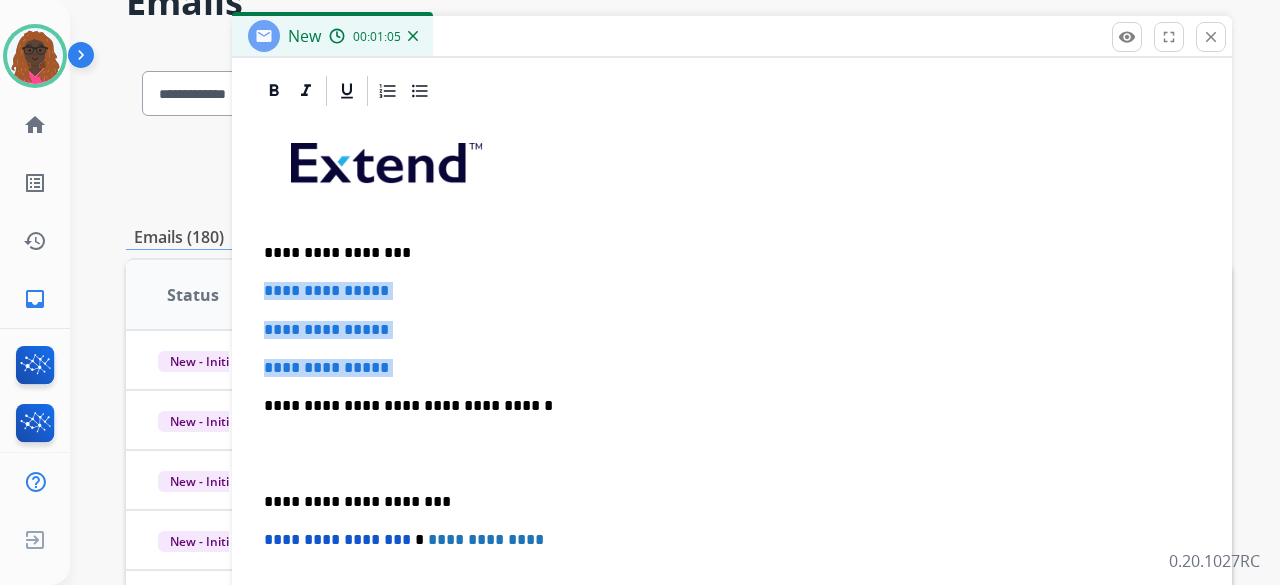 drag, startPoint x: 265, startPoint y: 291, endPoint x: 416, endPoint y: 349, distance: 161.75598 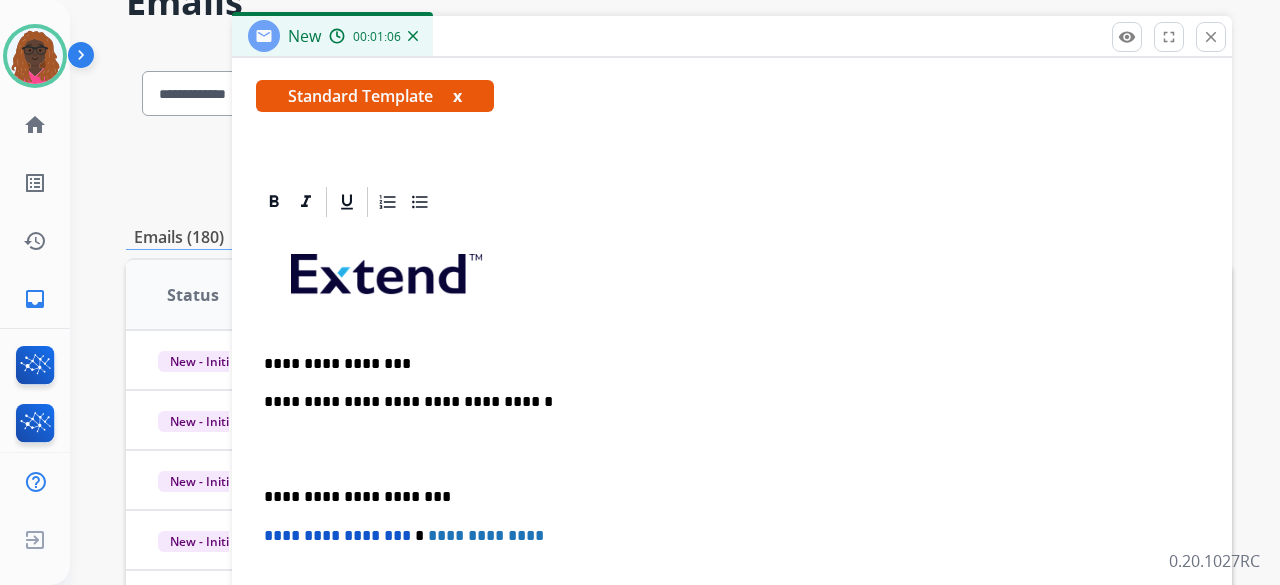 scroll, scrollTop: 345, scrollLeft: 0, axis: vertical 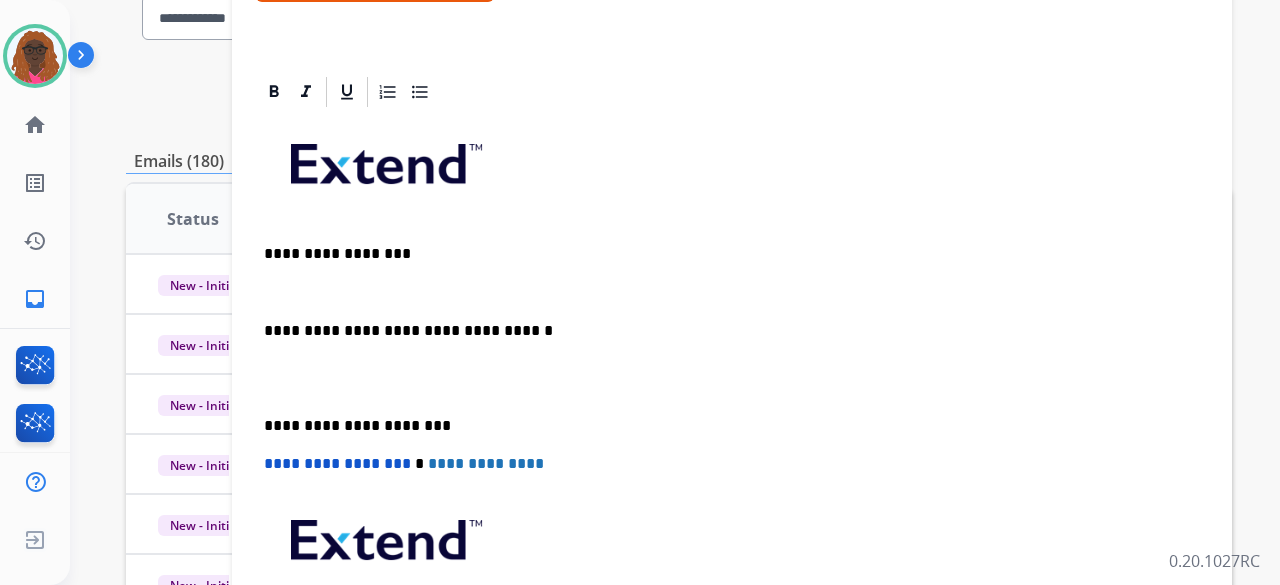 click on "**********" at bounding box center [724, 254] 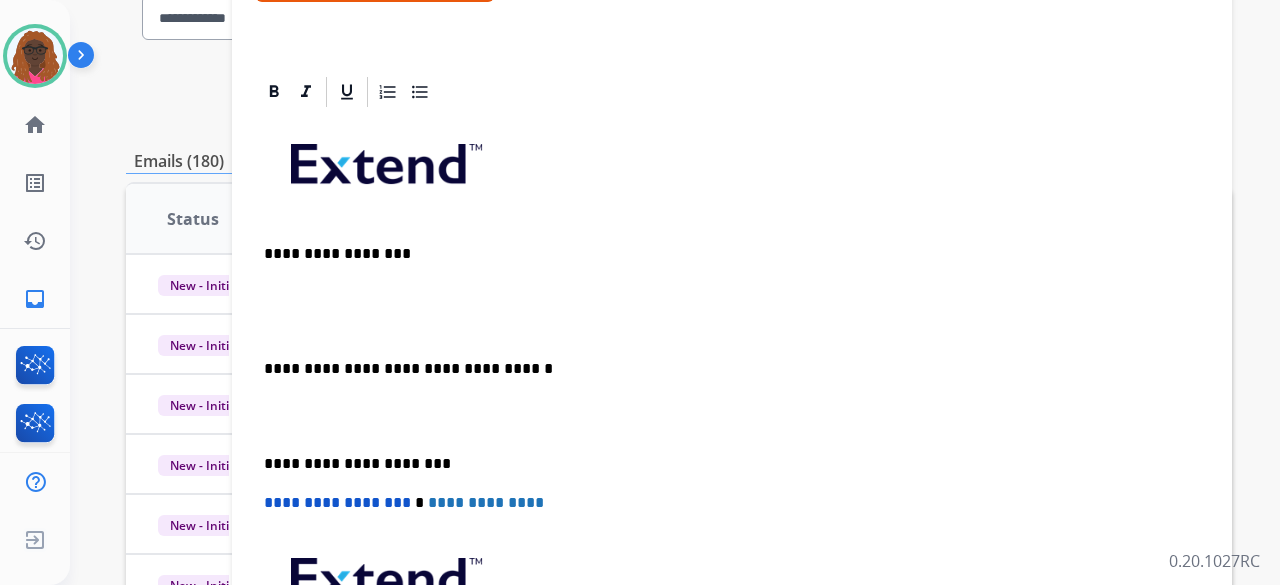scroll, scrollTop: 422, scrollLeft: 0, axis: vertical 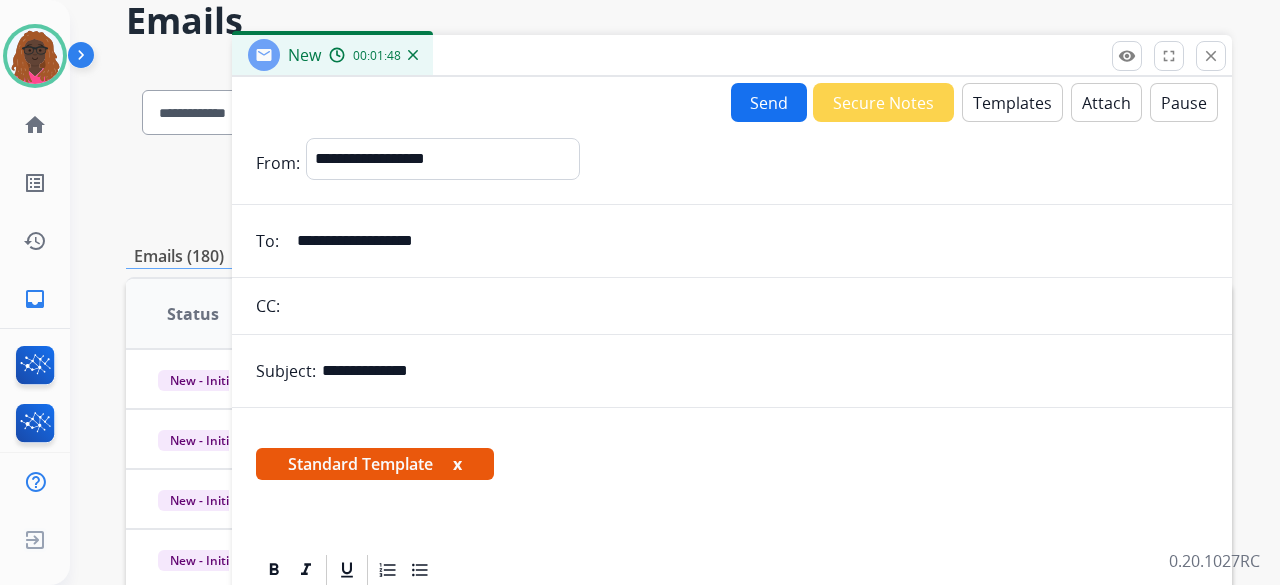 click on "Templates" at bounding box center (1012, 102) 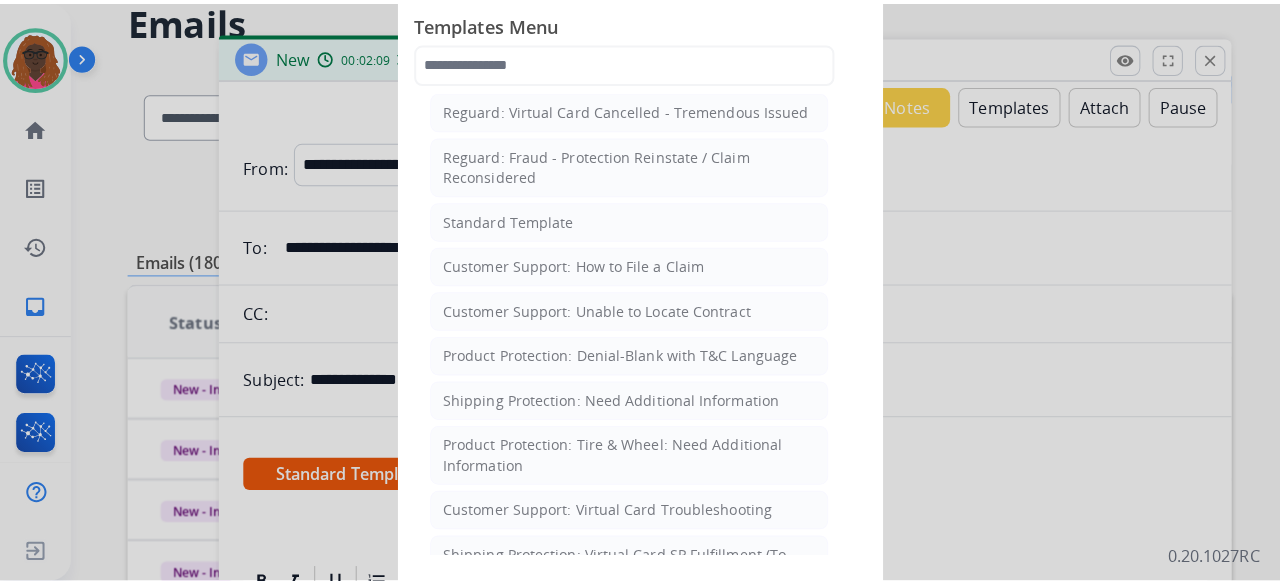 scroll, scrollTop: 225, scrollLeft: 0, axis: vertical 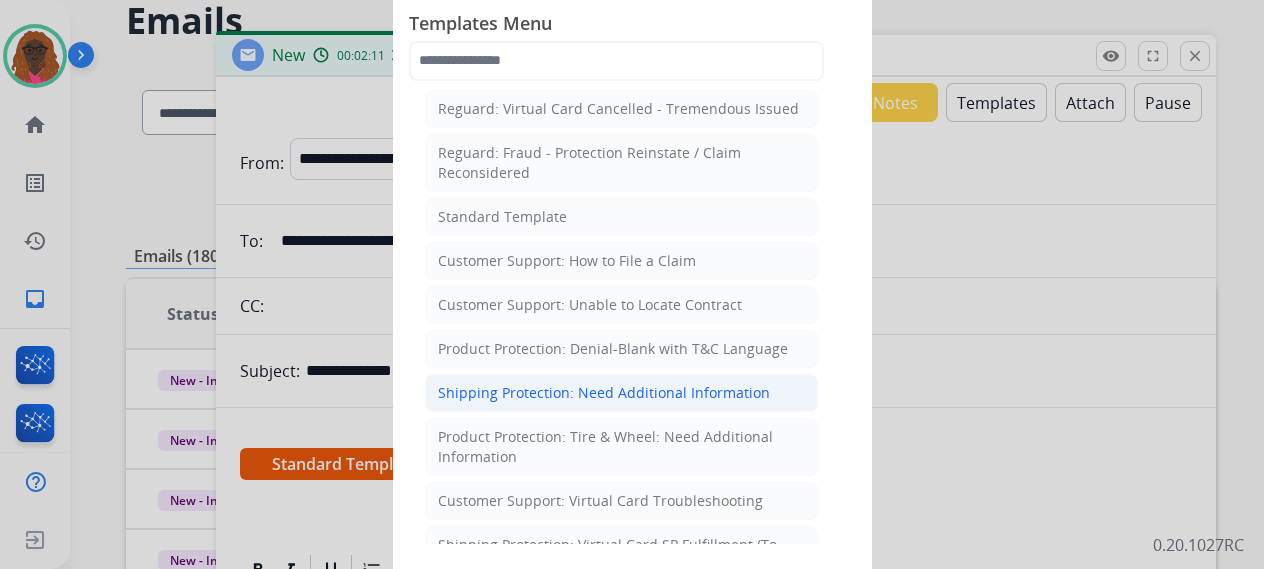 click on "Shipping Protection: Need Additional Information" 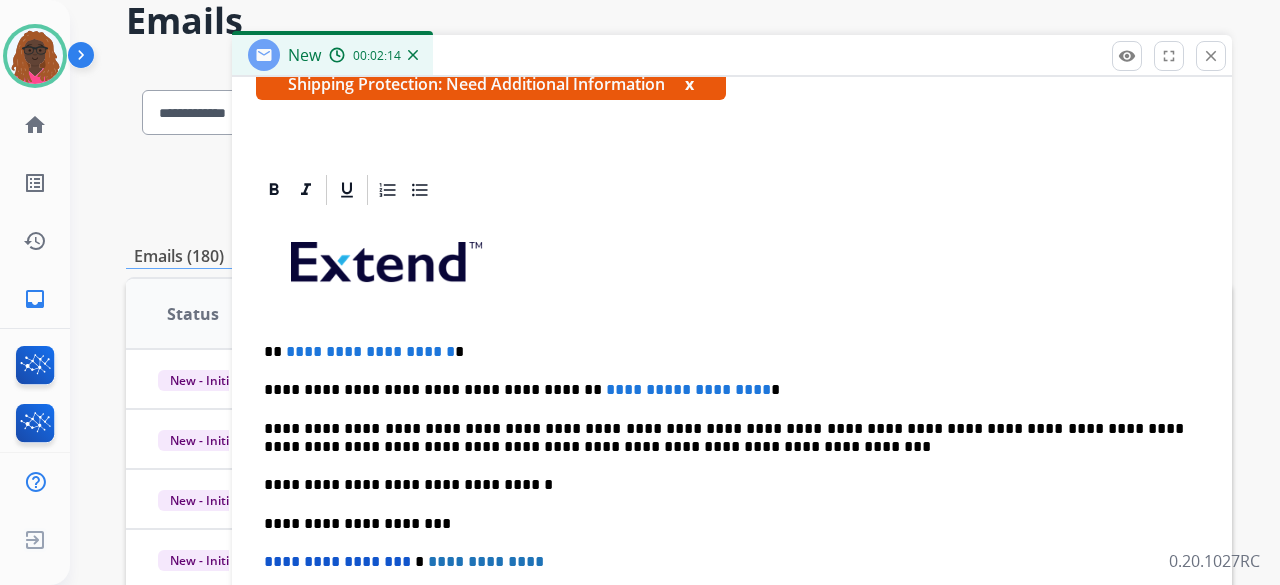 scroll, scrollTop: 383, scrollLeft: 0, axis: vertical 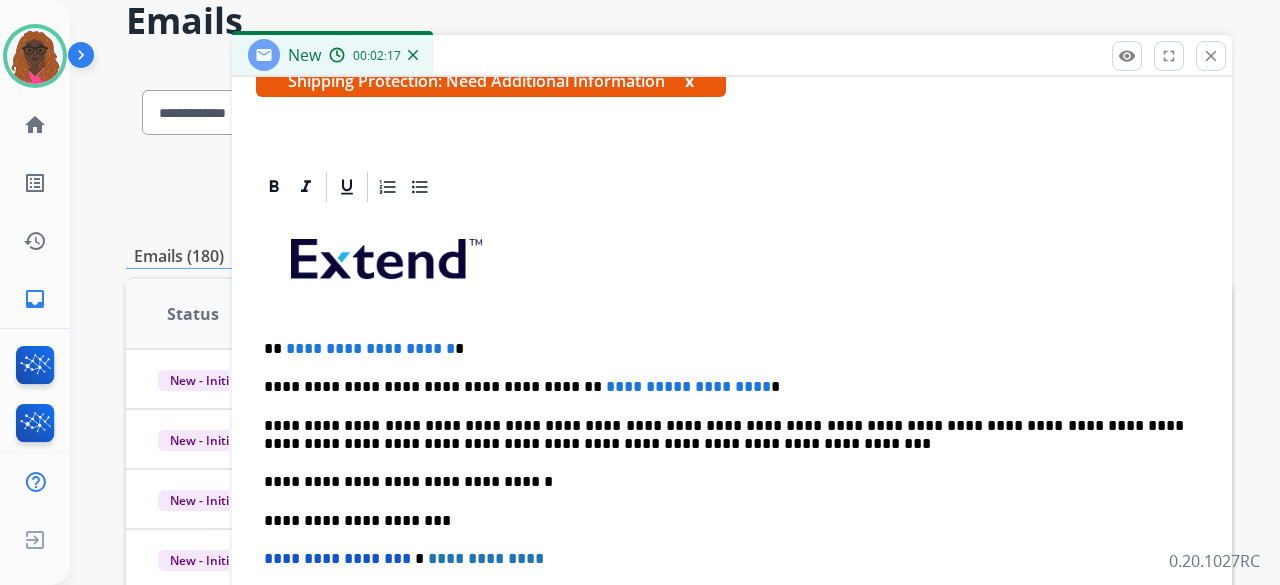 click on "**********" at bounding box center (724, 349) 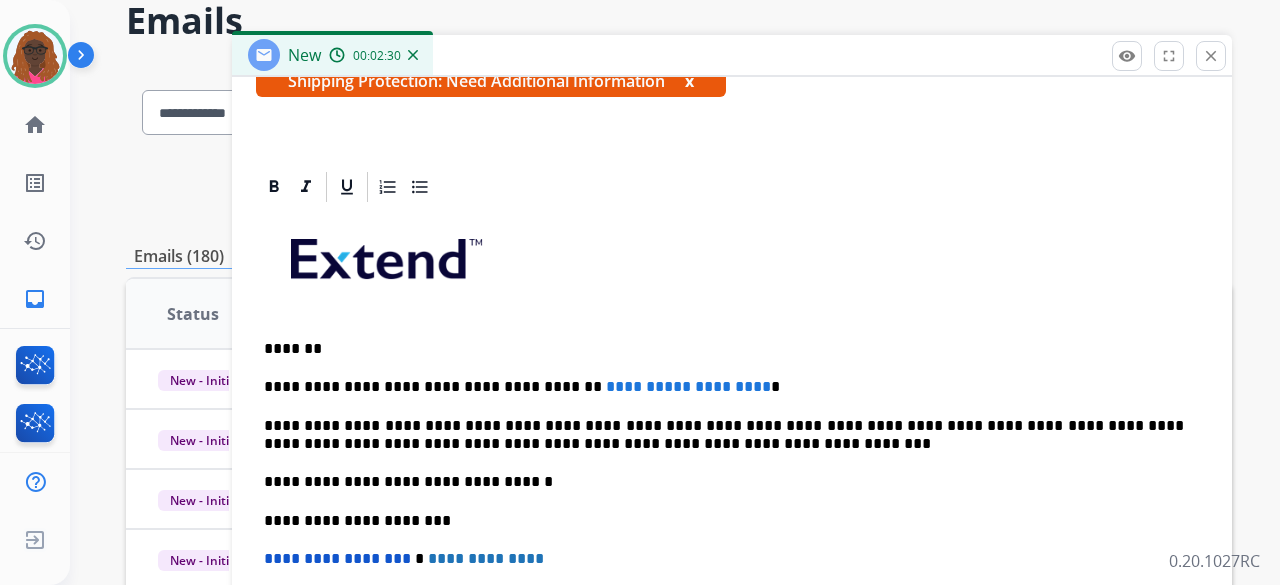 drag, startPoint x: 626, startPoint y: 225, endPoint x: 303, endPoint y: 353, distance: 347.43777 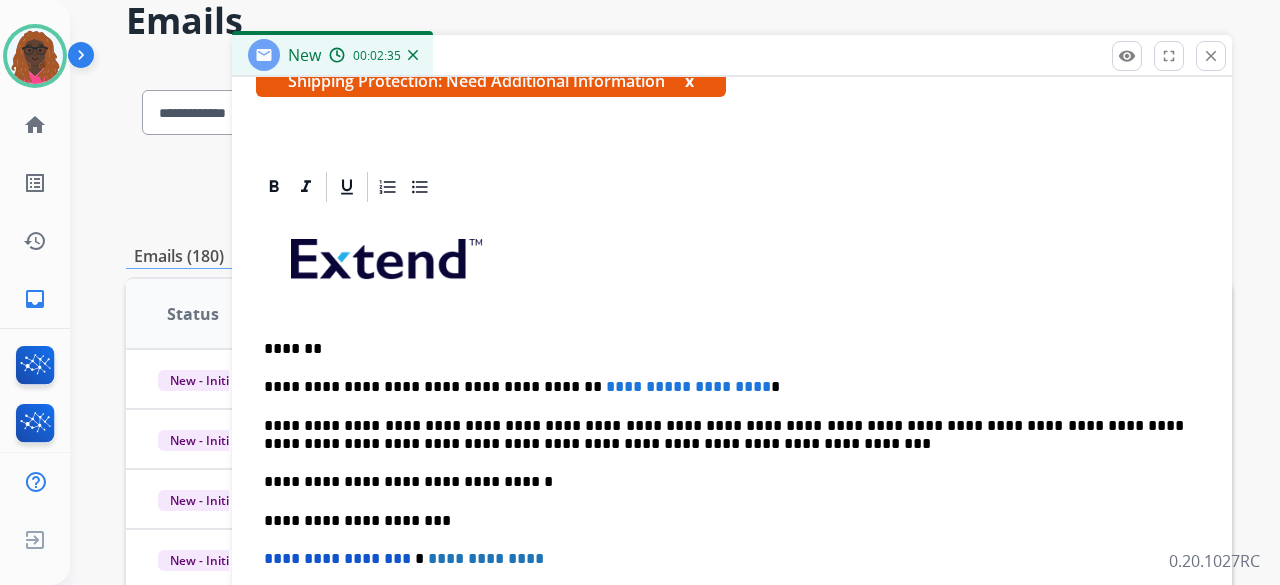 drag, startPoint x: 301, startPoint y: 347, endPoint x: 555, endPoint y: 313, distance: 256.26547 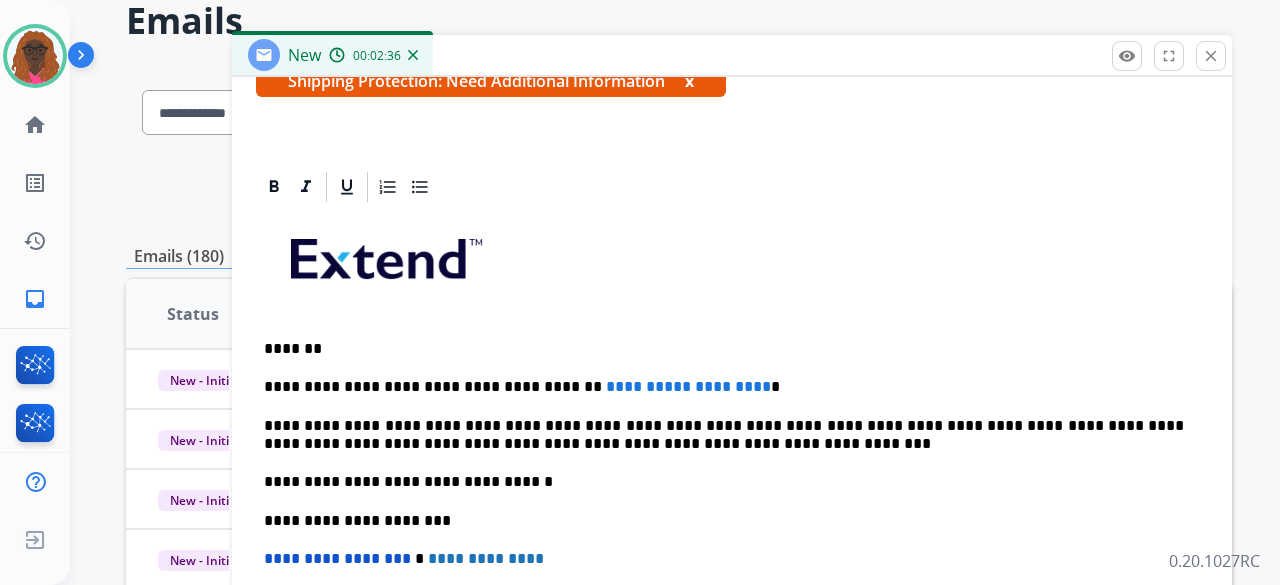 click on "**********" at bounding box center (732, 510) 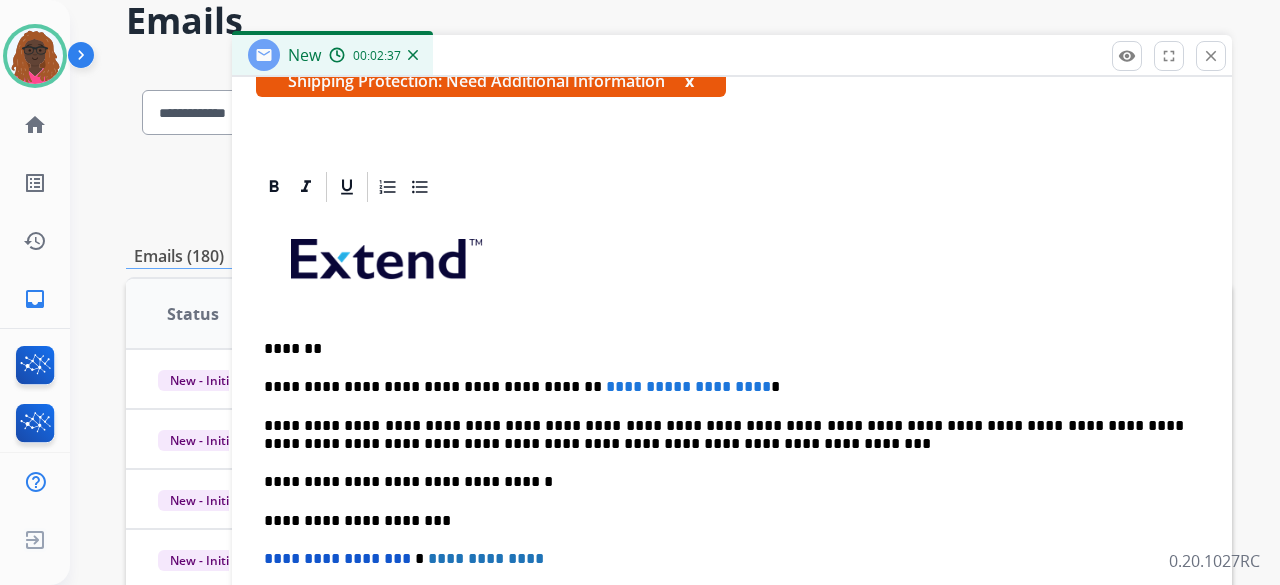 click on "*******" at bounding box center [724, 349] 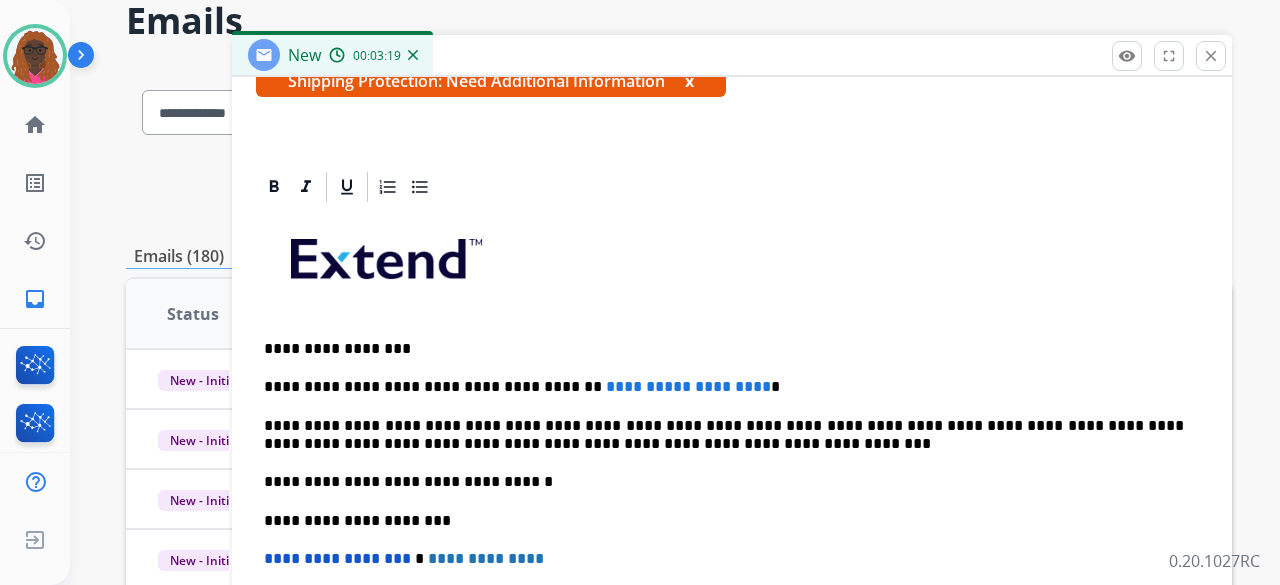 click on "*********" at bounding box center (733, 386) 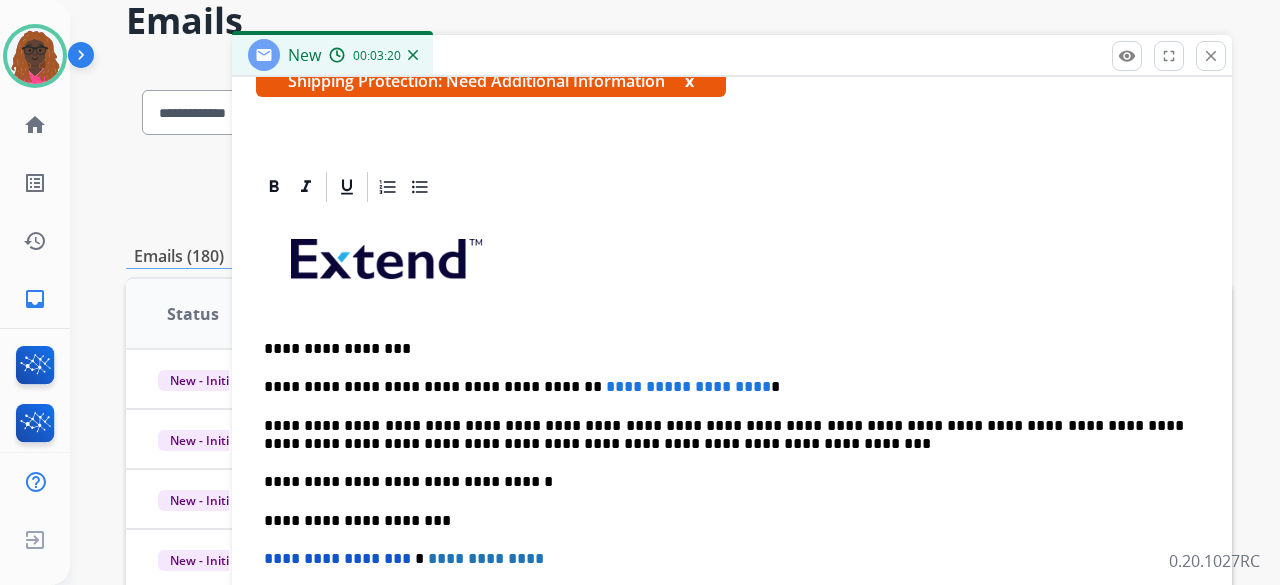 click on "*********" at bounding box center [733, 386] 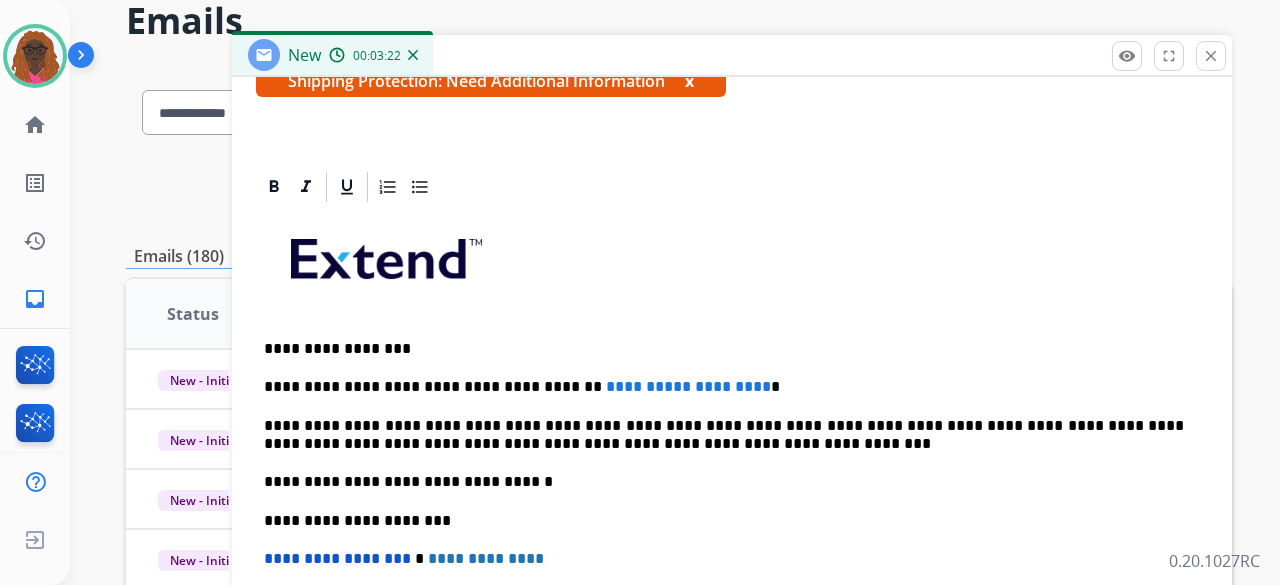 click on "**********" at bounding box center (724, 387) 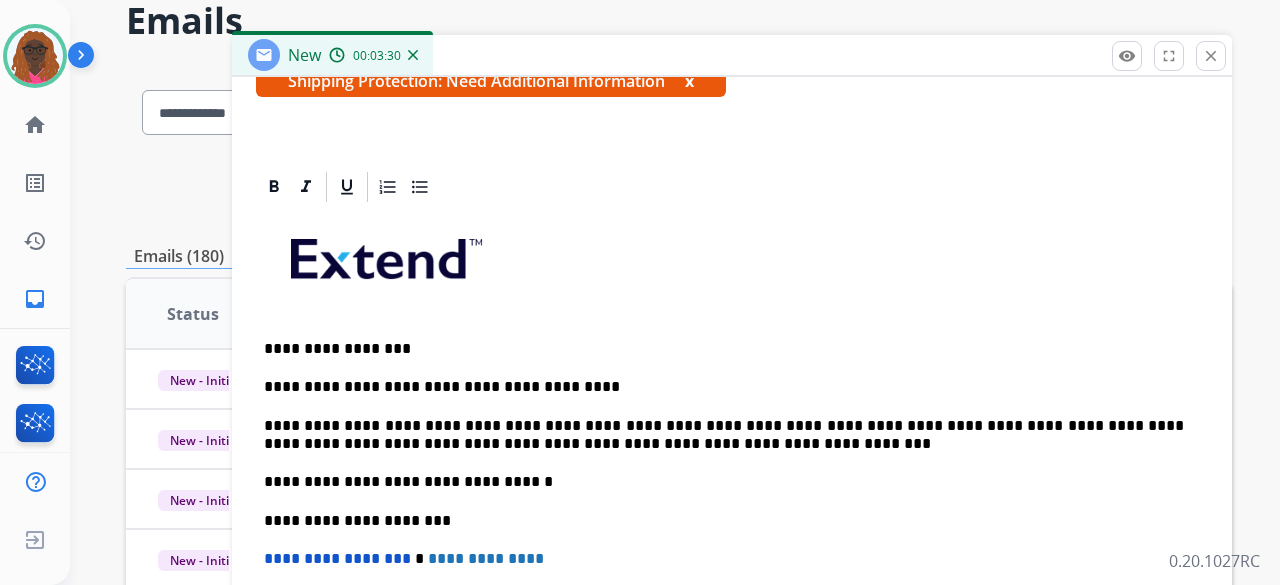 drag, startPoint x: 752, startPoint y: 377, endPoint x: 557, endPoint y: 390, distance: 195.43285 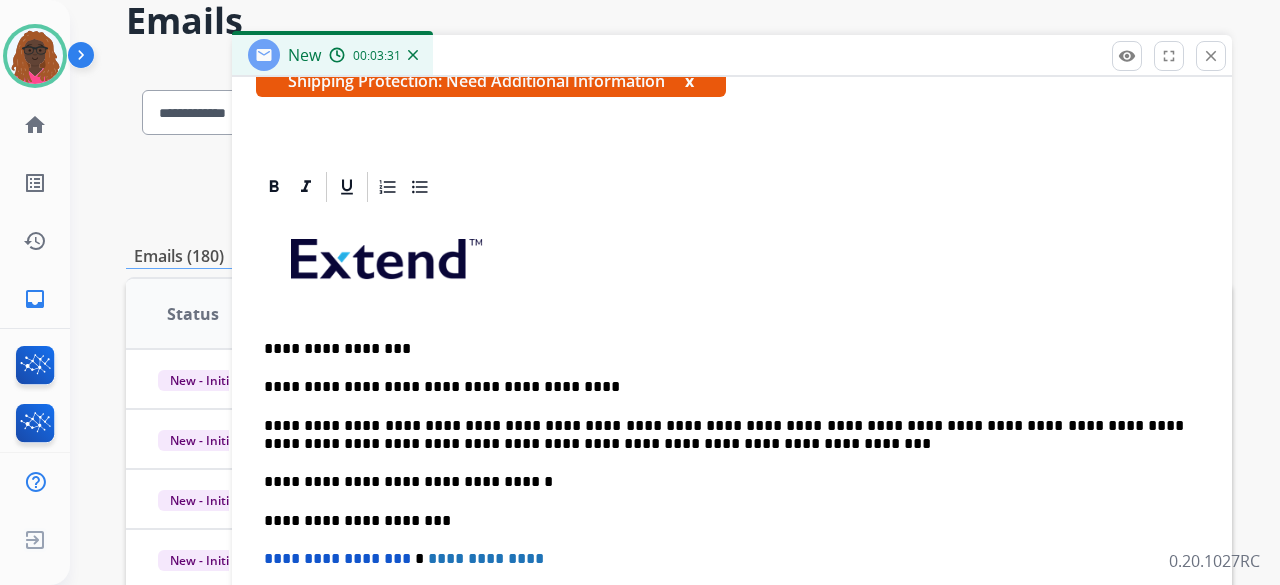 click on "**********" at bounding box center [724, 387] 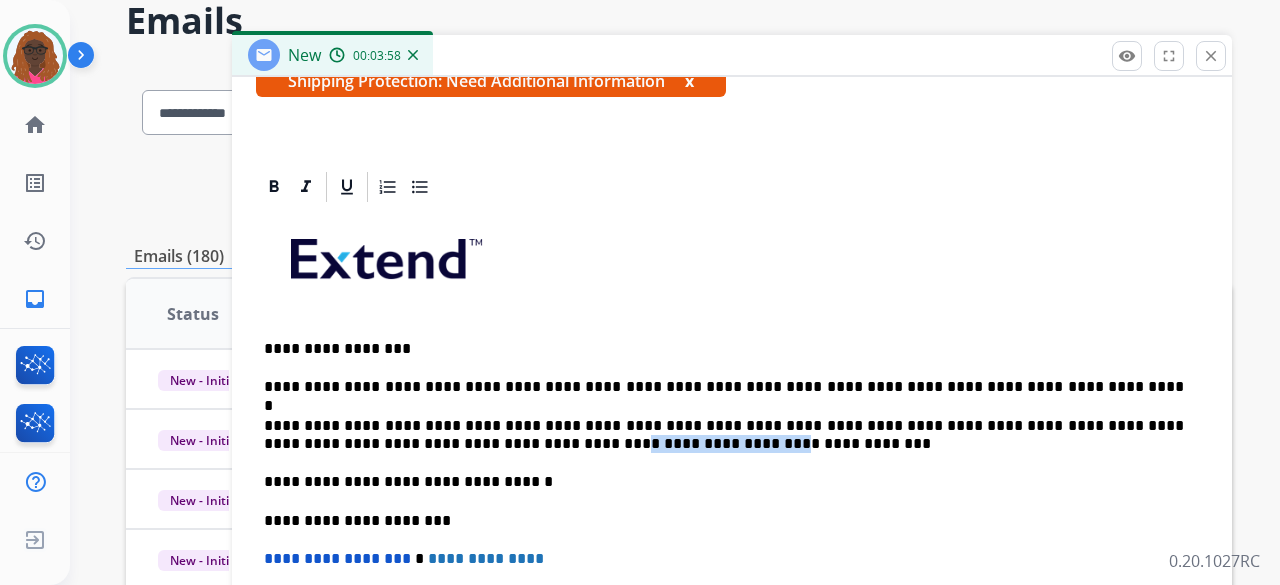 drag, startPoint x: 442, startPoint y: 443, endPoint x: 578, endPoint y: 443, distance: 136 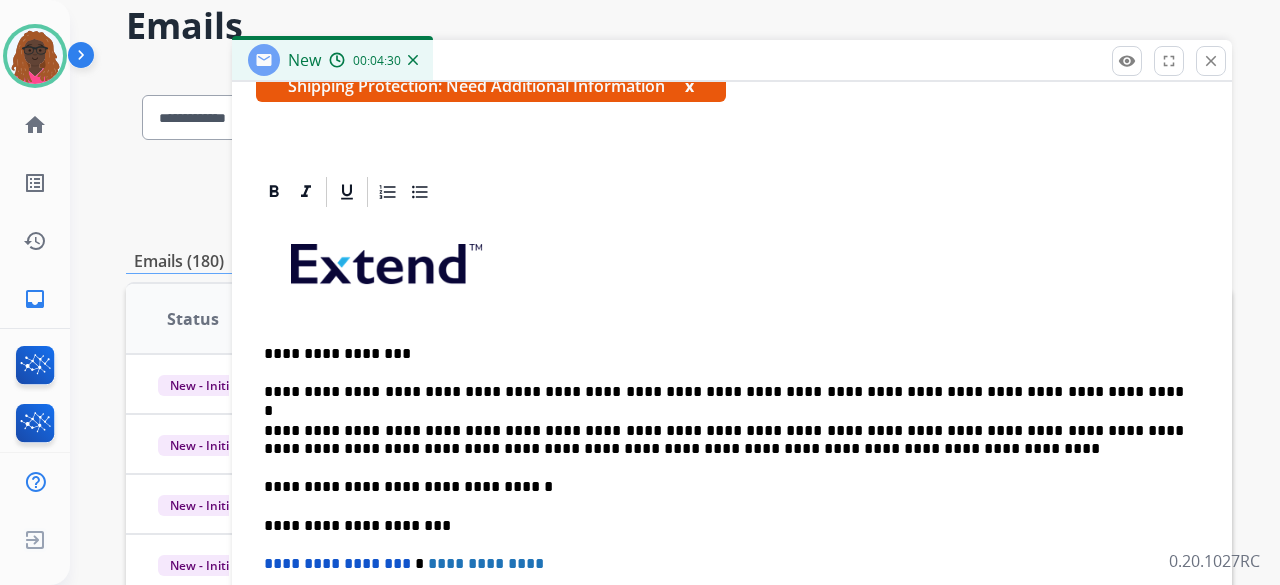 scroll, scrollTop: 81, scrollLeft: 0, axis: vertical 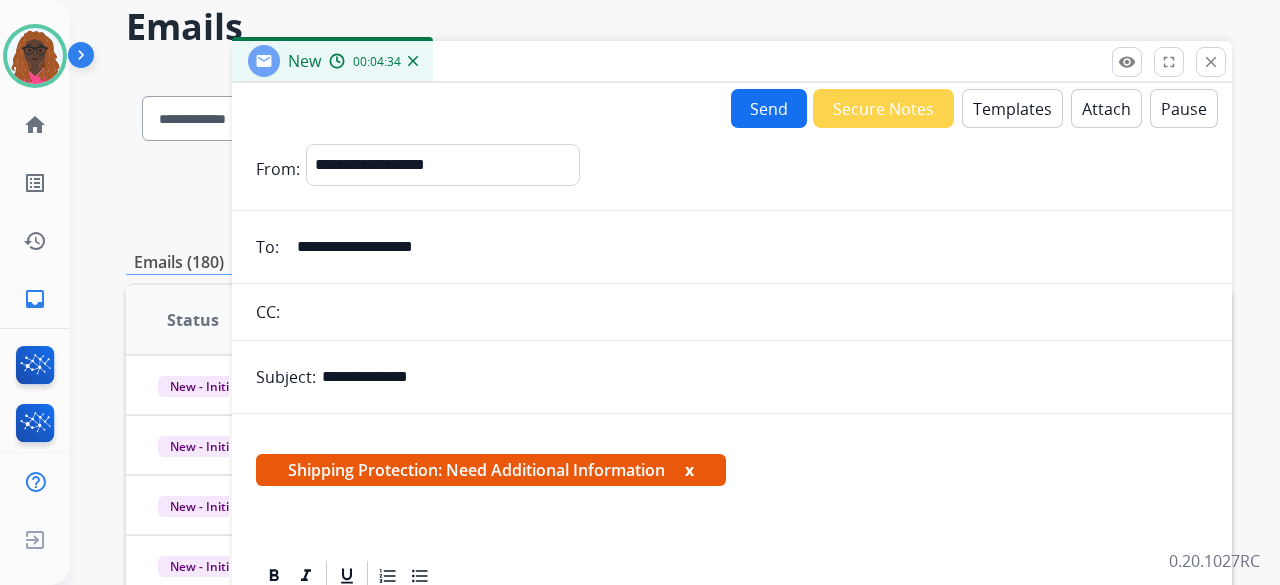 click on "Send" at bounding box center [769, 108] 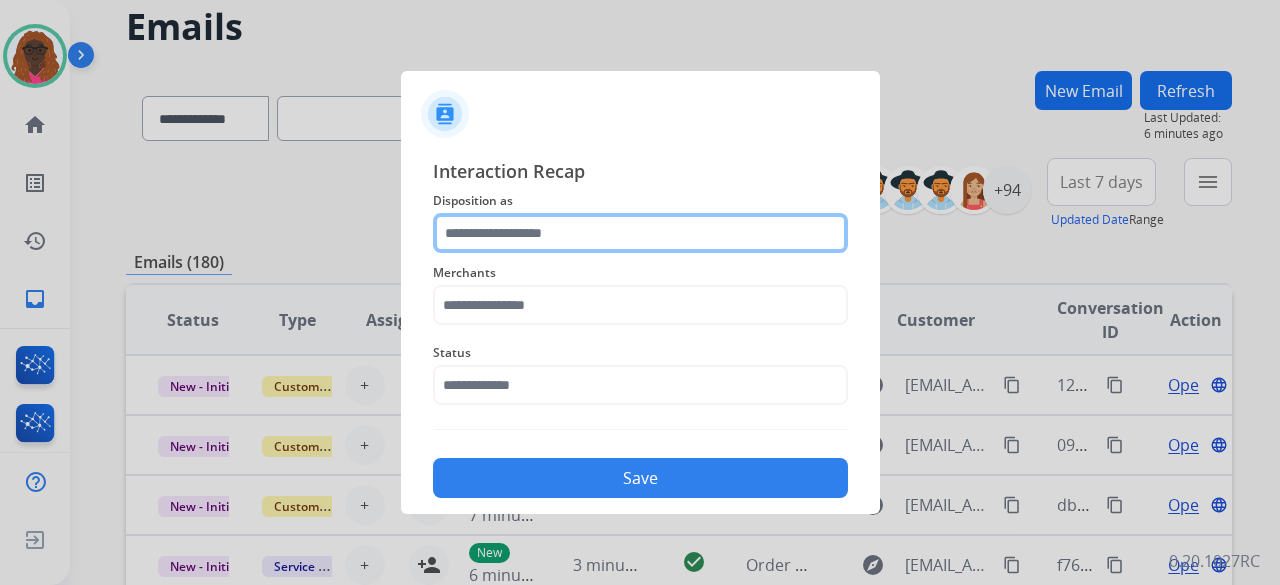 click 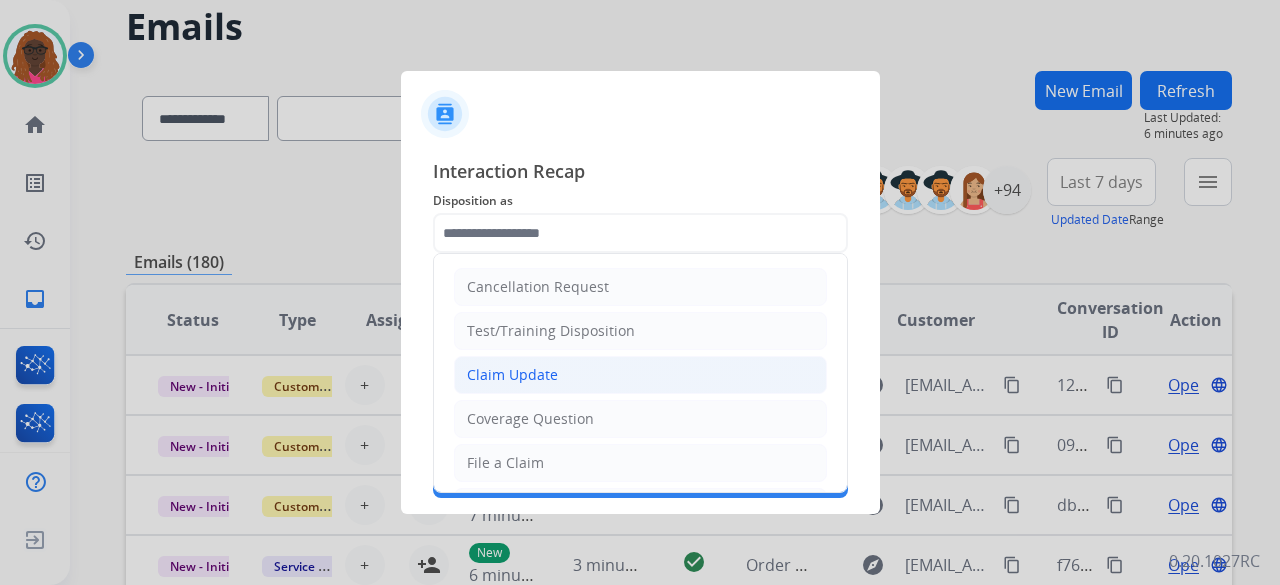 click on "Claim Update" 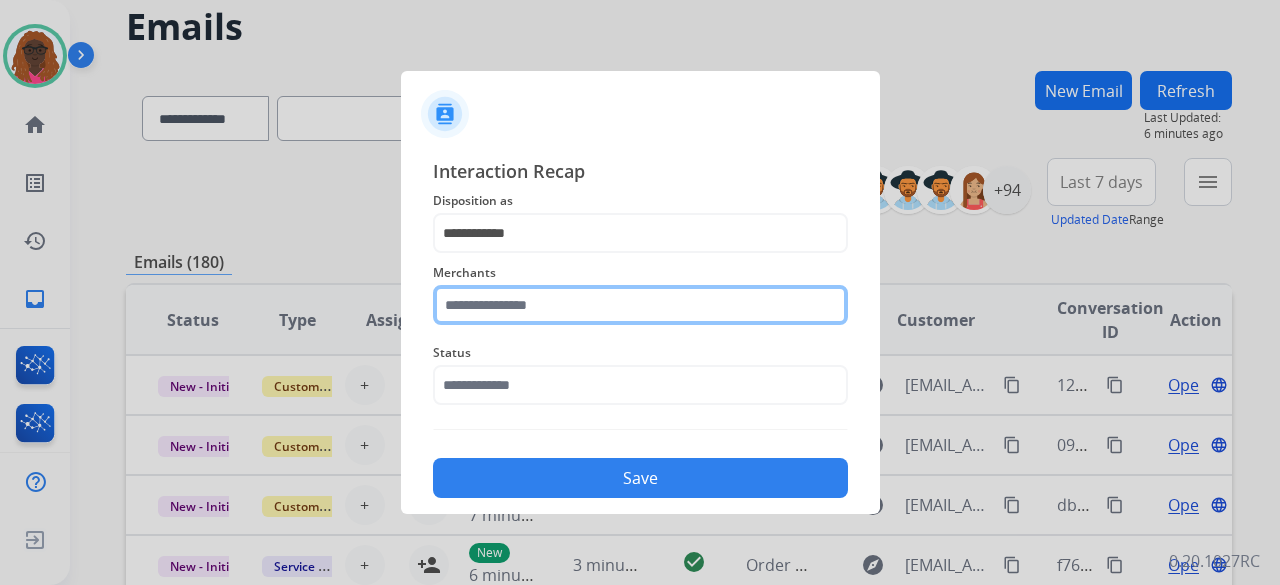 click 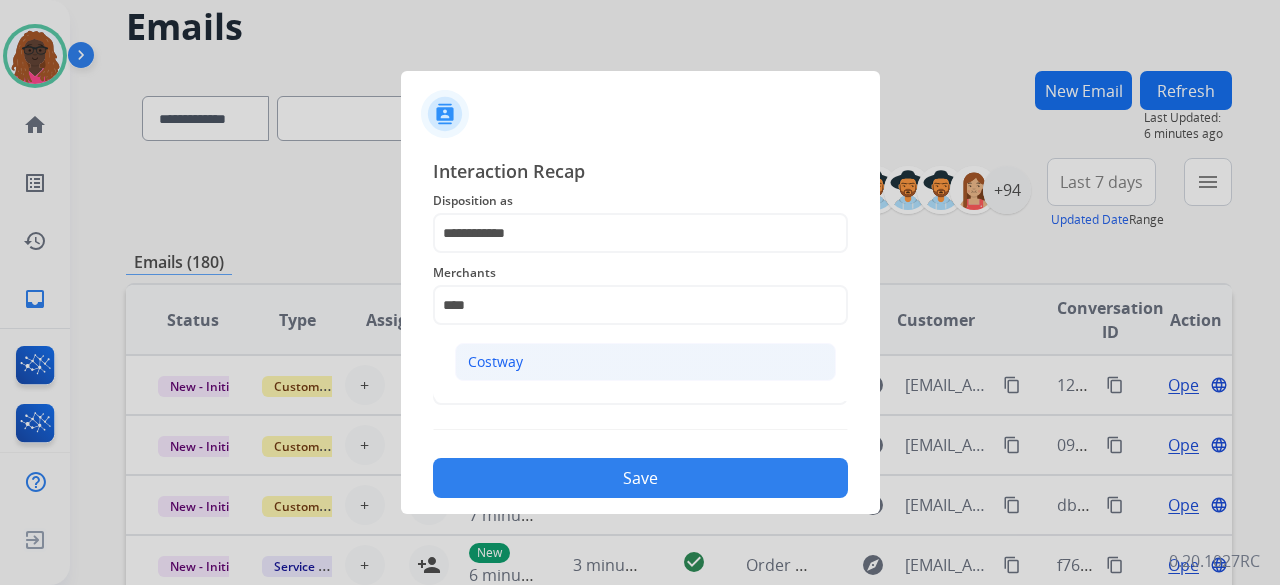 click on "Costway" 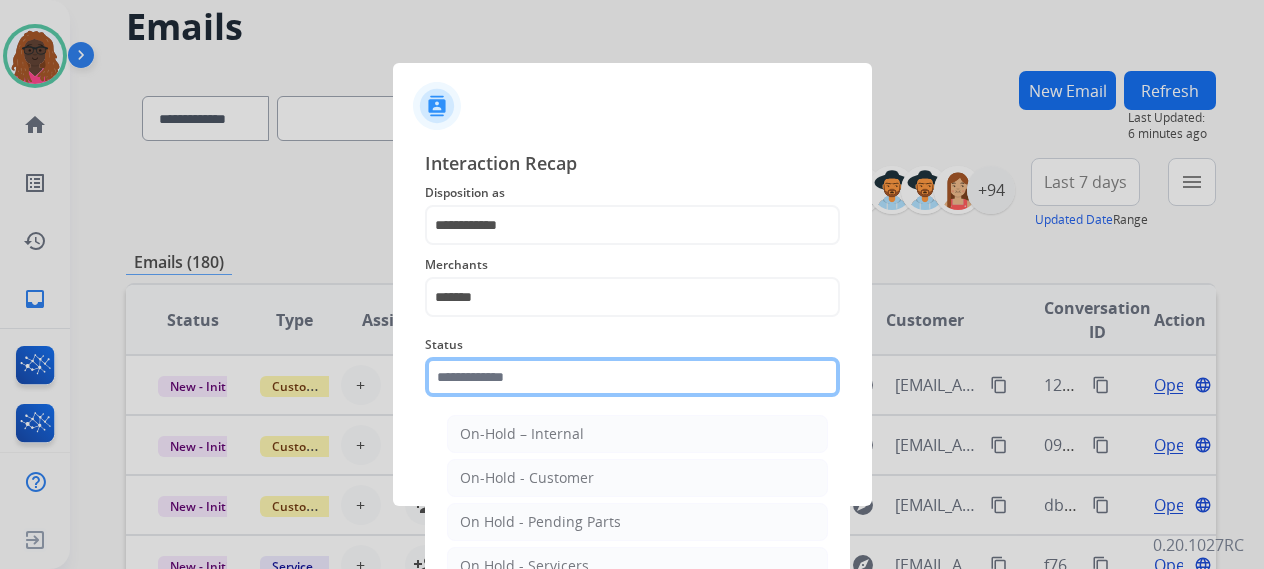 click 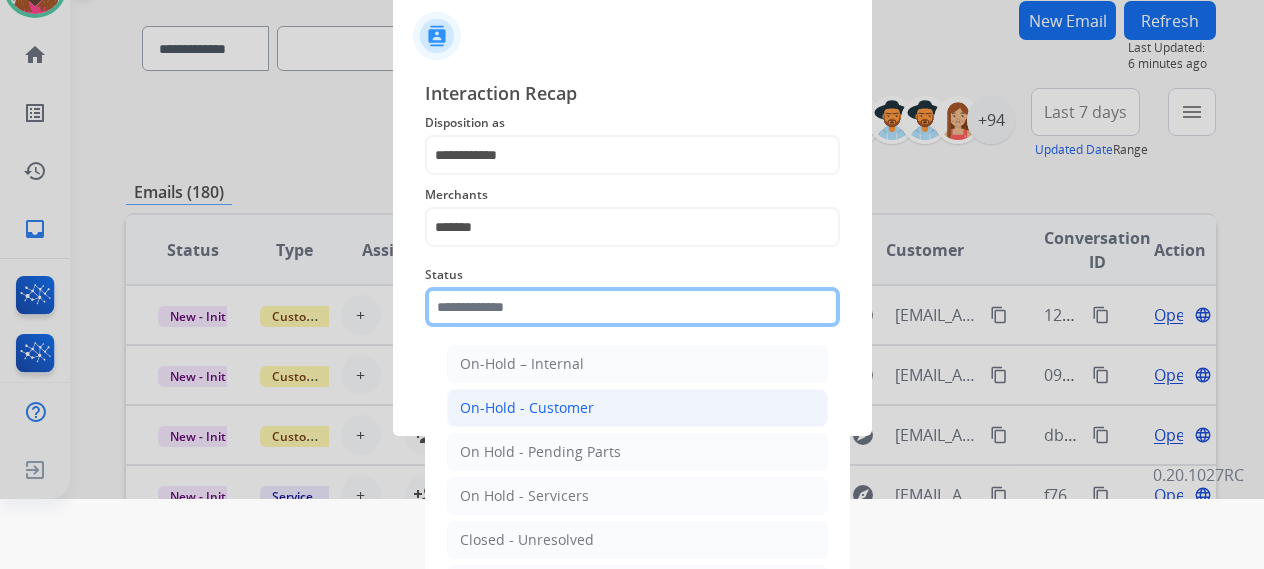 scroll, scrollTop: 136, scrollLeft: 0, axis: vertical 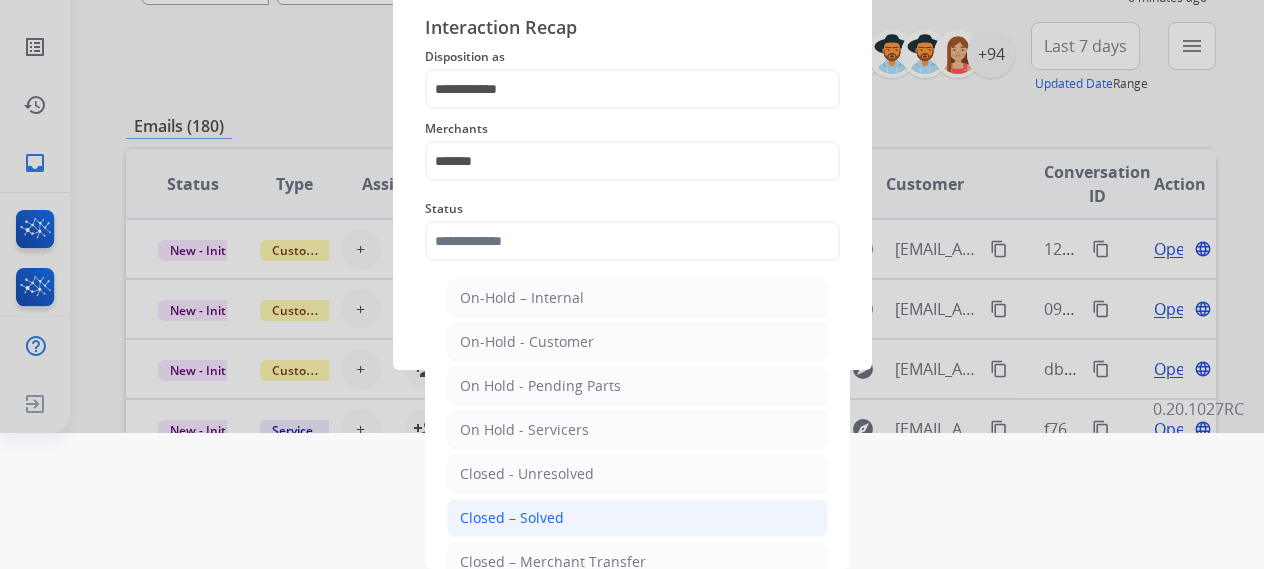 click on "Closed – Solved" 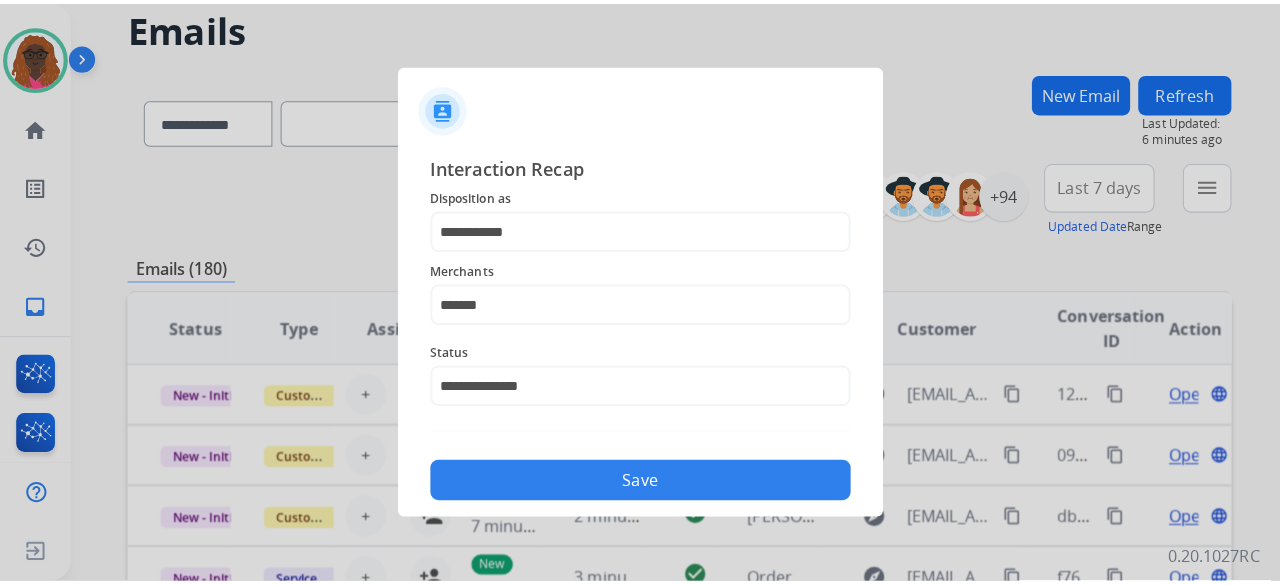 scroll, scrollTop: 0, scrollLeft: 0, axis: both 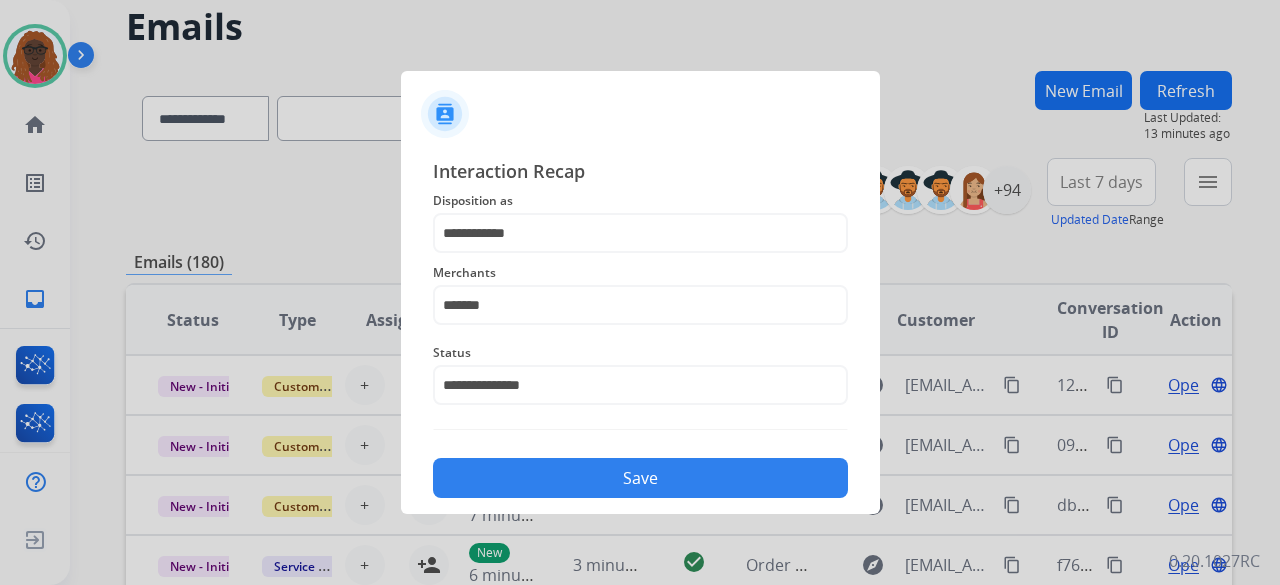 click on "Save" 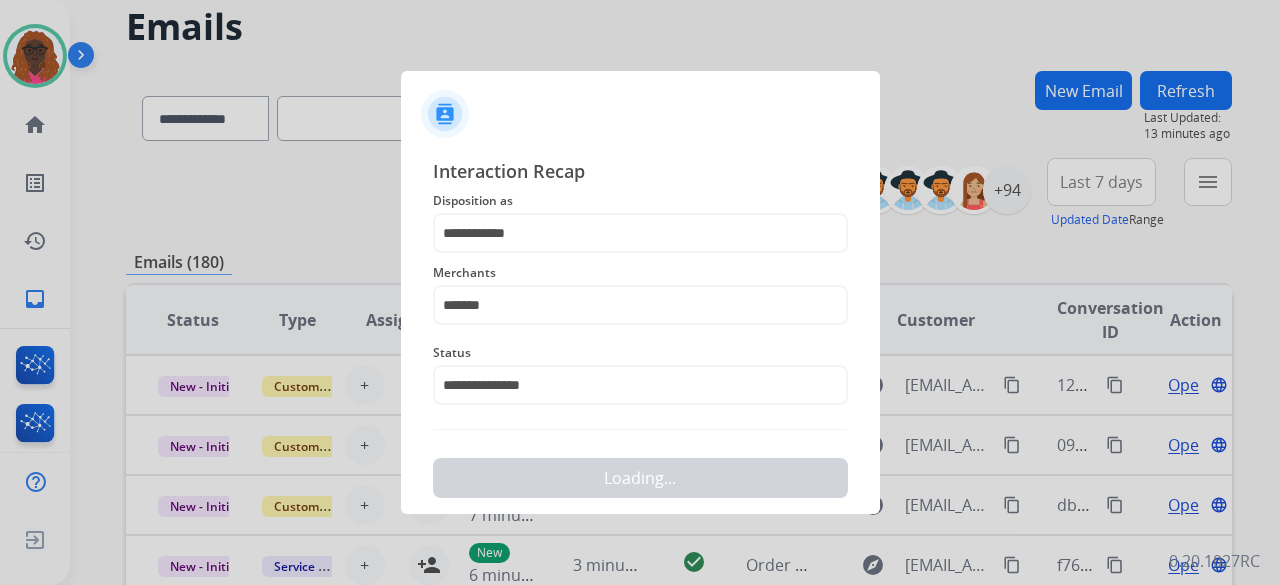 scroll, scrollTop: 0, scrollLeft: 0, axis: both 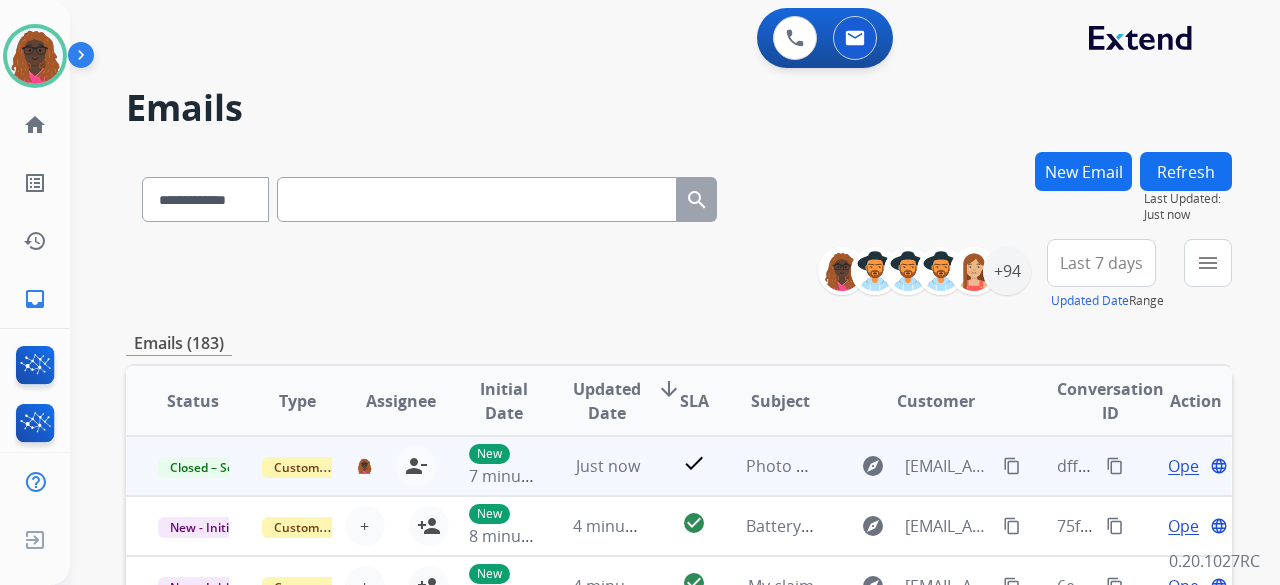 click on "content_copy" at bounding box center (1115, 466) 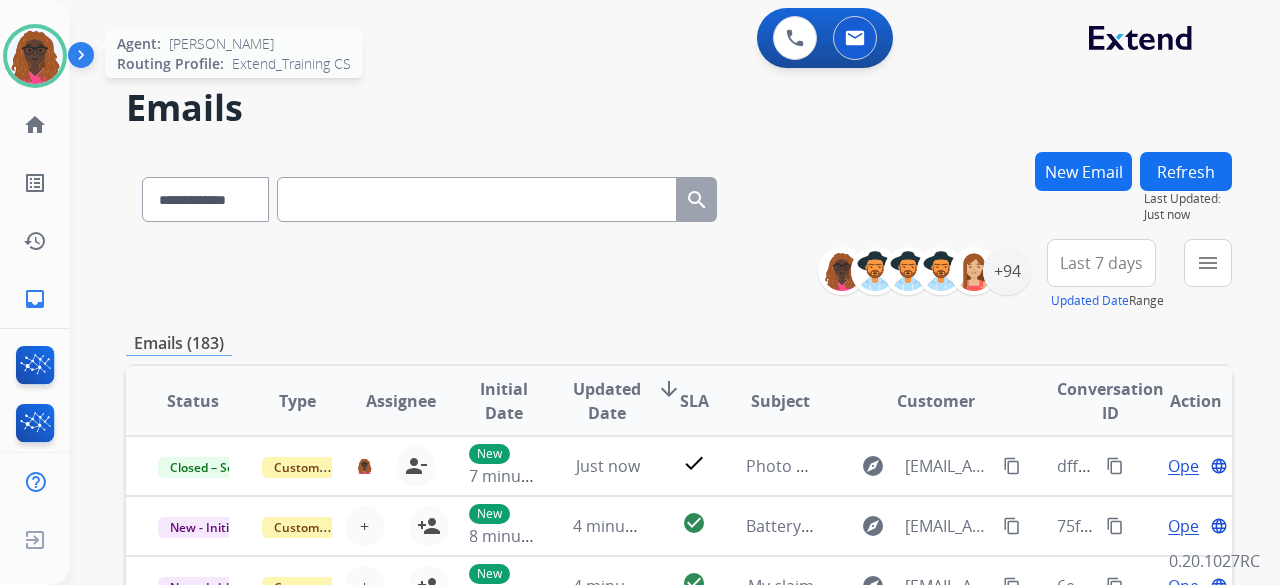 click at bounding box center [35, 56] 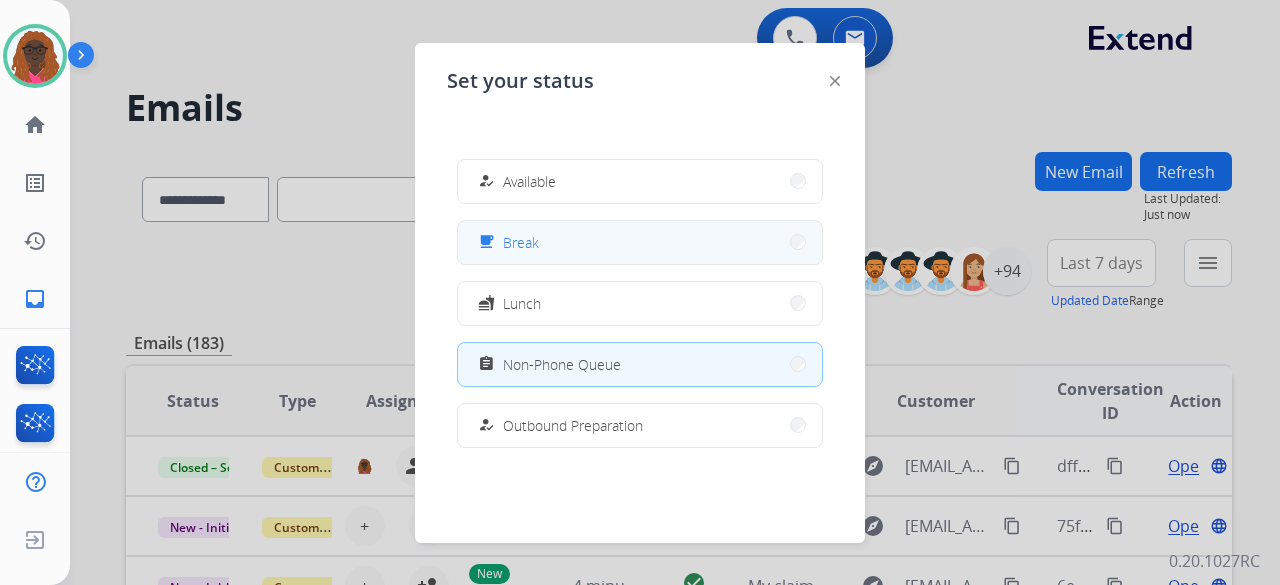 click on "free_breakfast Break" at bounding box center [640, 242] 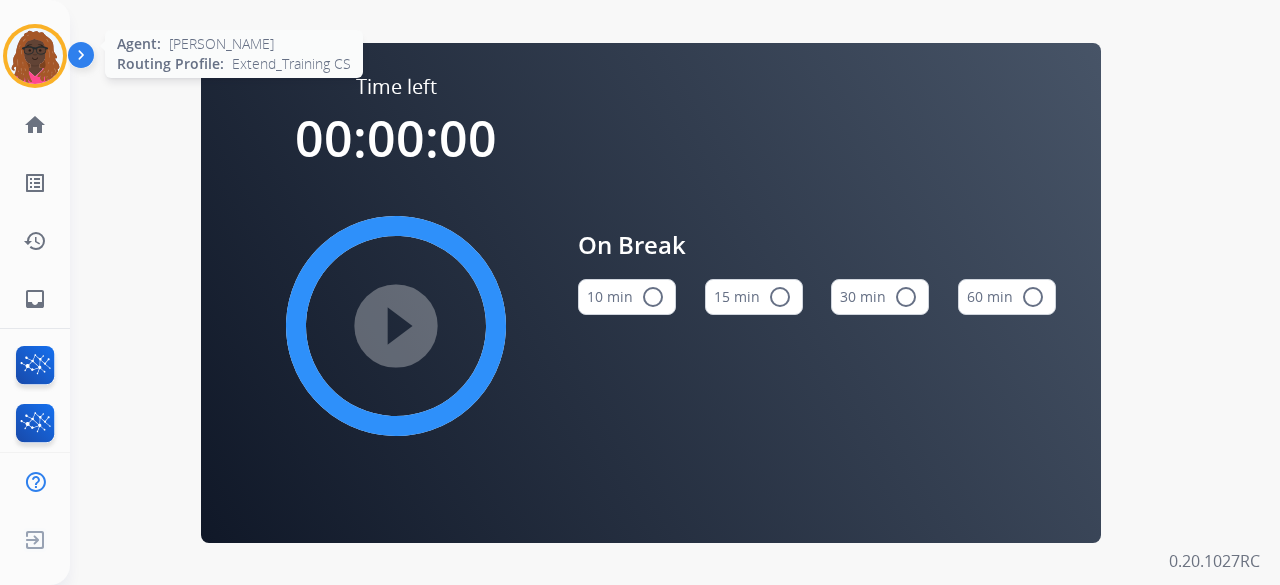 click at bounding box center (35, 56) 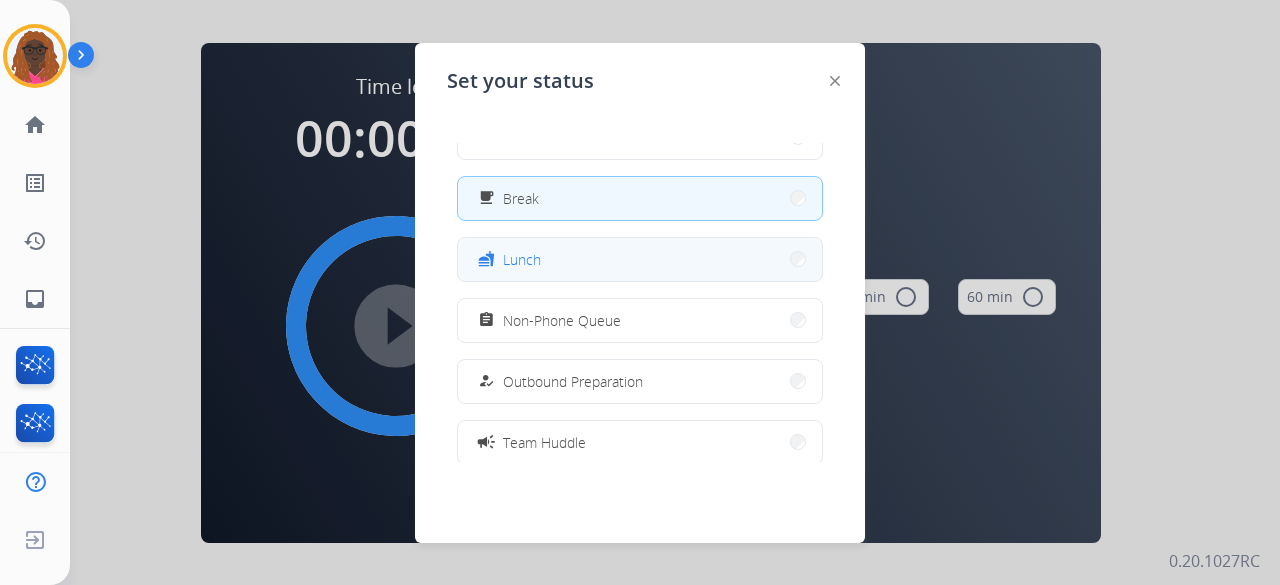 scroll, scrollTop: 45, scrollLeft: 0, axis: vertical 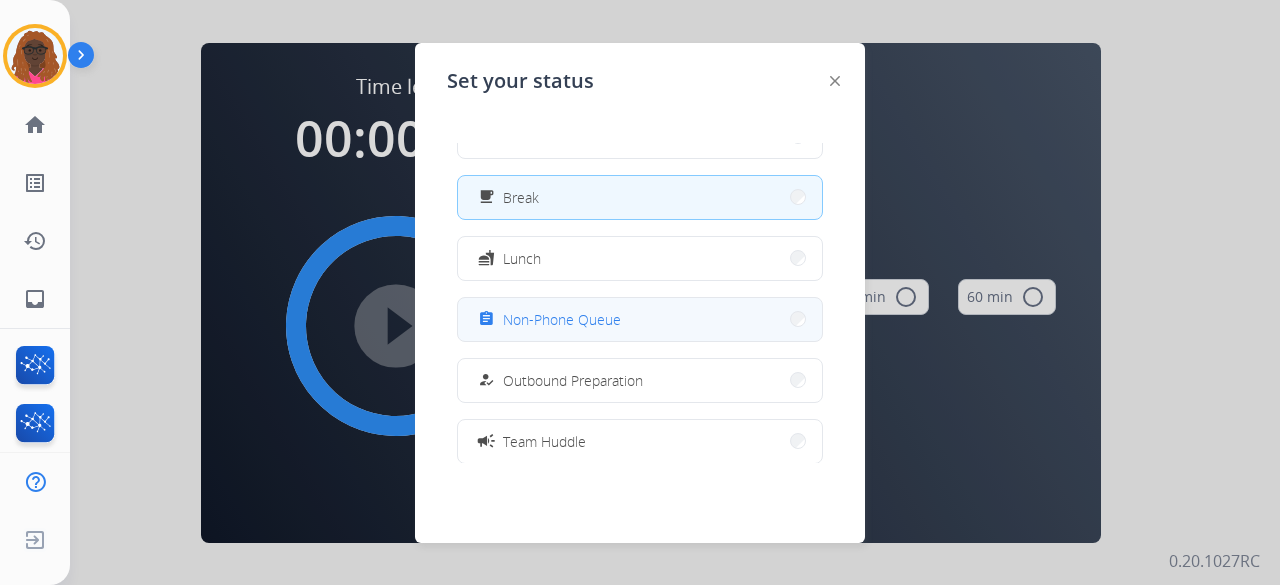 click on "assignment Non-Phone Queue" at bounding box center [640, 319] 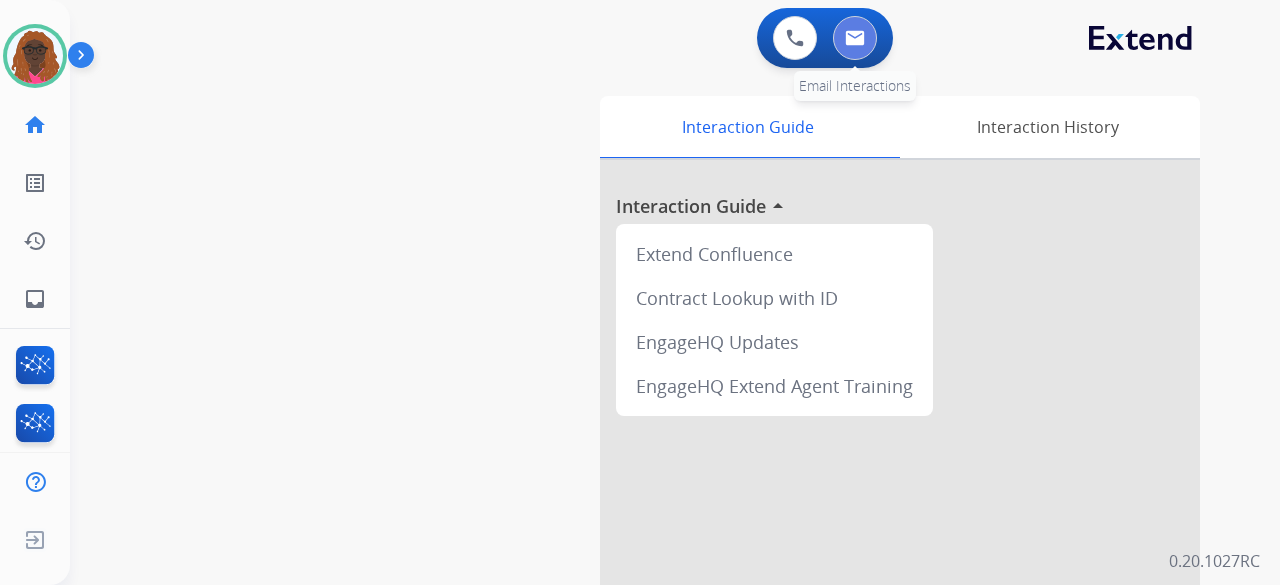click at bounding box center (855, 38) 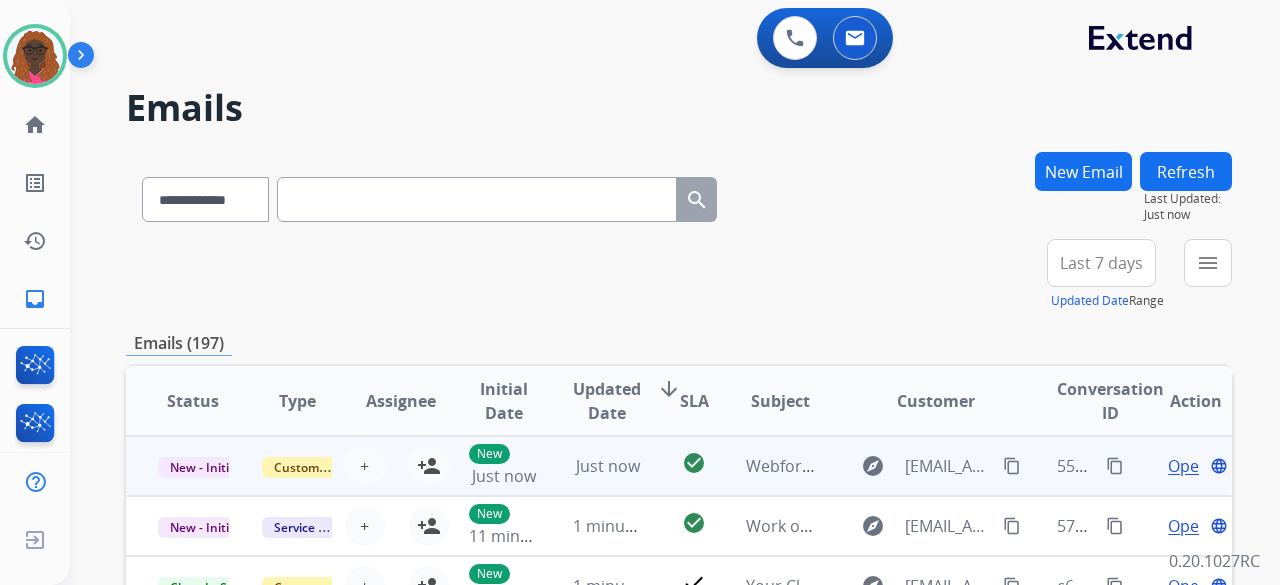 scroll, scrollTop: 2, scrollLeft: 0, axis: vertical 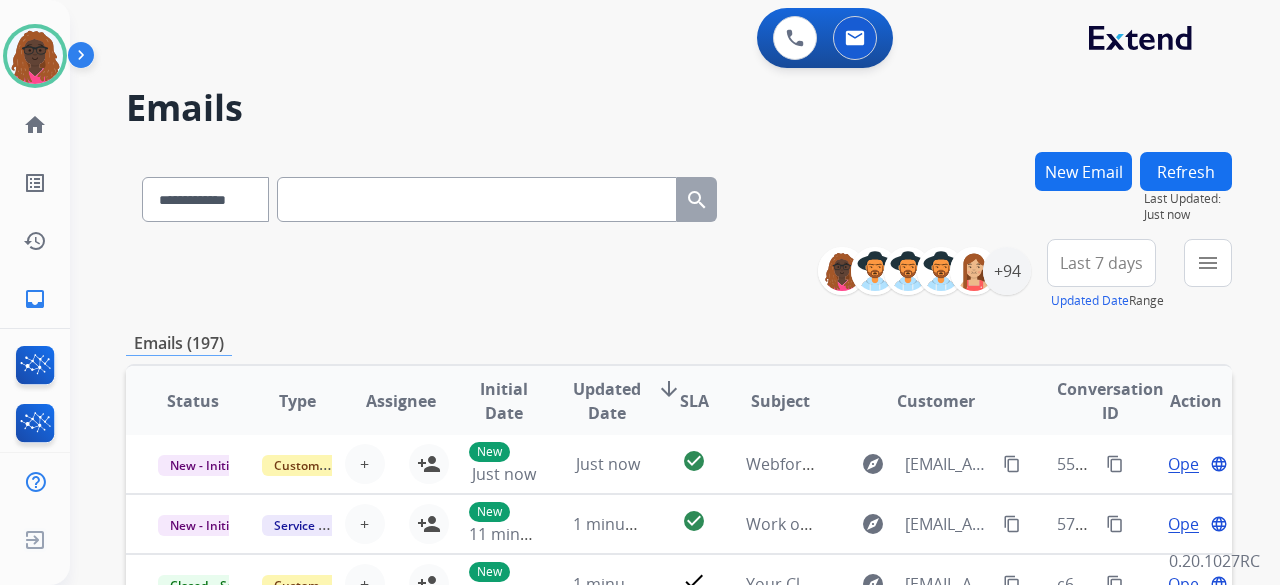 click on "Last 7 days" at bounding box center (1101, 263) 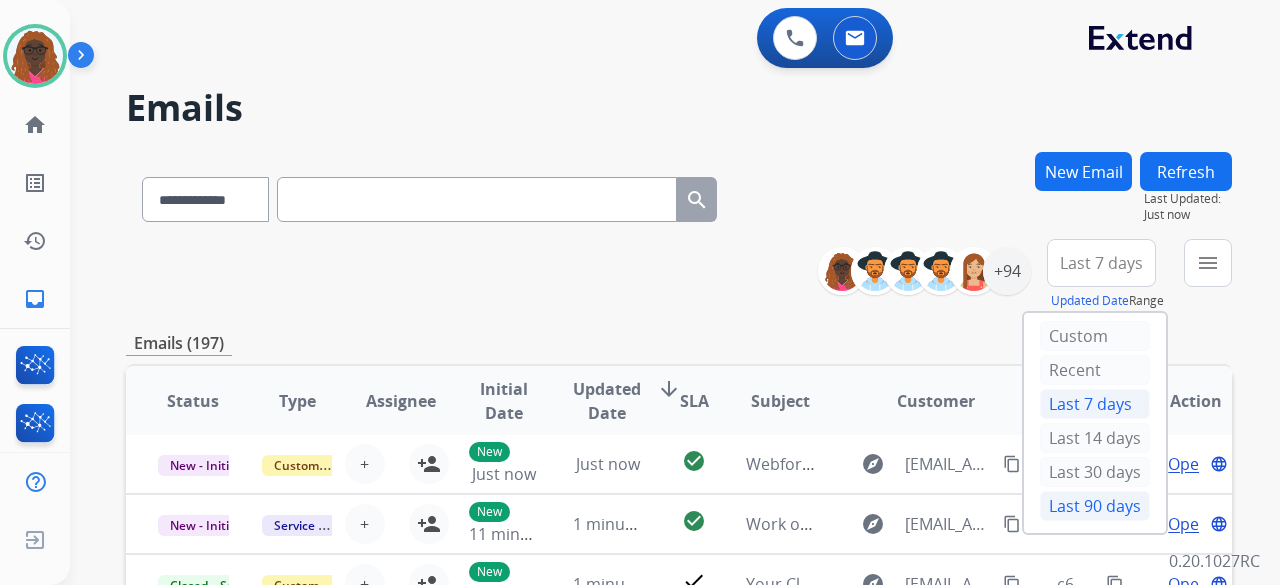 click on "Last 90 days" at bounding box center [1095, 506] 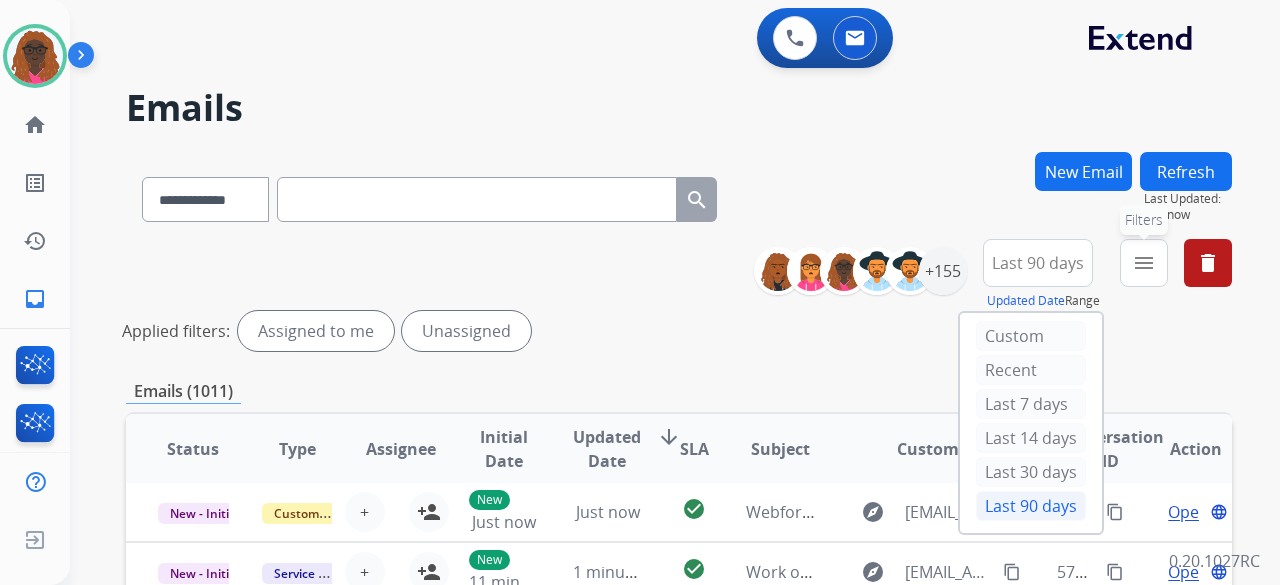 click on "menu  Filters" at bounding box center [1144, 263] 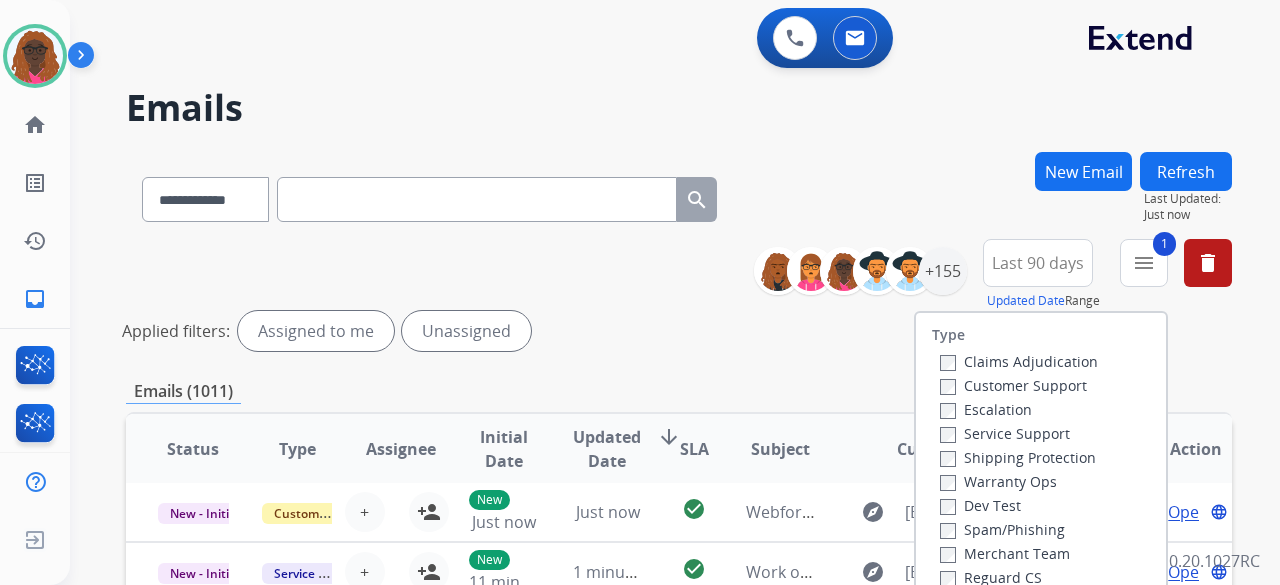 click on "Shipping Protection" at bounding box center (1018, 457) 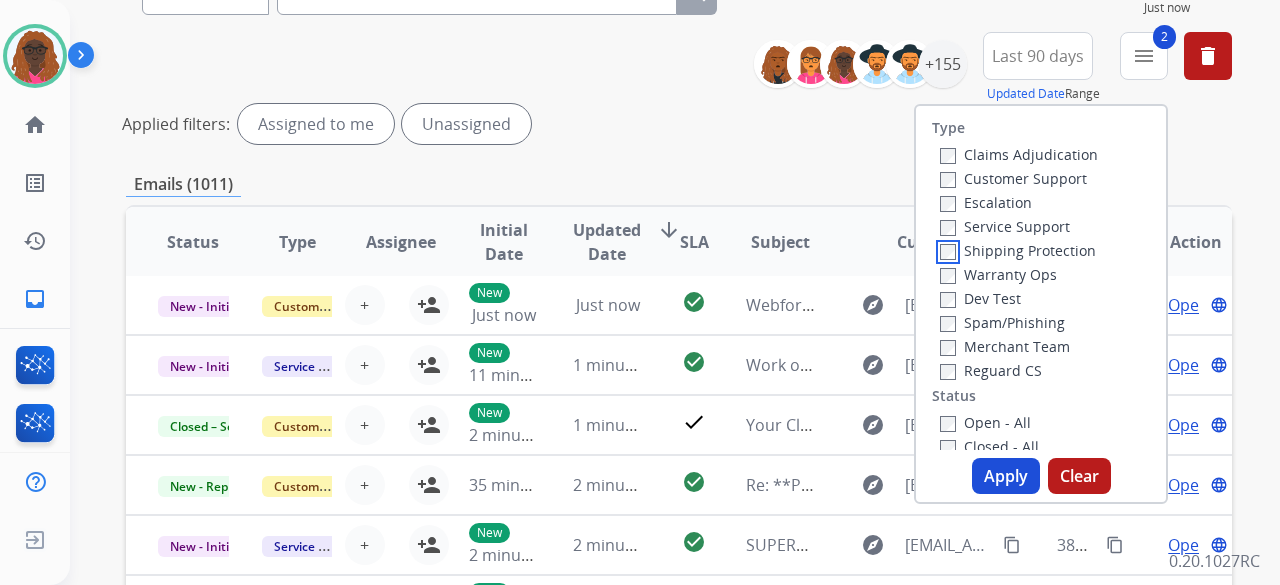scroll, scrollTop: 217, scrollLeft: 0, axis: vertical 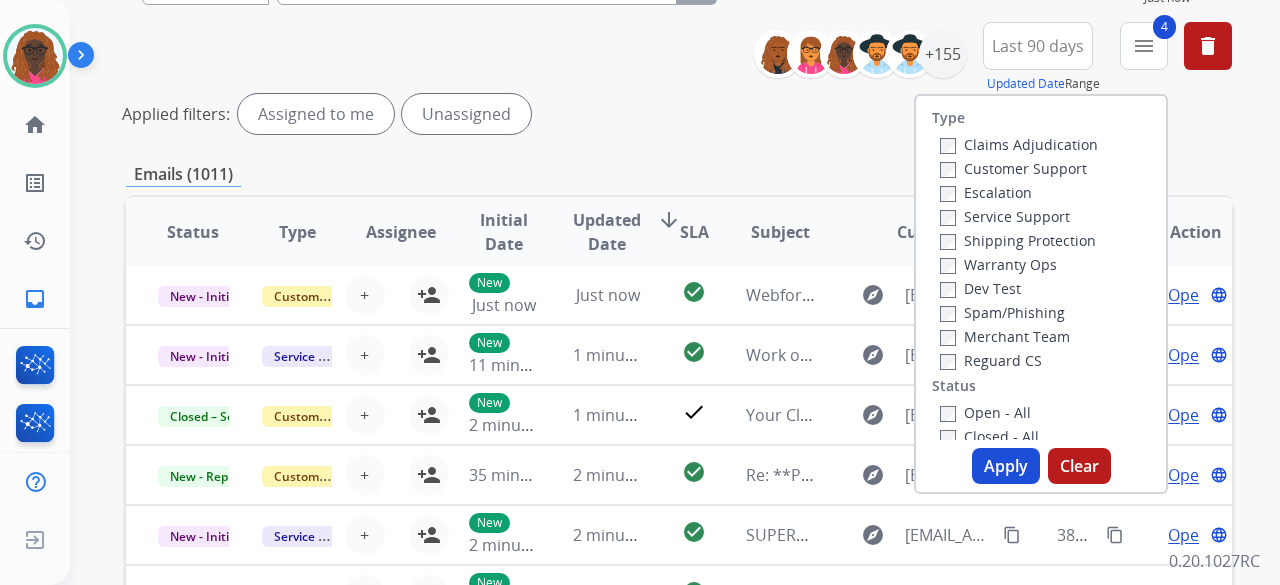click on "Apply" at bounding box center [1006, 466] 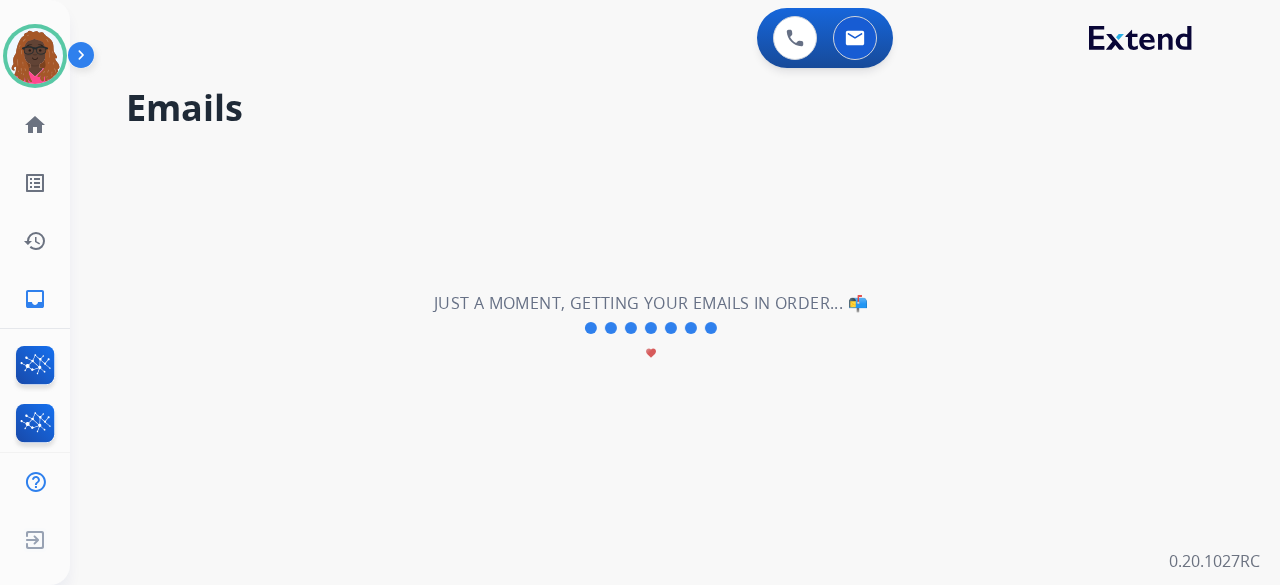 scroll, scrollTop: 0, scrollLeft: 0, axis: both 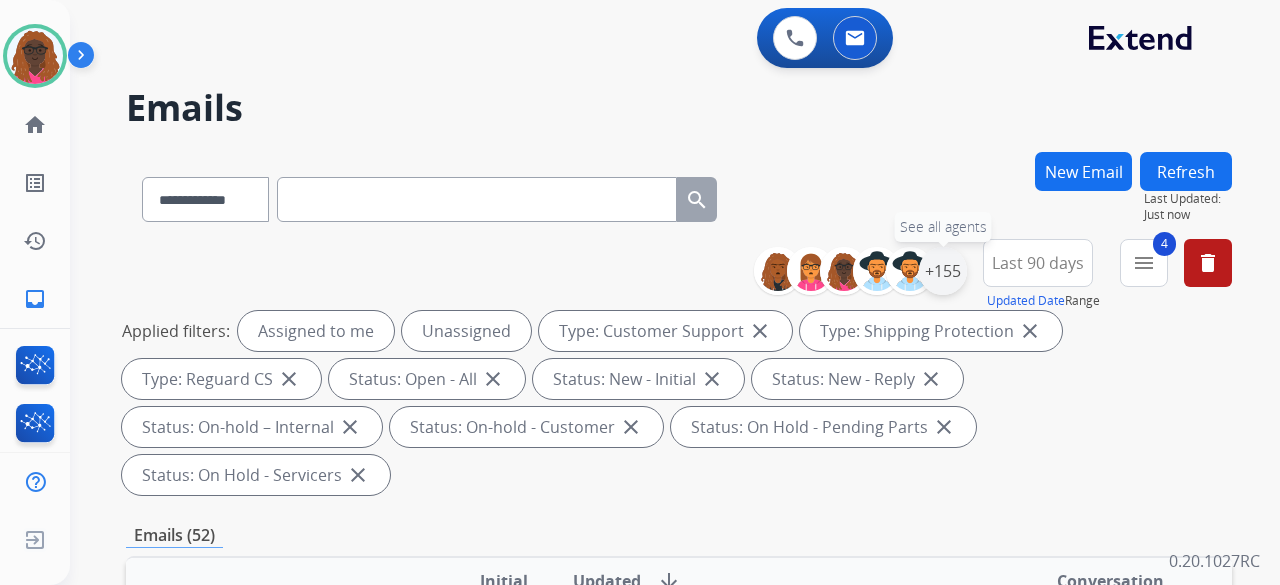 click on "+155" at bounding box center [943, 271] 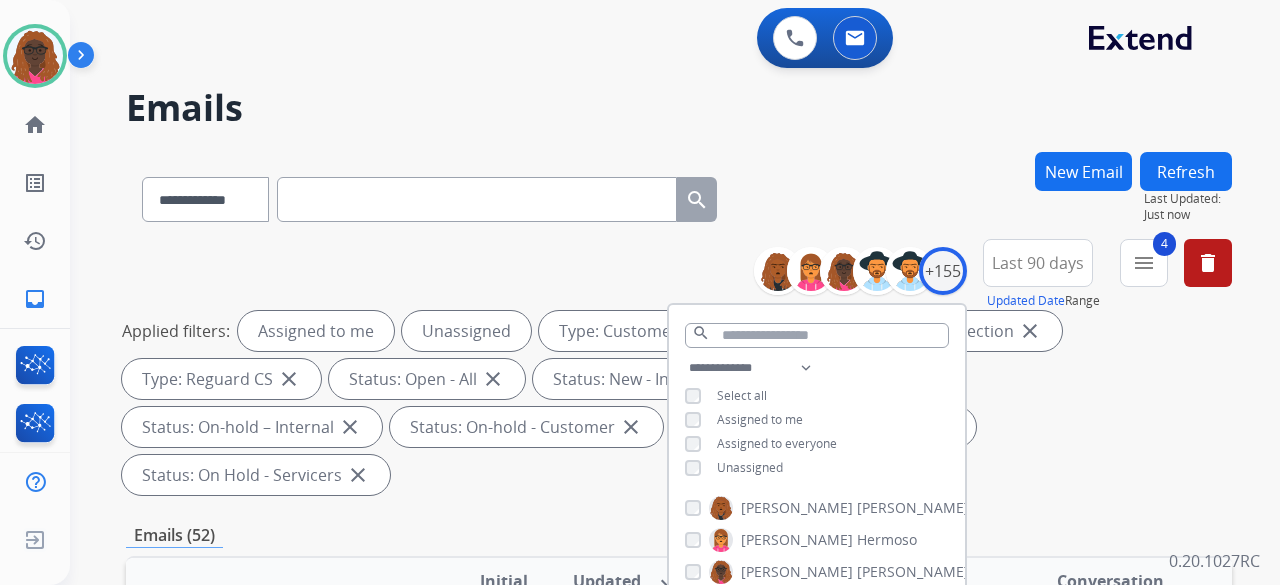 click on "Emails (52)" at bounding box center [679, 535] 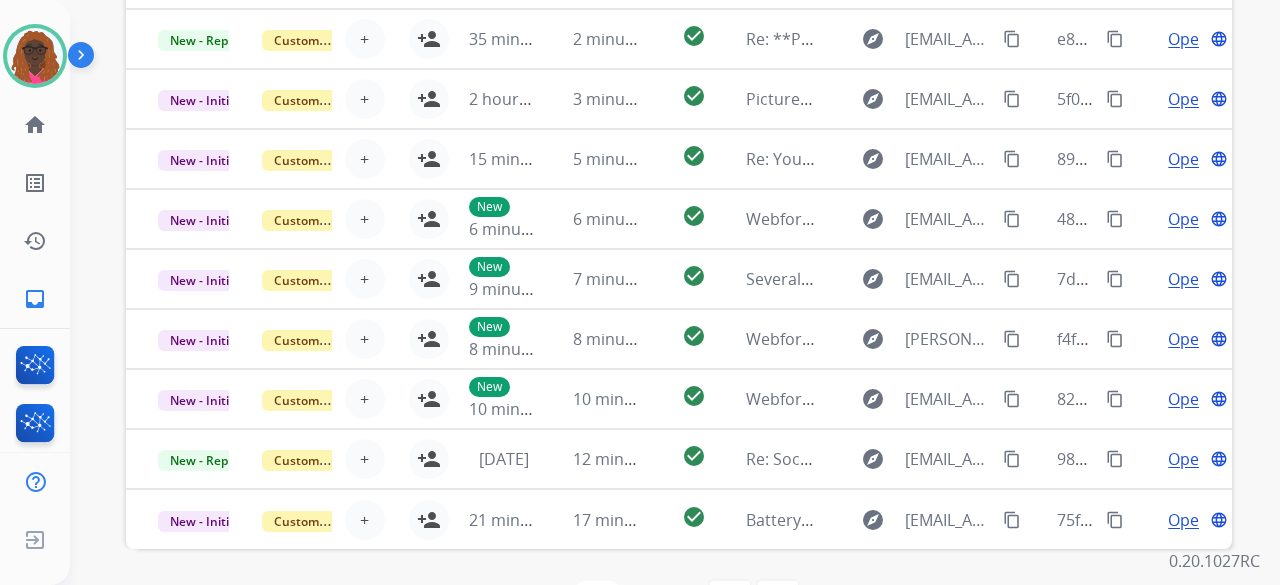 scroll, scrollTop: 676, scrollLeft: 0, axis: vertical 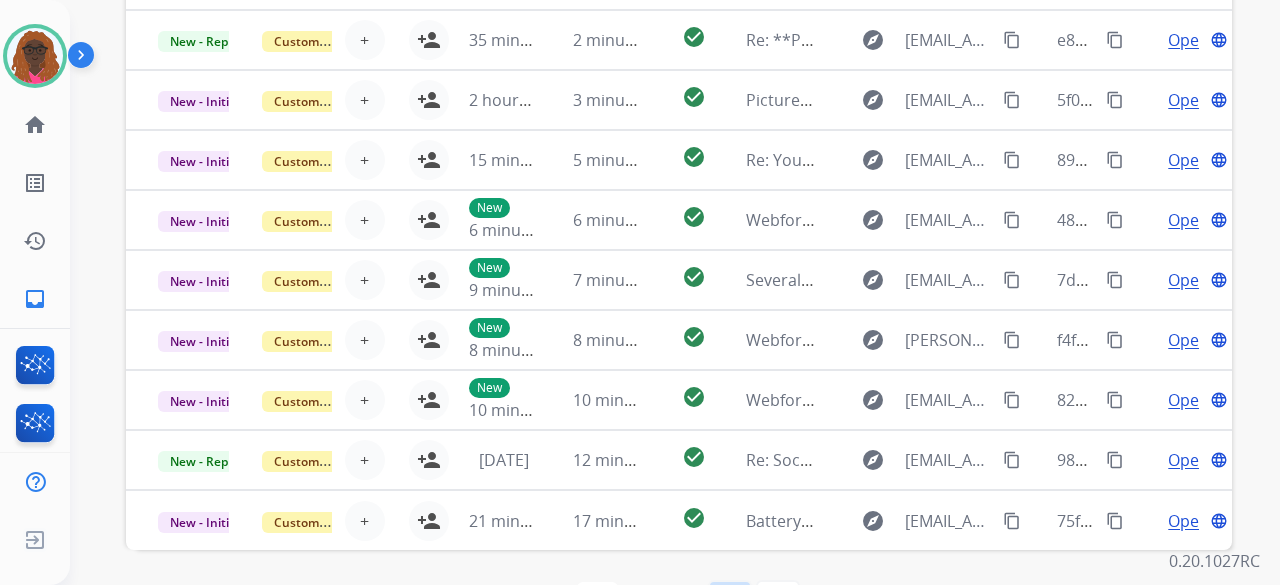 click on "navigate_next" at bounding box center (730, 602) 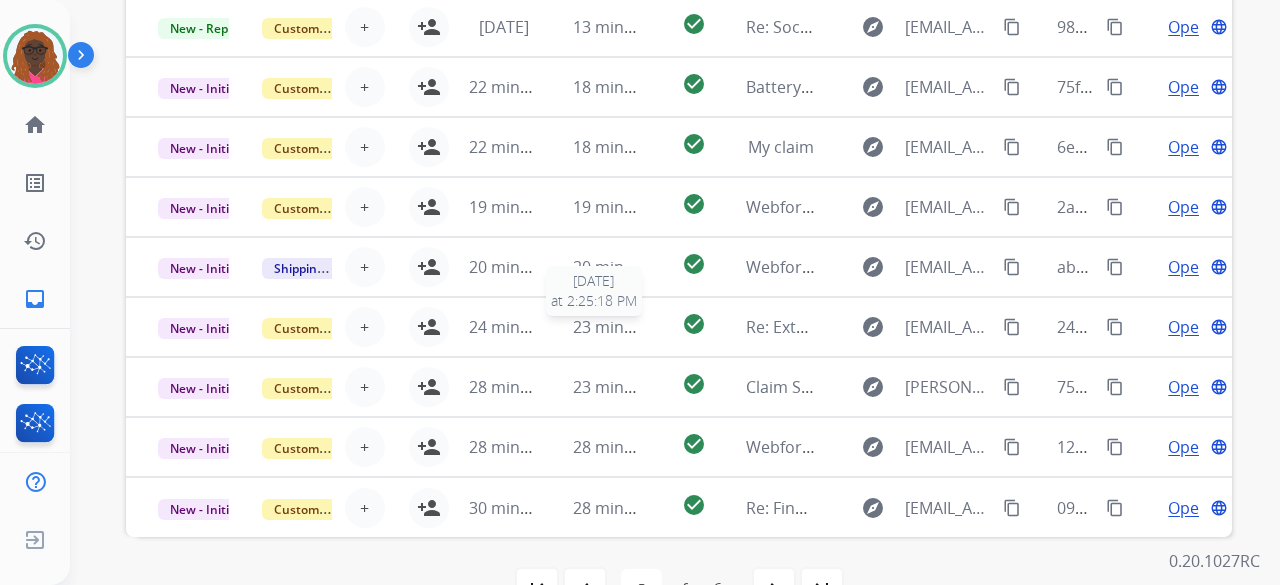scroll, scrollTop: 690, scrollLeft: 0, axis: vertical 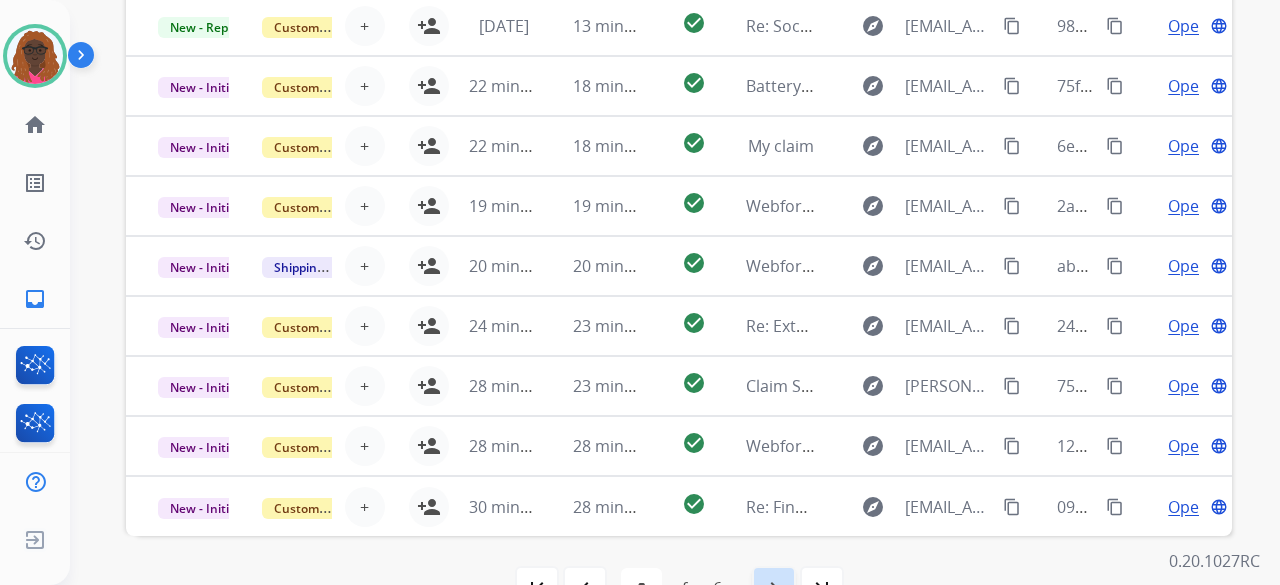 click on "navigate_next" at bounding box center [774, 588] 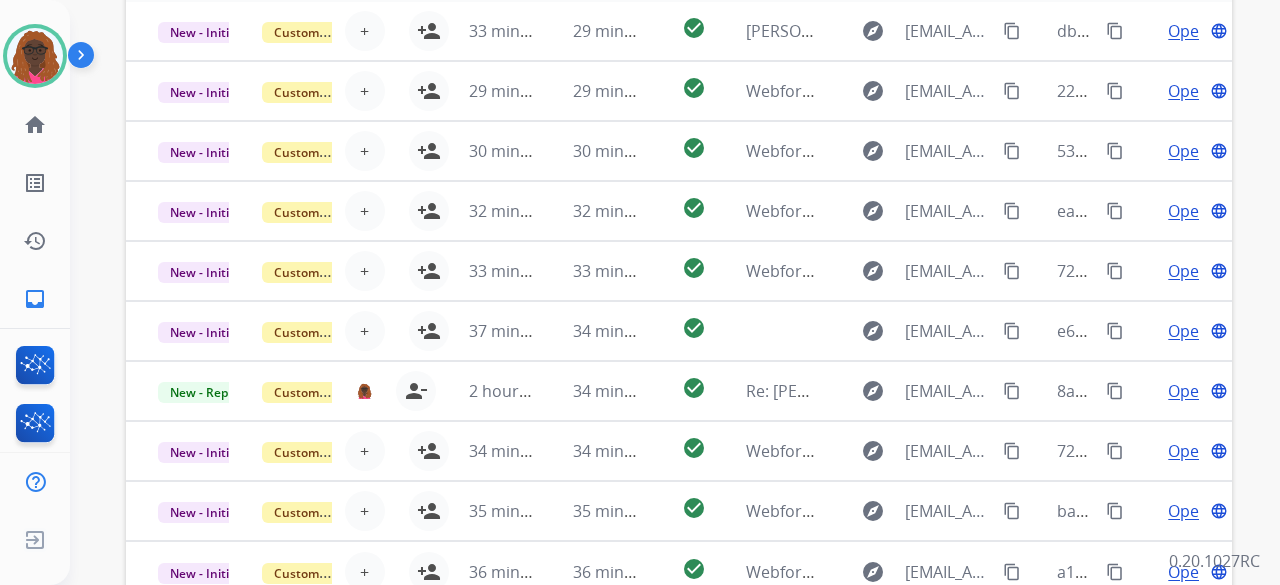scroll, scrollTop: 658, scrollLeft: 0, axis: vertical 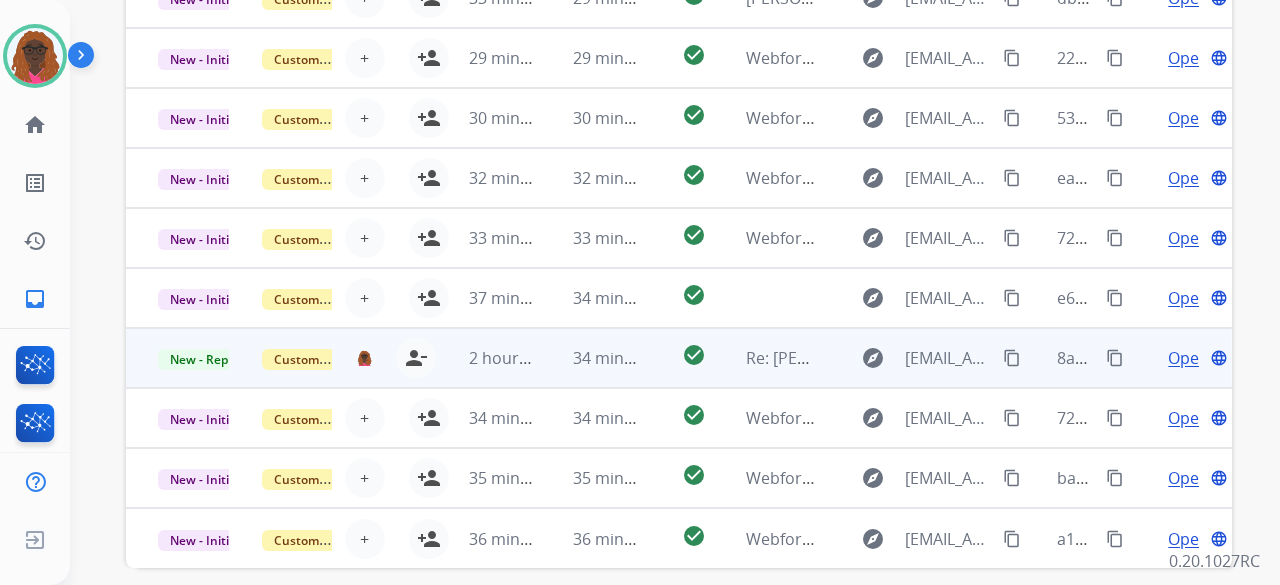 click on "Open language" at bounding box center (1195, 358) 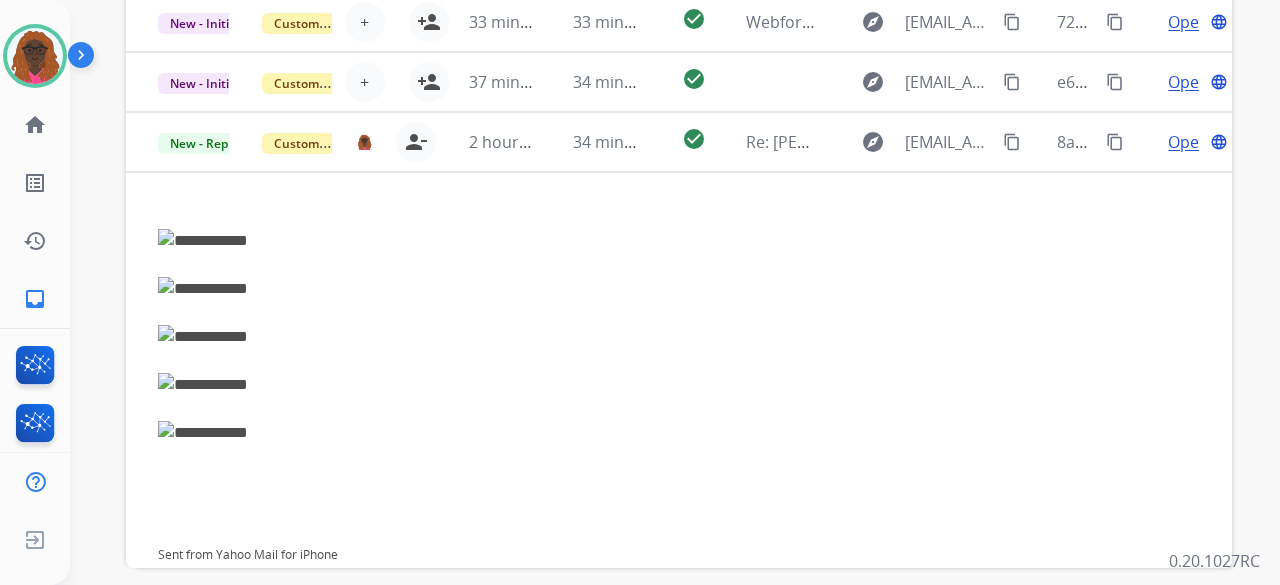 scroll, scrollTop: 216, scrollLeft: 0, axis: vertical 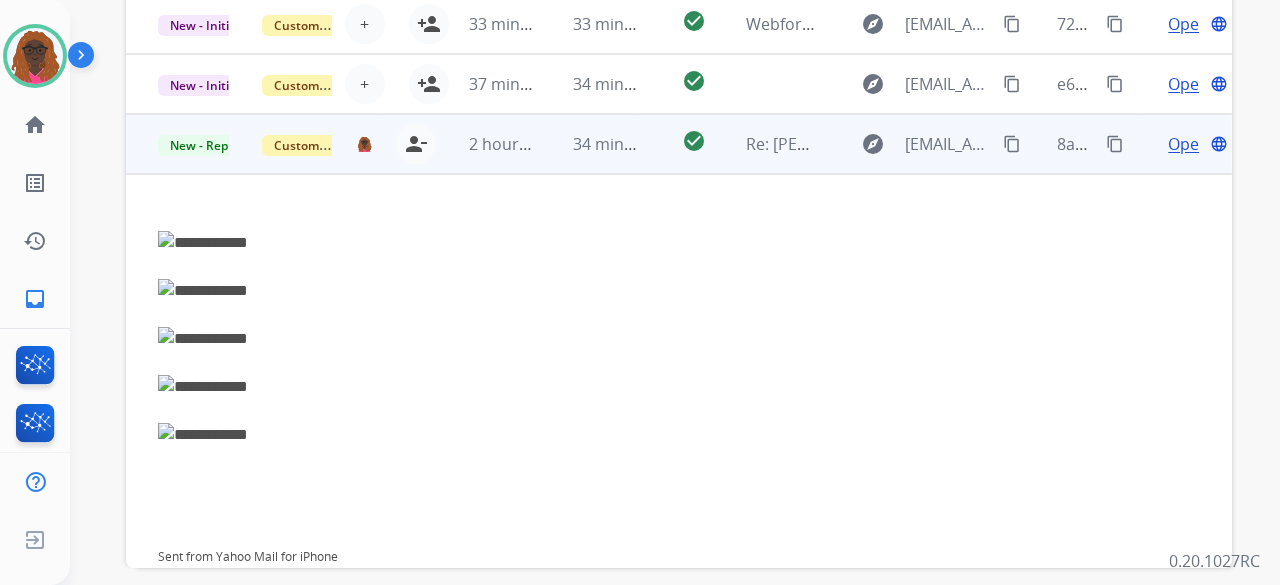 click on "Open" at bounding box center [1188, 144] 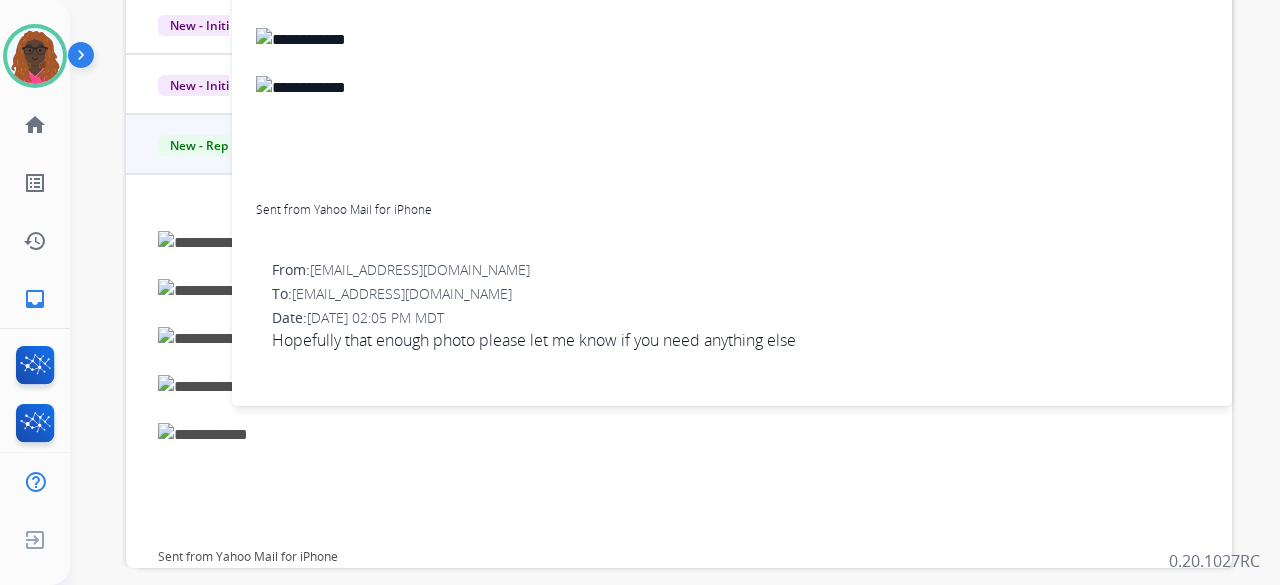 scroll, scrollTop: 0, scrollLeft: 0, axis: both 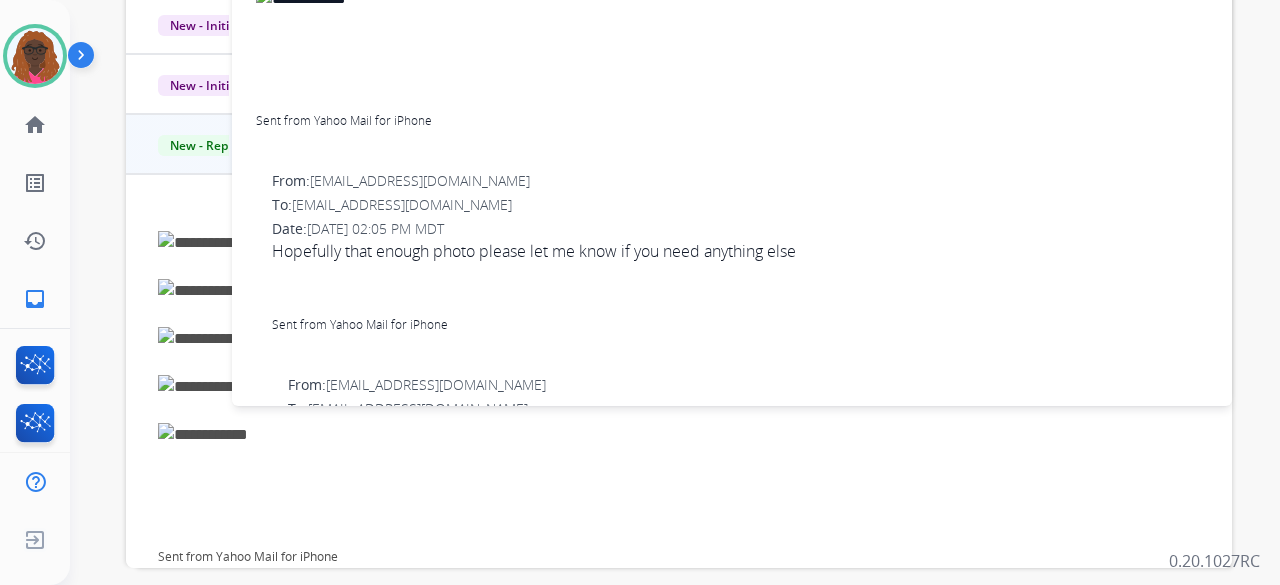 drag, startPoint x: 1254, startPoint y: 122, endPoint x: 1244, endPoint y: 309, distance: 187.26718 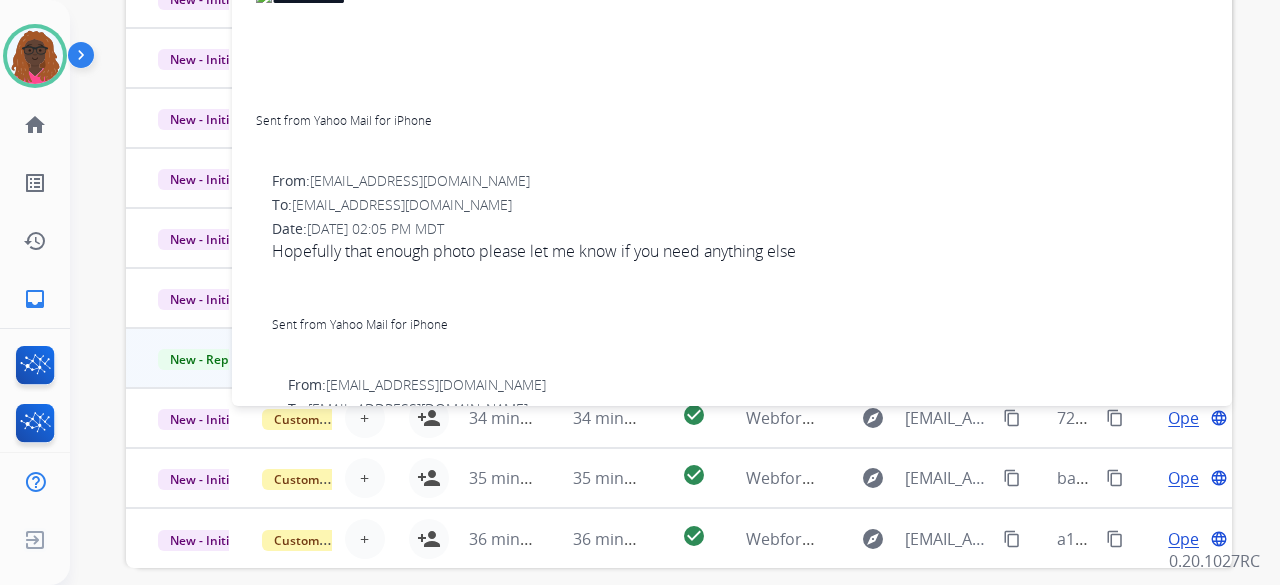 scroll, scrollTop: 2, scrollLeft: 0, axis: vertical 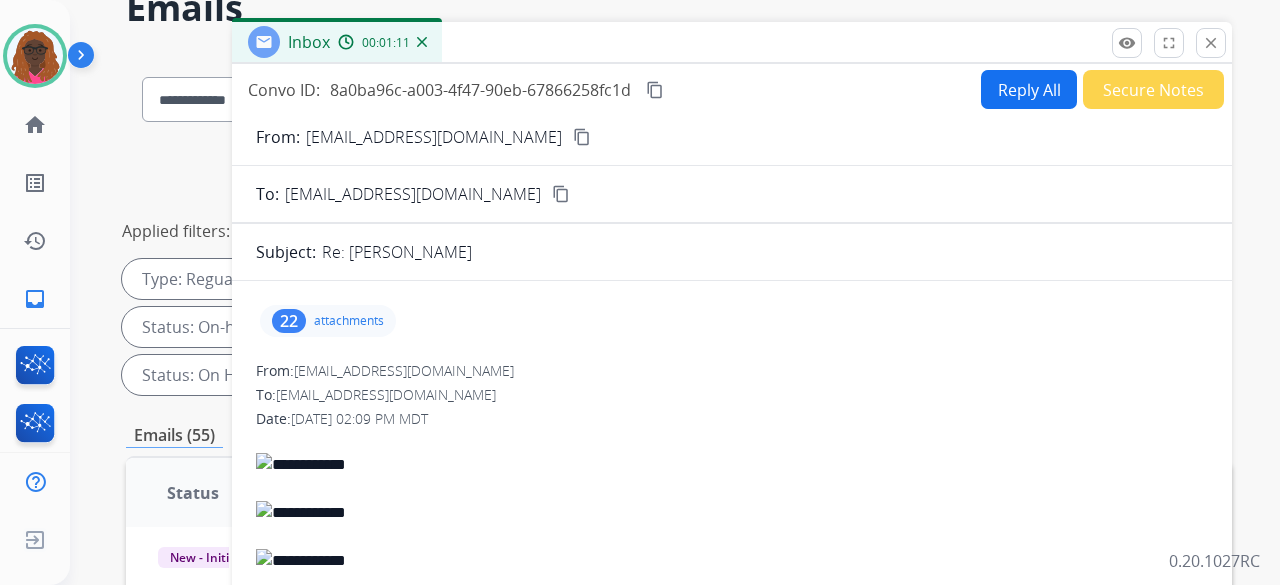 click on "attachments" at bounding box center (349, 321) 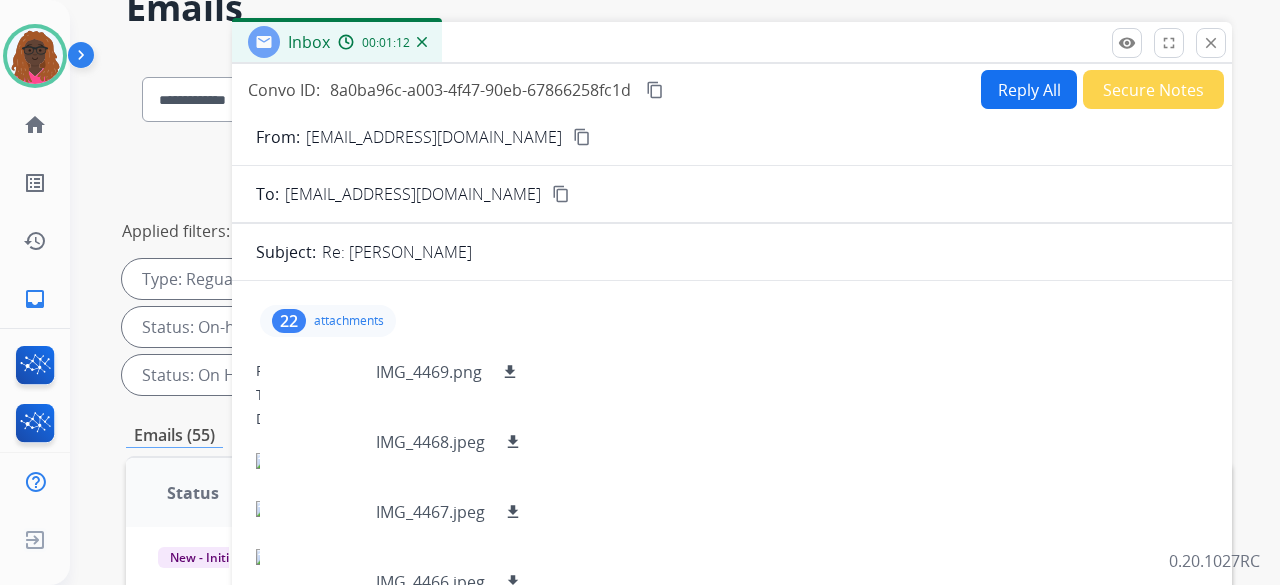 scroll, scrollTop: 100, scrollLeft: 0, axis: vertical 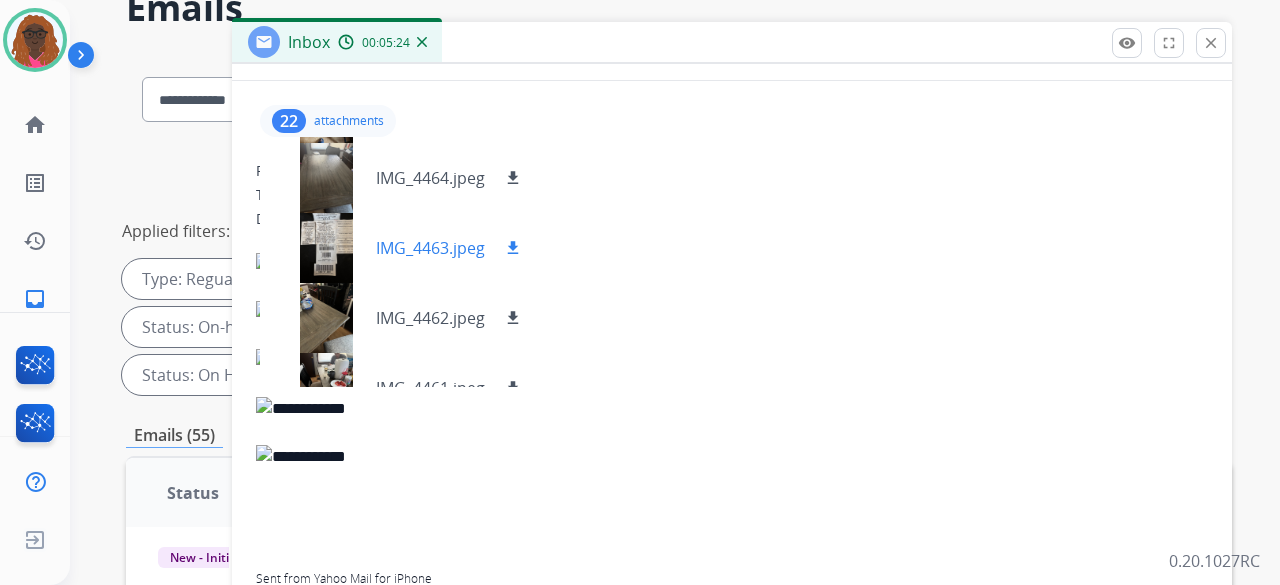click on "download" at bounding box center (513, 248) 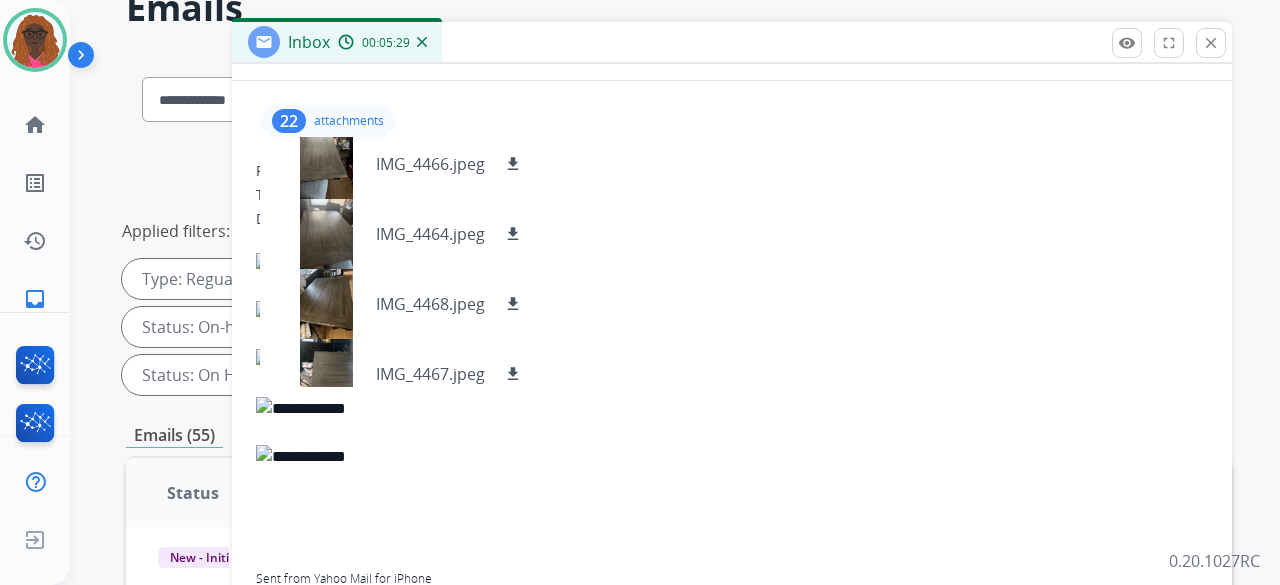 scroll, scrollTop: 213, scrollLeft: 0, axis: vertical 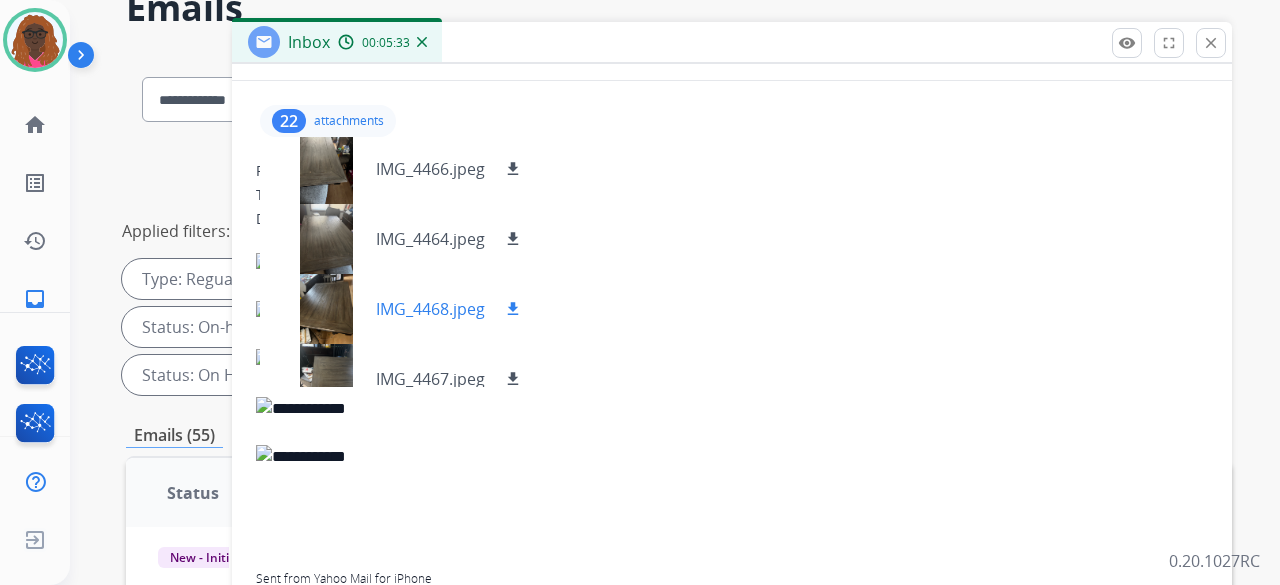 click on "download" at bounding box center [513, 309] 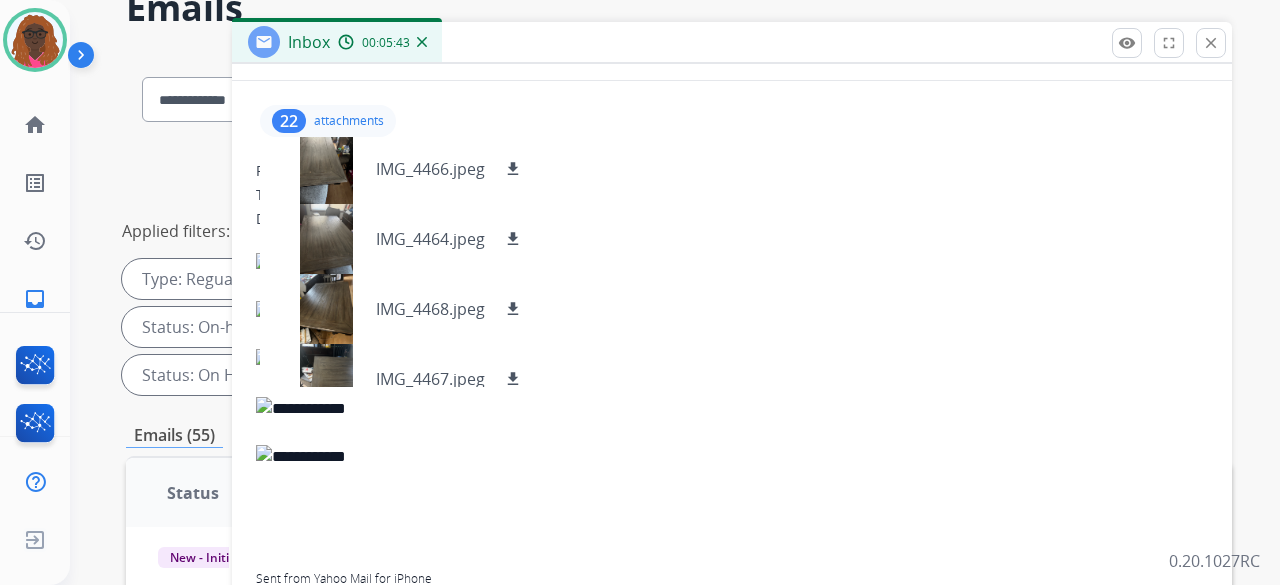 click at bounding box center (732, 265) 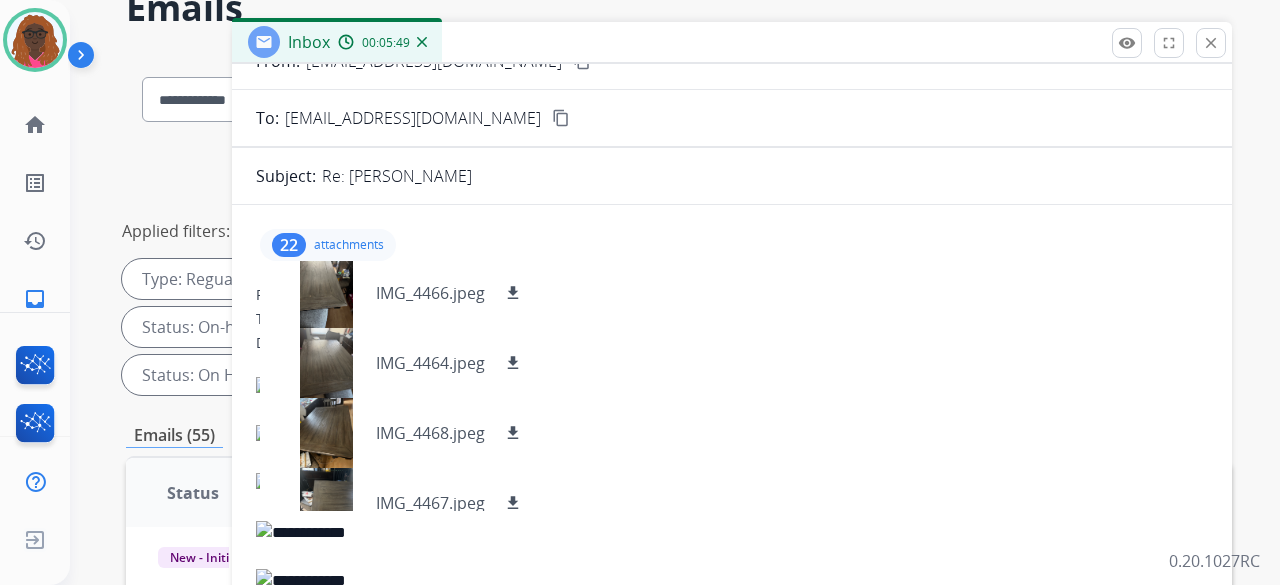 scroll, scrollTop: 0, scrollLeft: 0, axis: both 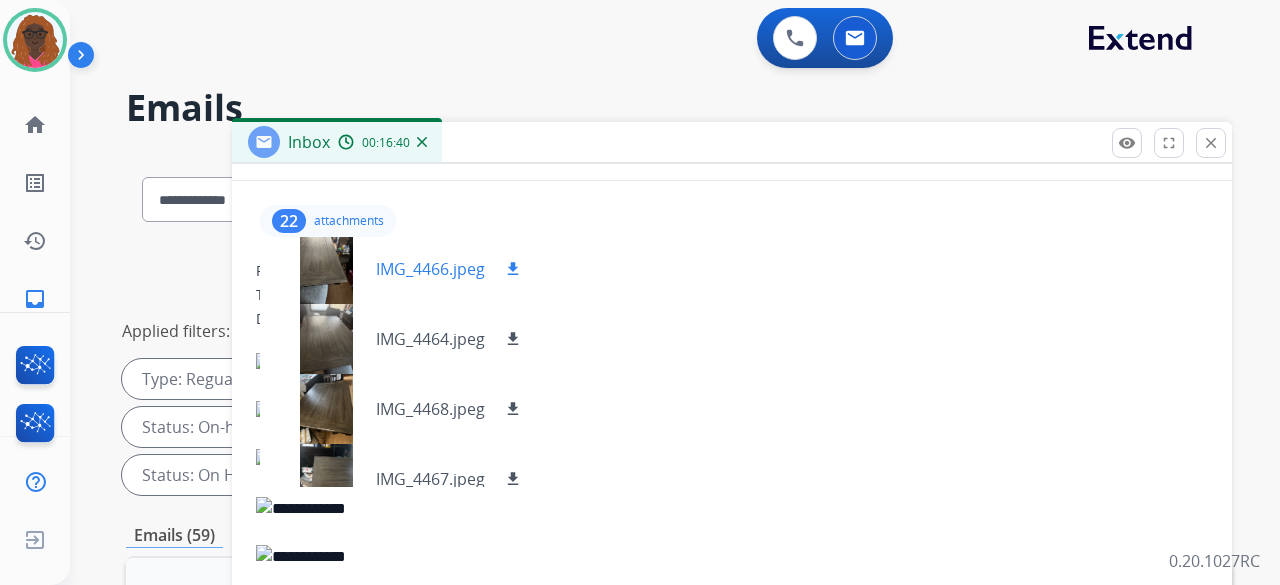 click at bounding box center [326, 269] 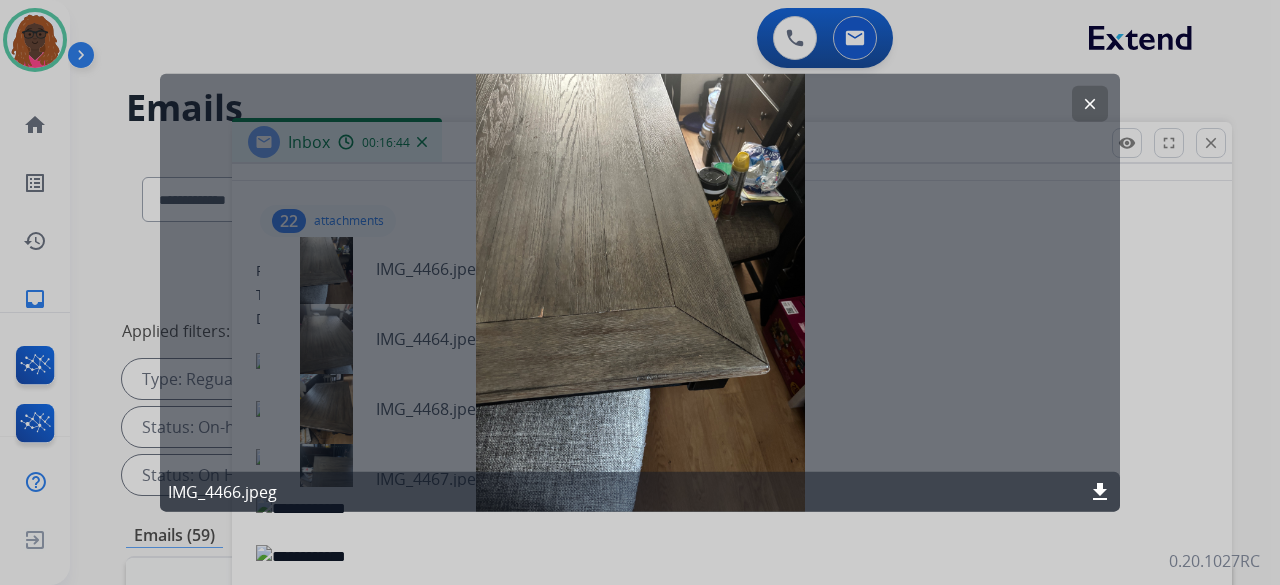 click on "clear" 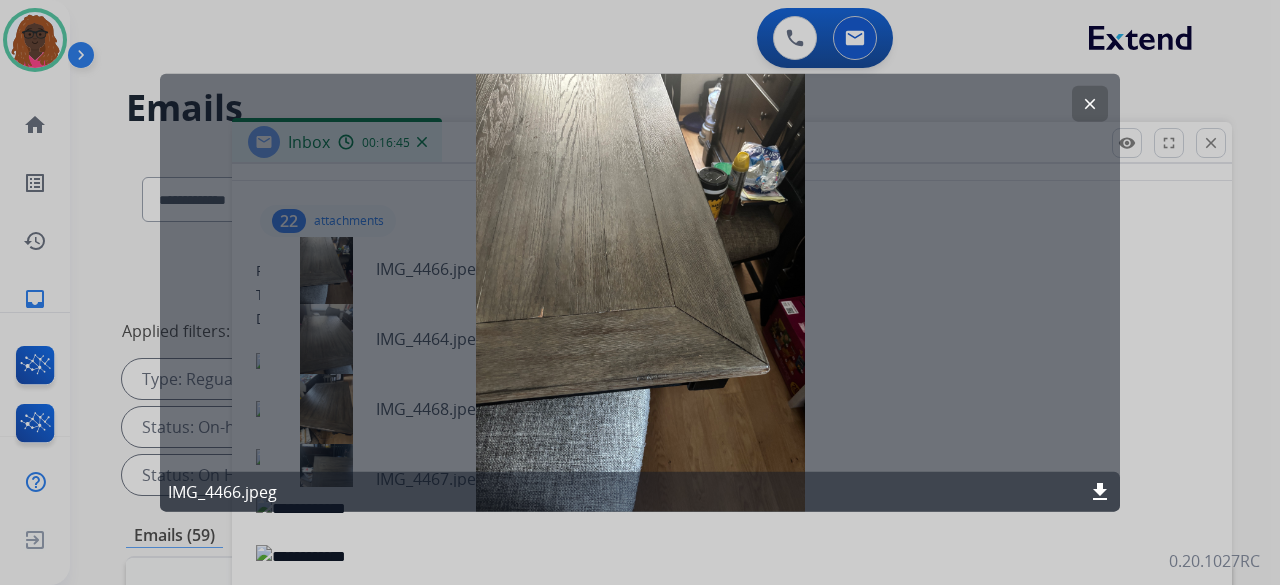 click on "clear" 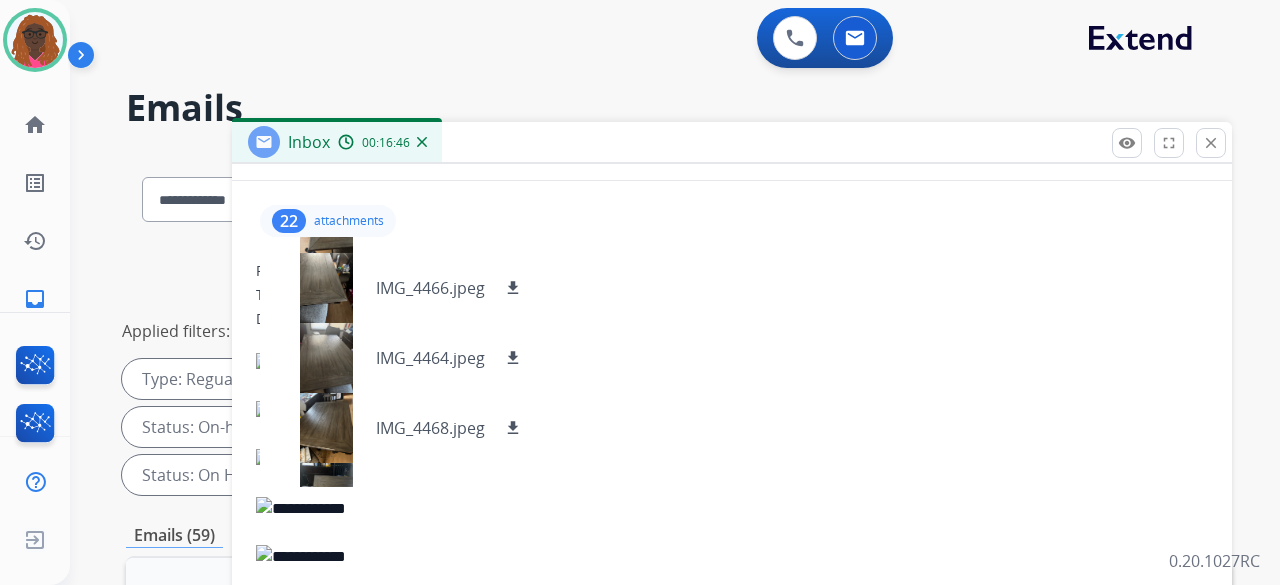 scroll, scrollTop: 192, scrollLeft: 0, axis: vertical 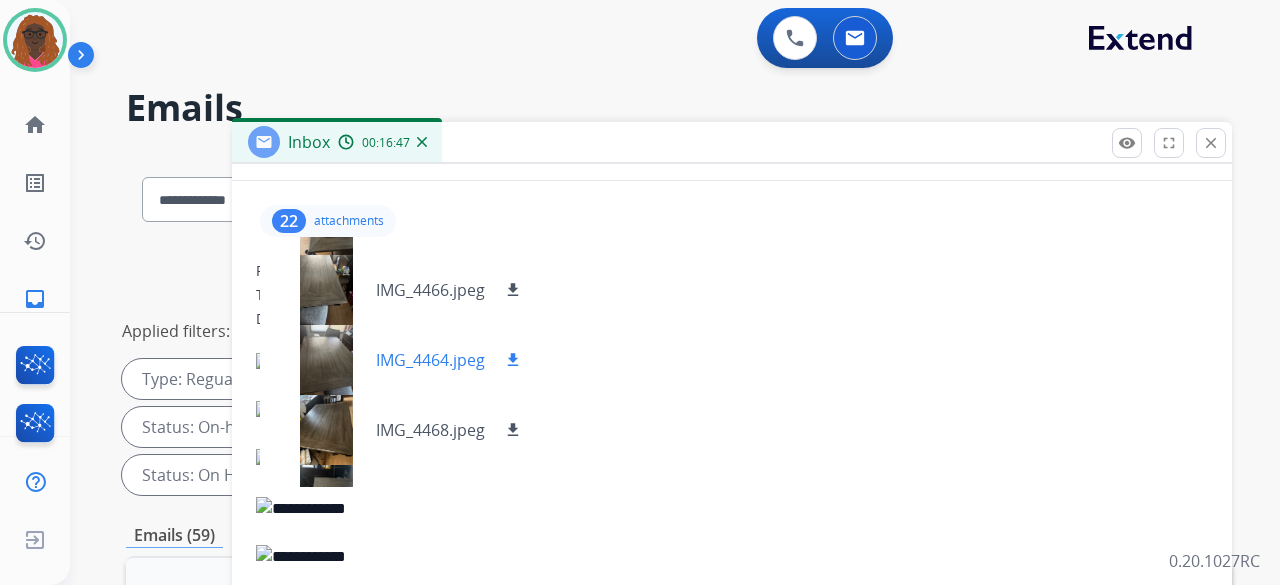 click at bounding box center [326, 360] 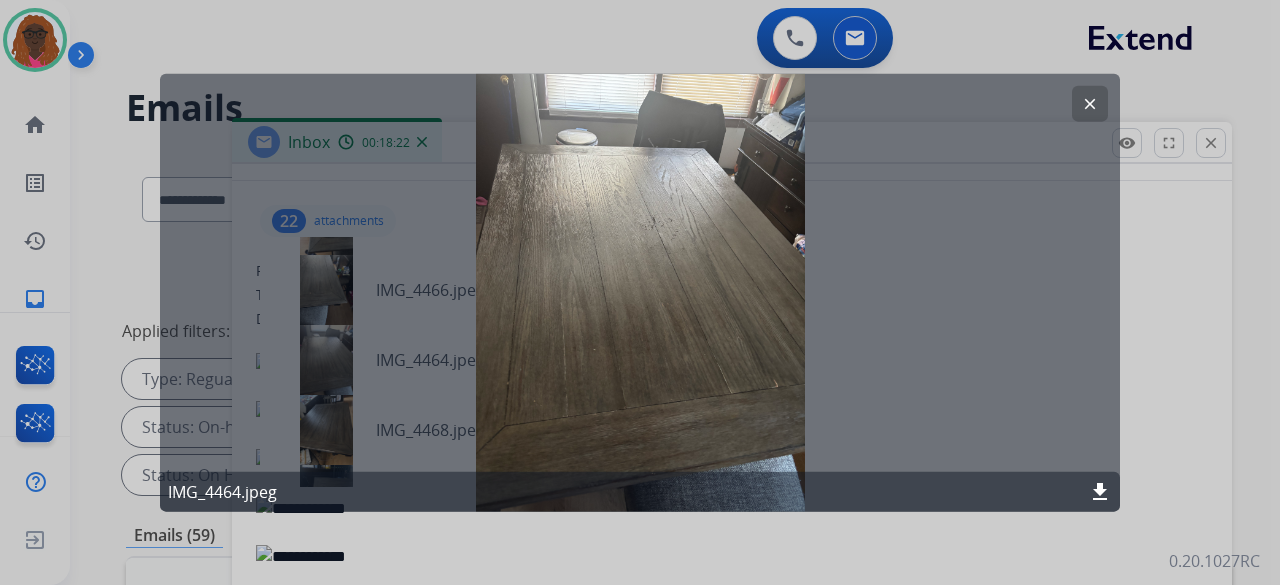 click 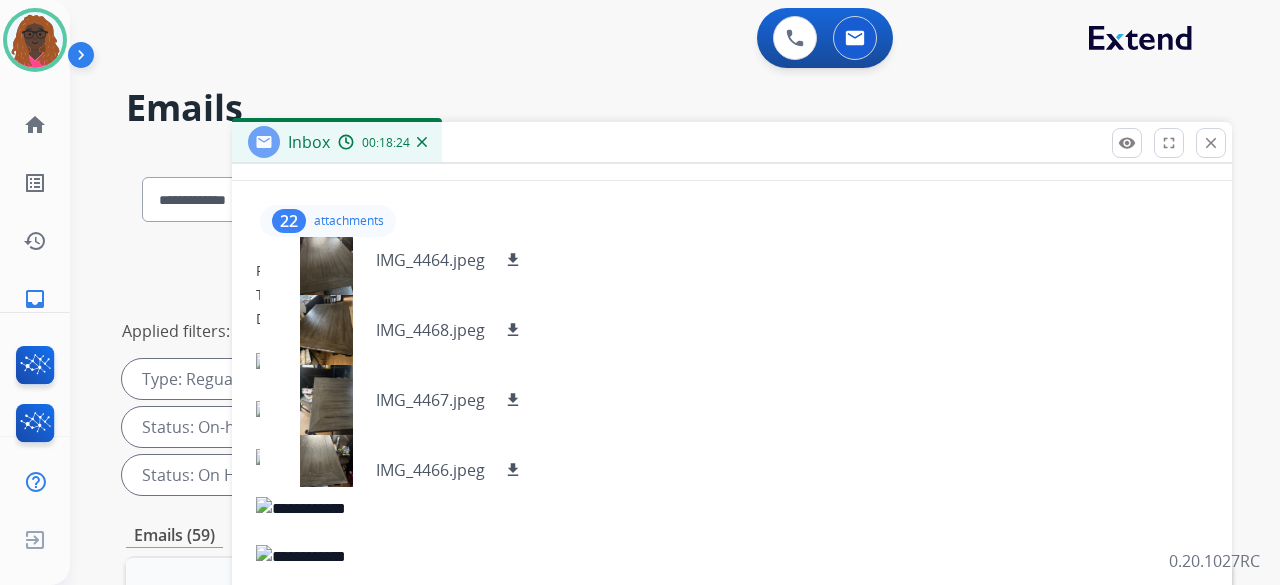 scroll, scrollTop: 492, scrollLeft: 0, axis: vertical 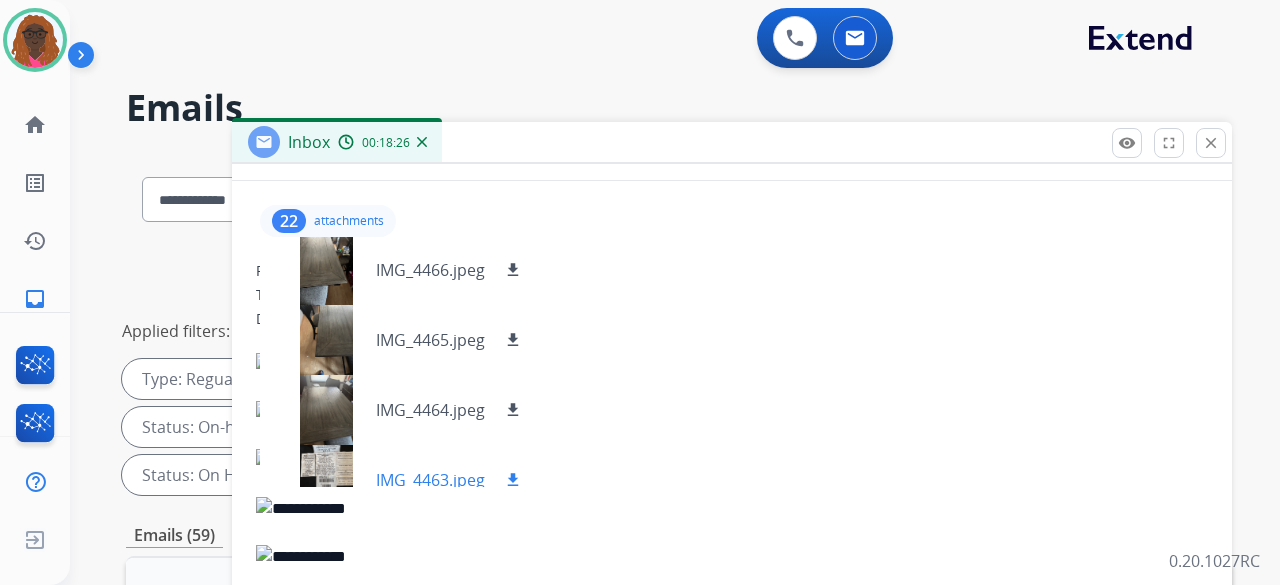 click at bounding box center (326, 480) 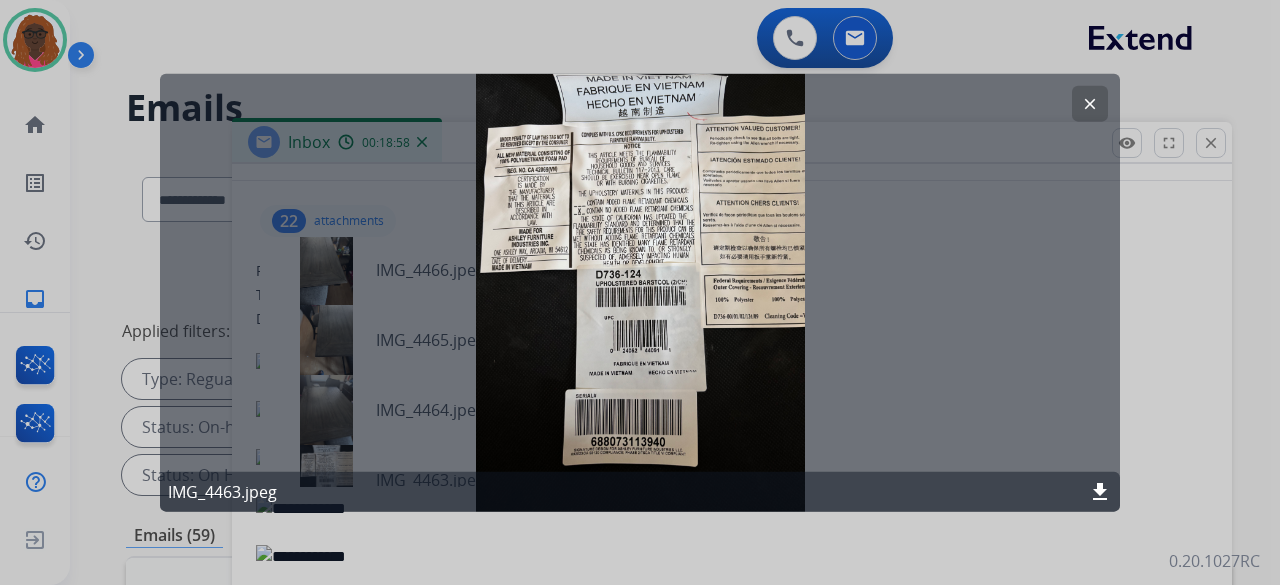 drag, startPoint x: 473, startPoint y: 77, endPoint x: 628, endPoint y: 351, distance: 314.8031 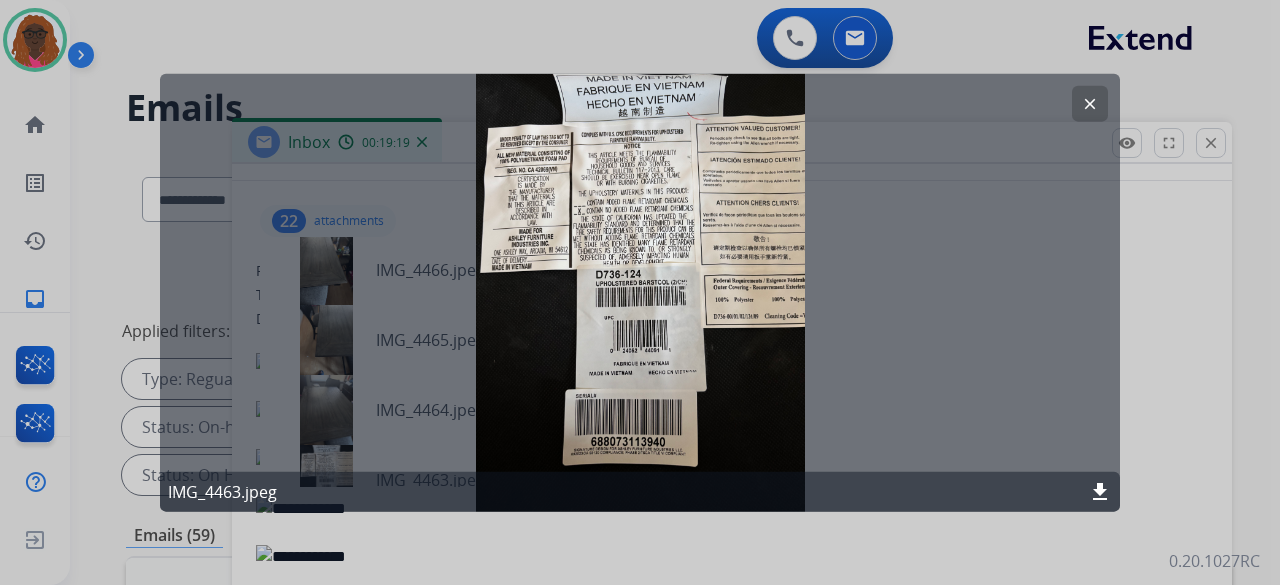 click on "download" 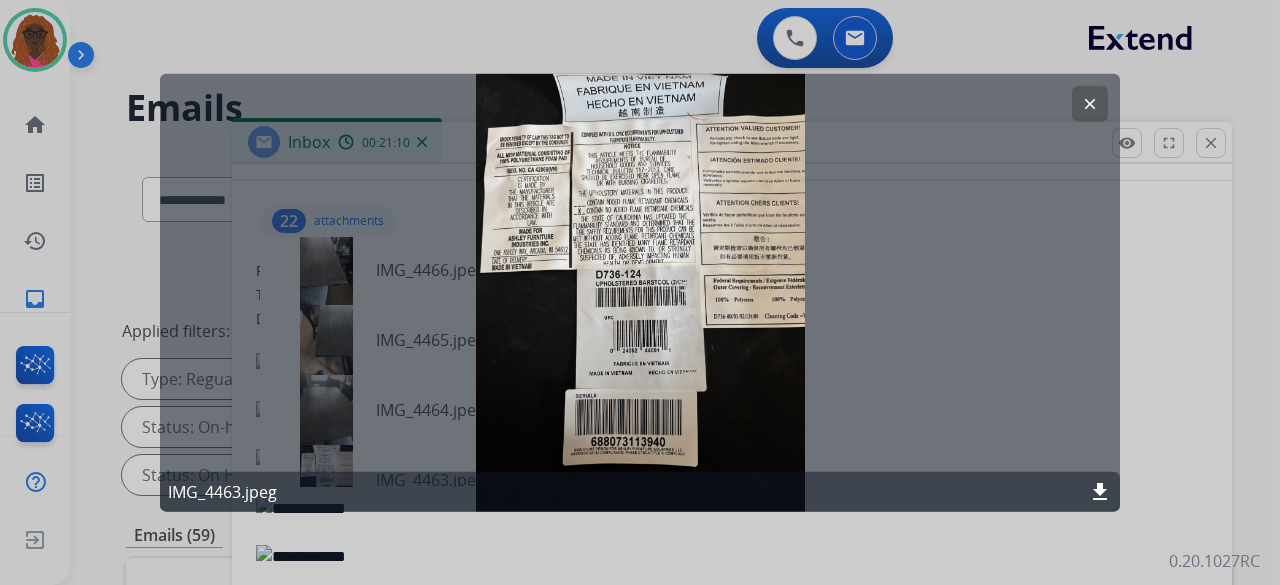 click on "clear" 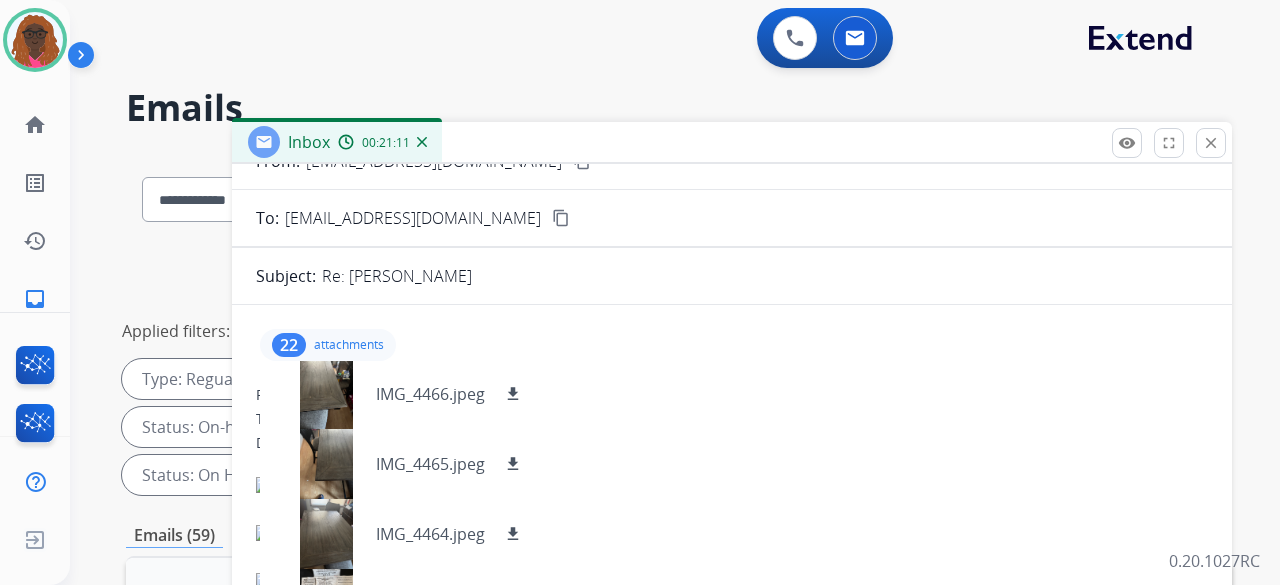 scroll, scrollTop: 0, scrollLeft: 0, axis: both 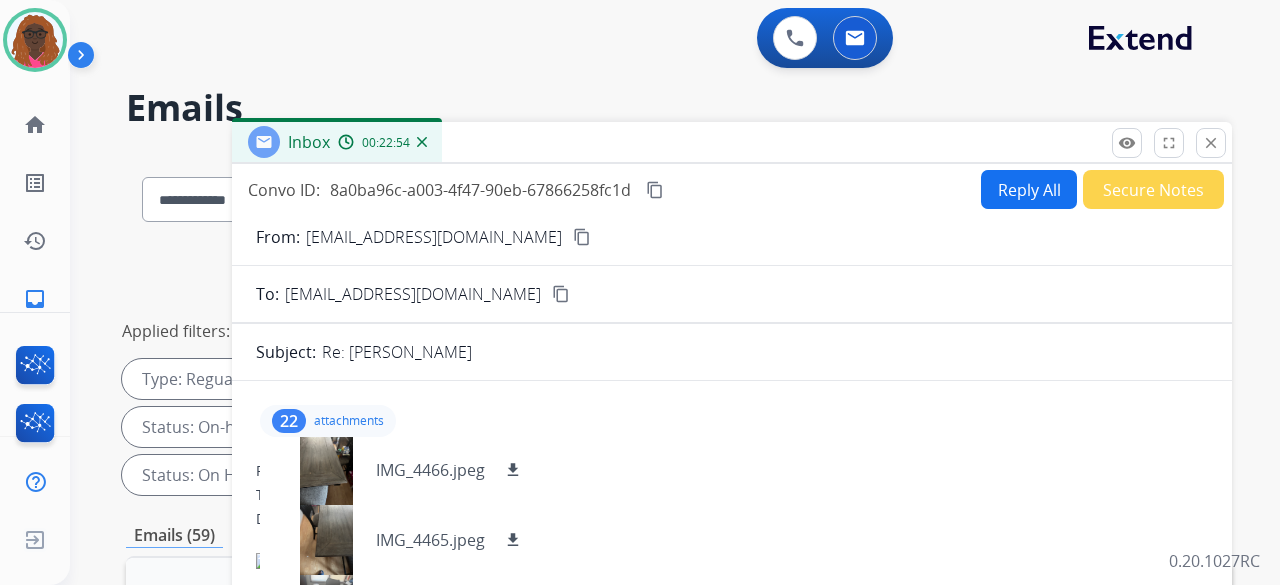 click on "Secure Notes" at bounding box center [1153, 189] 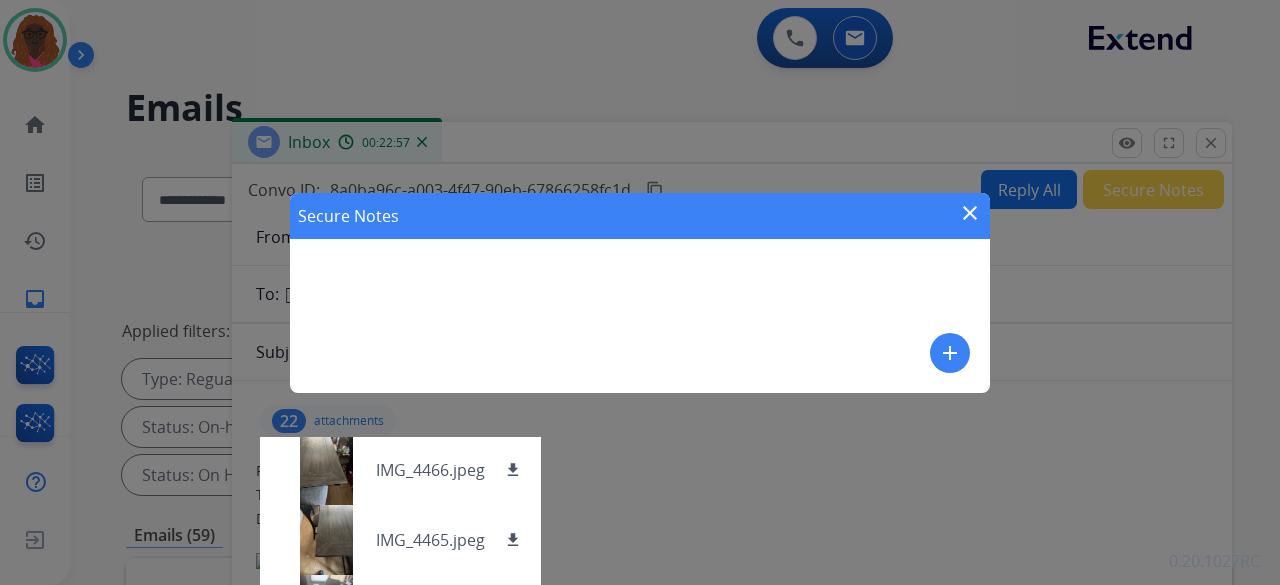 click on "Secure Notes close add" at bounding box center (640, 293) 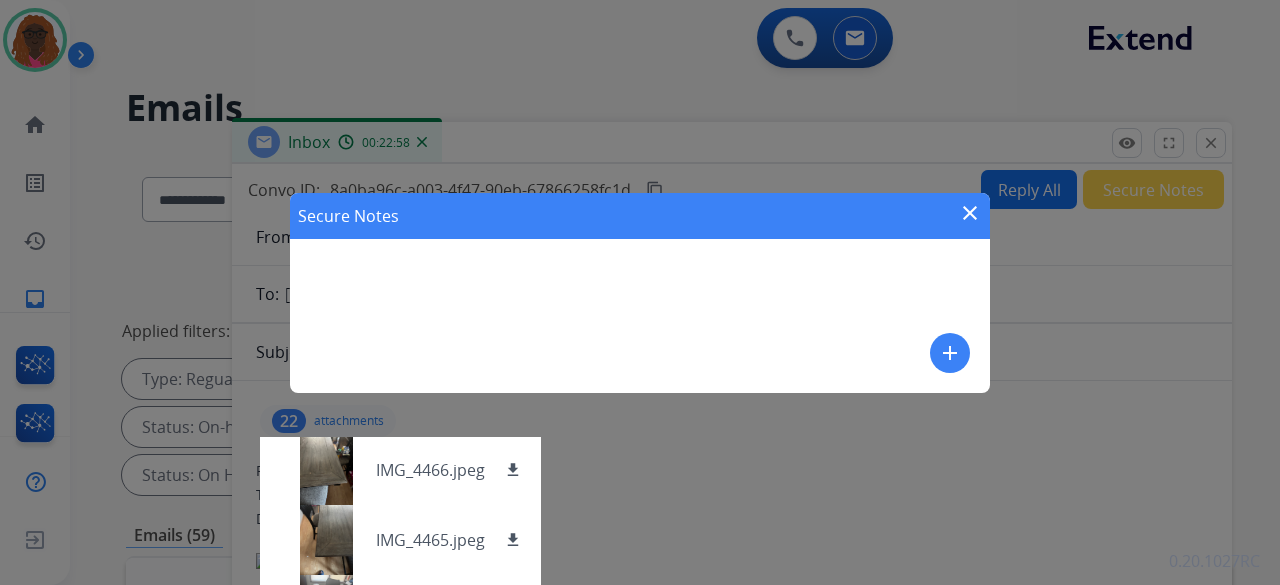 click on "Secure Notes close add" at bounding box center [640, 293] 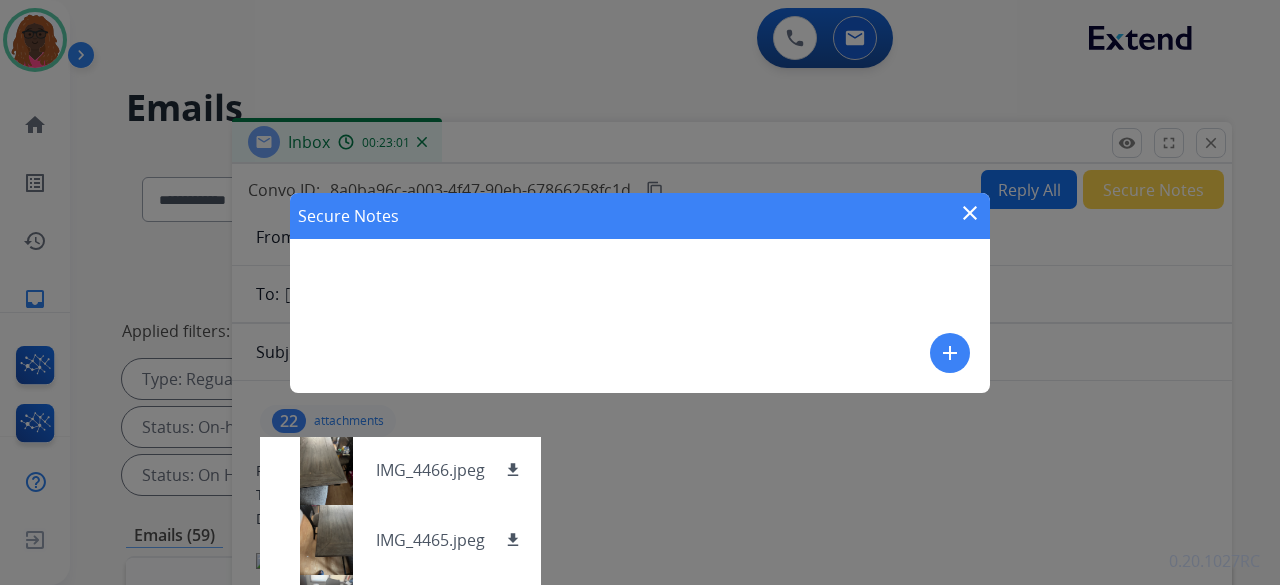click on "close" at bounding box center [970, 213] 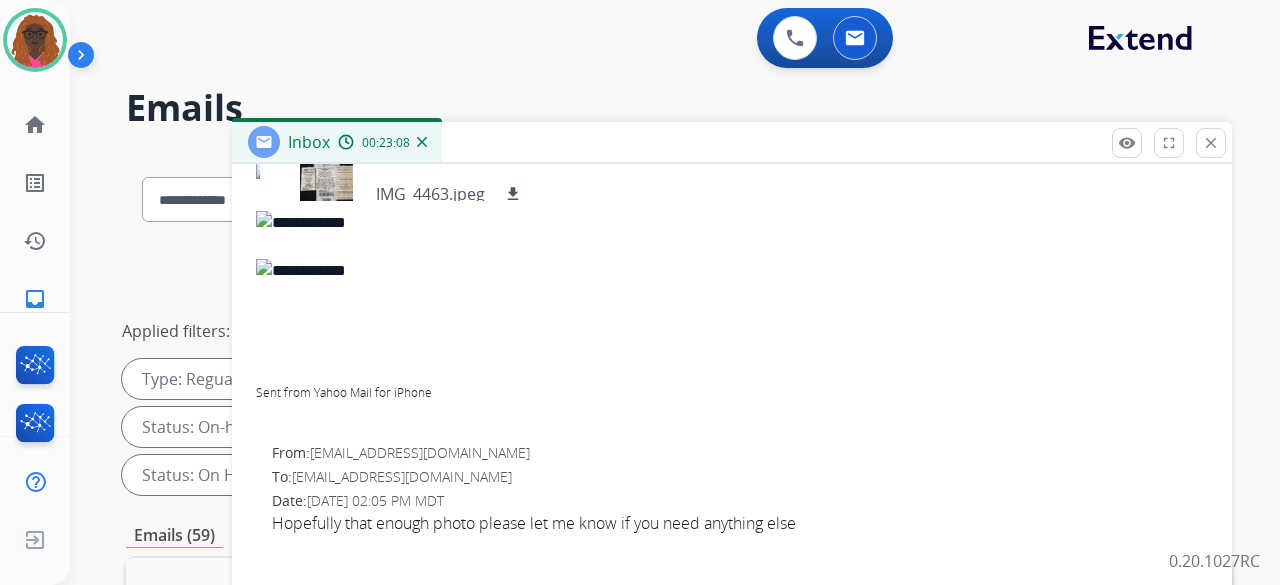 scroll, scrollTop: 0, scrollLeft: 0, axis: both 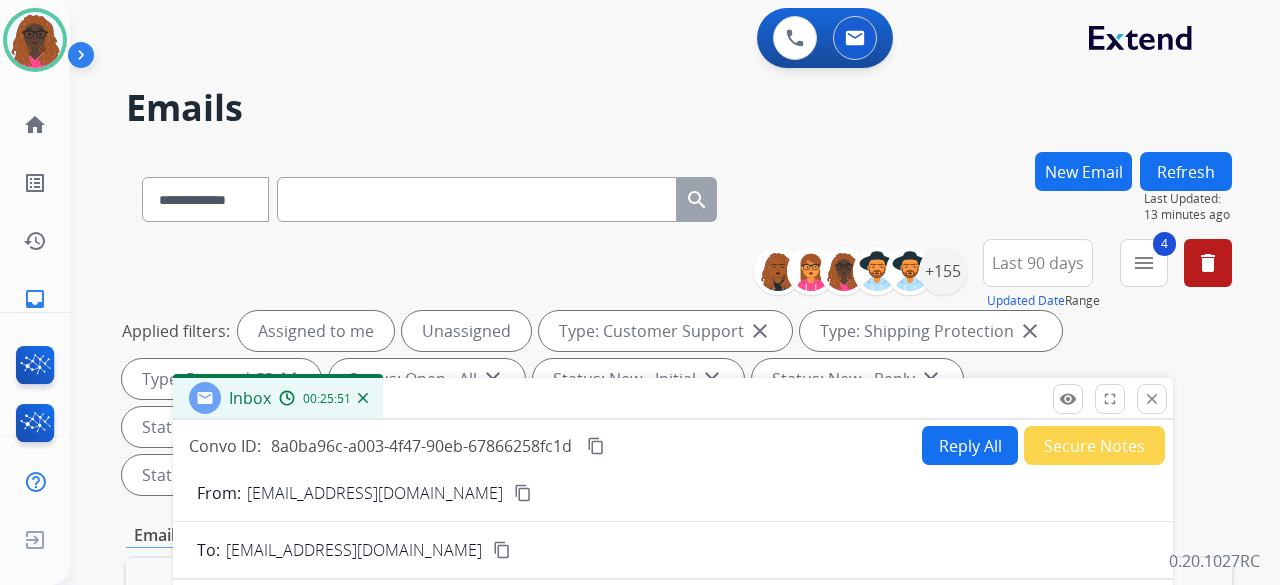 drag, startPoint x: 829, startPoint y: 135, endPoint x: 770, endPoint y: 391, distance: 262.71088 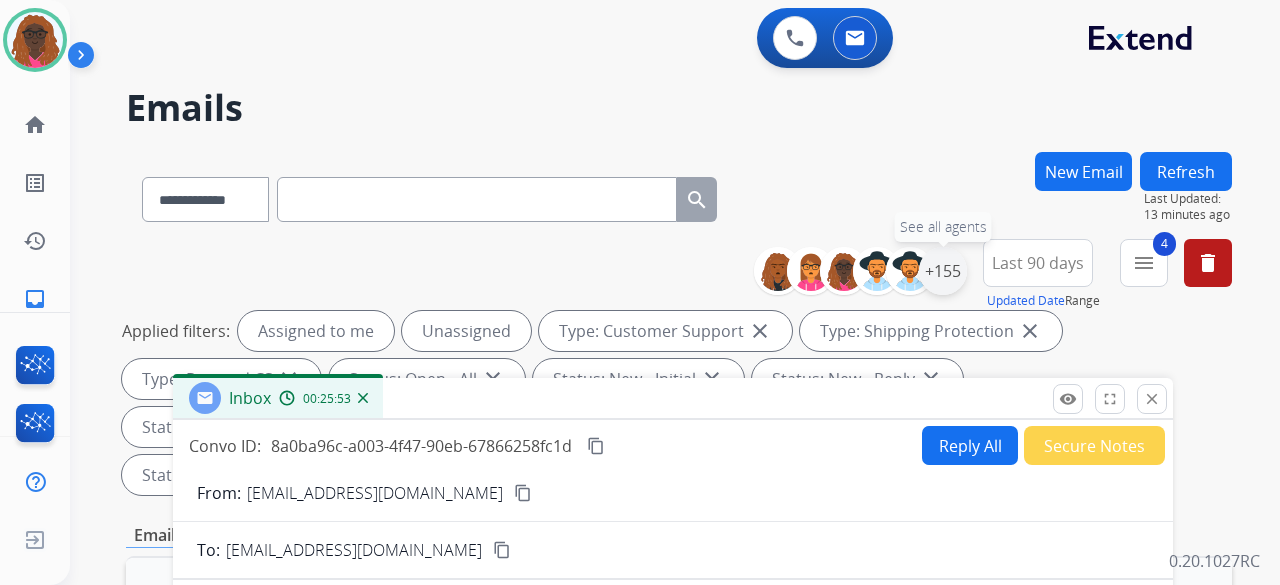 click on "+155" at bounding box center (943, 271) 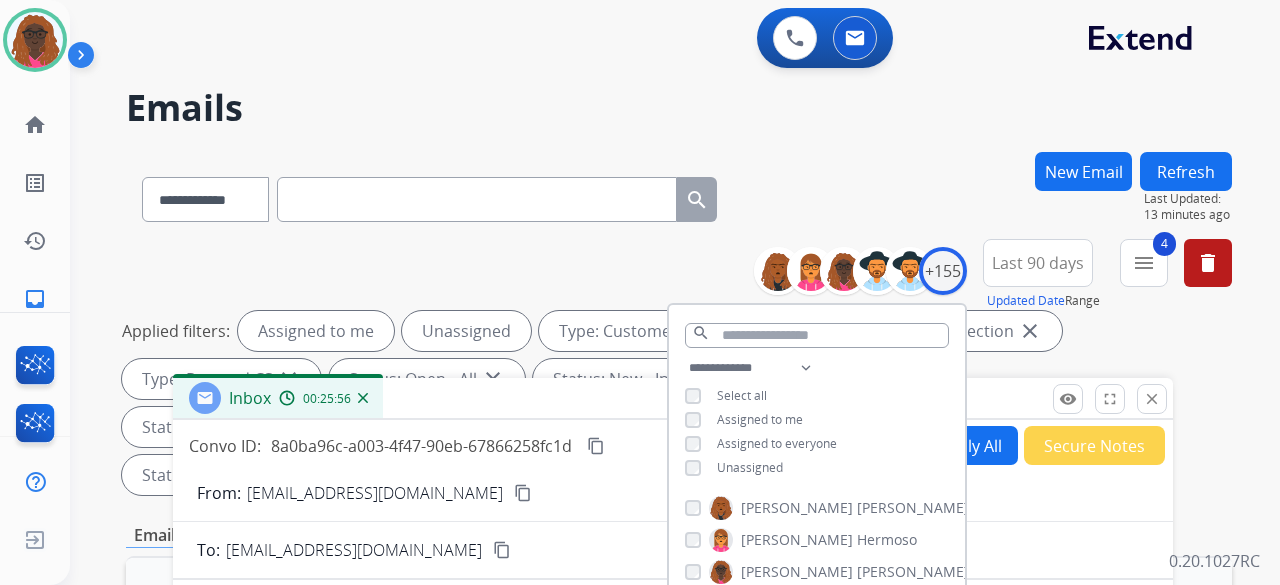scroll, scrollTop: 100, scrollLeft: 0, axis: vertical 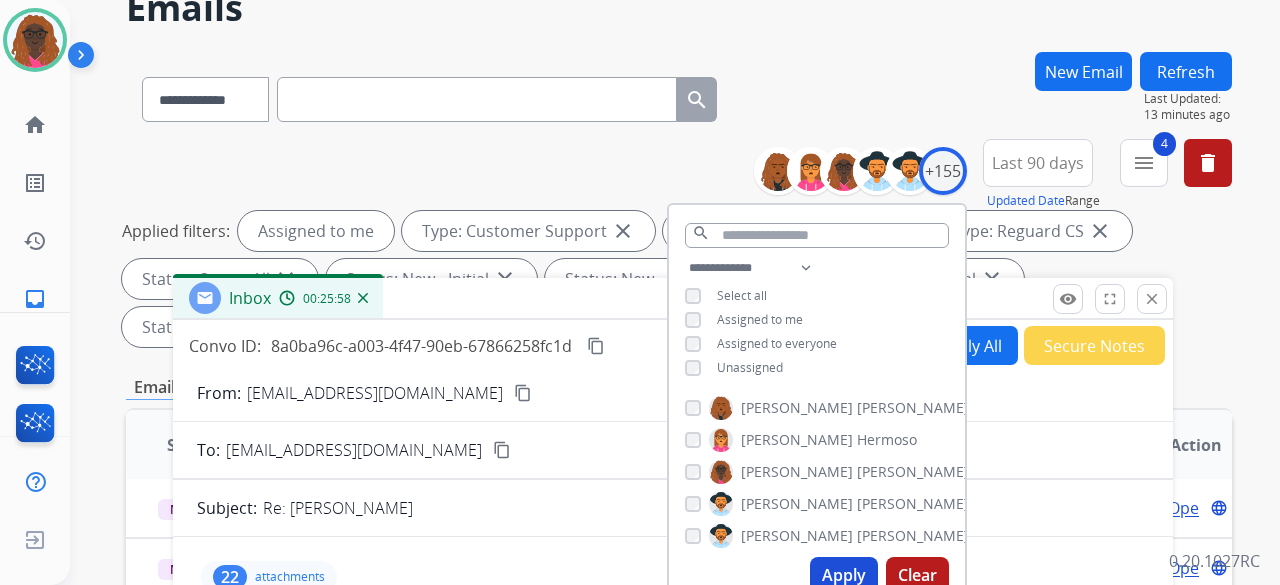 click on "Apply" at bounding box center (844, 575) 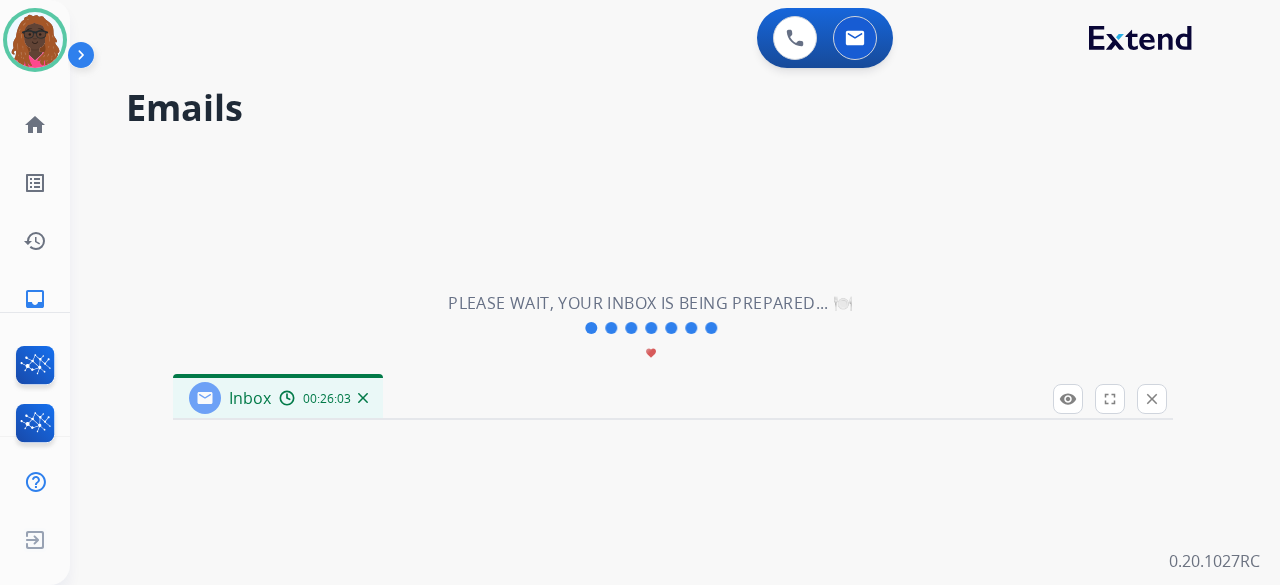 scroll, scrollTop: 0, scrollLeft: 0, axis: both 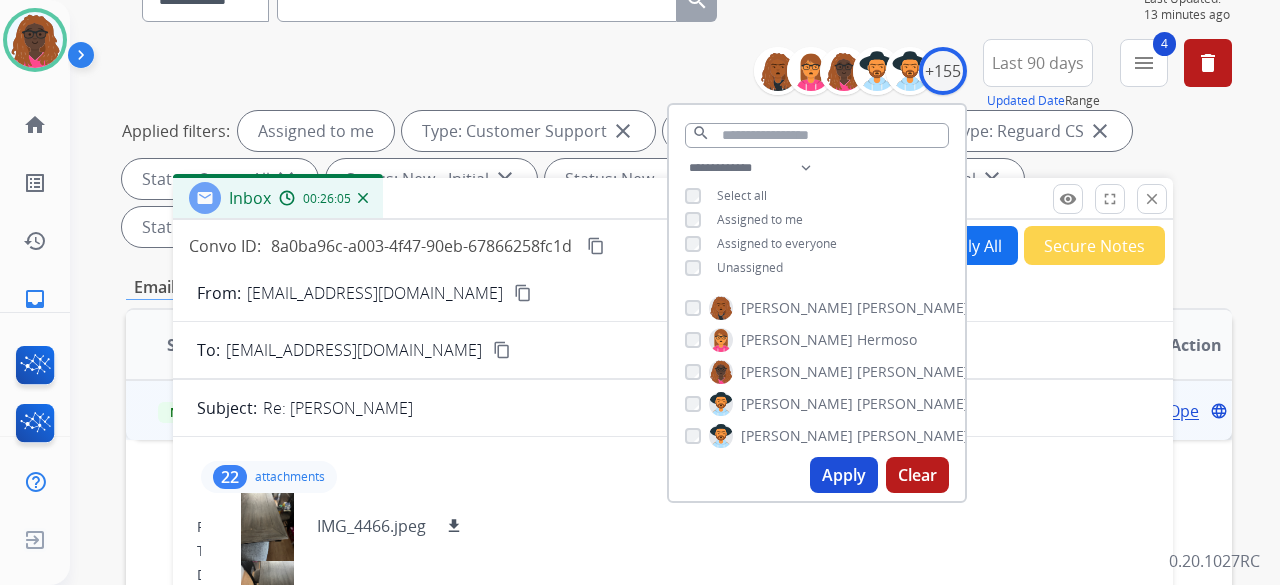 click on "**********" at bounding box center [679, 147] 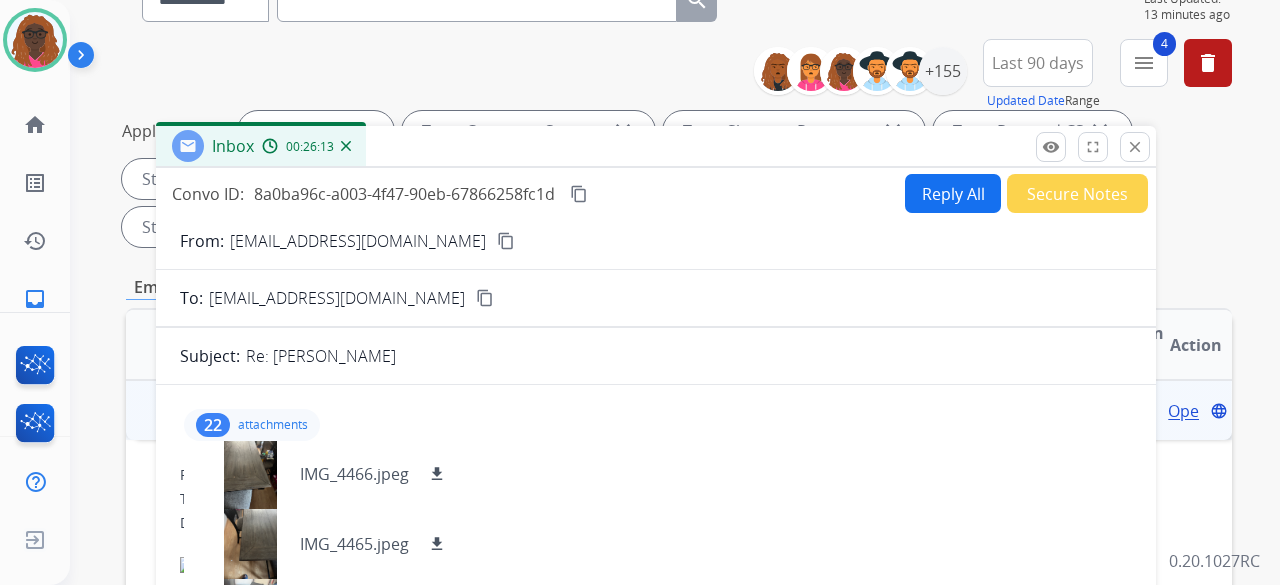 drag, startPoint x: 693, startPoint y: 201, endPoint x: 677, endPoint y: 148, distance: 55.362442 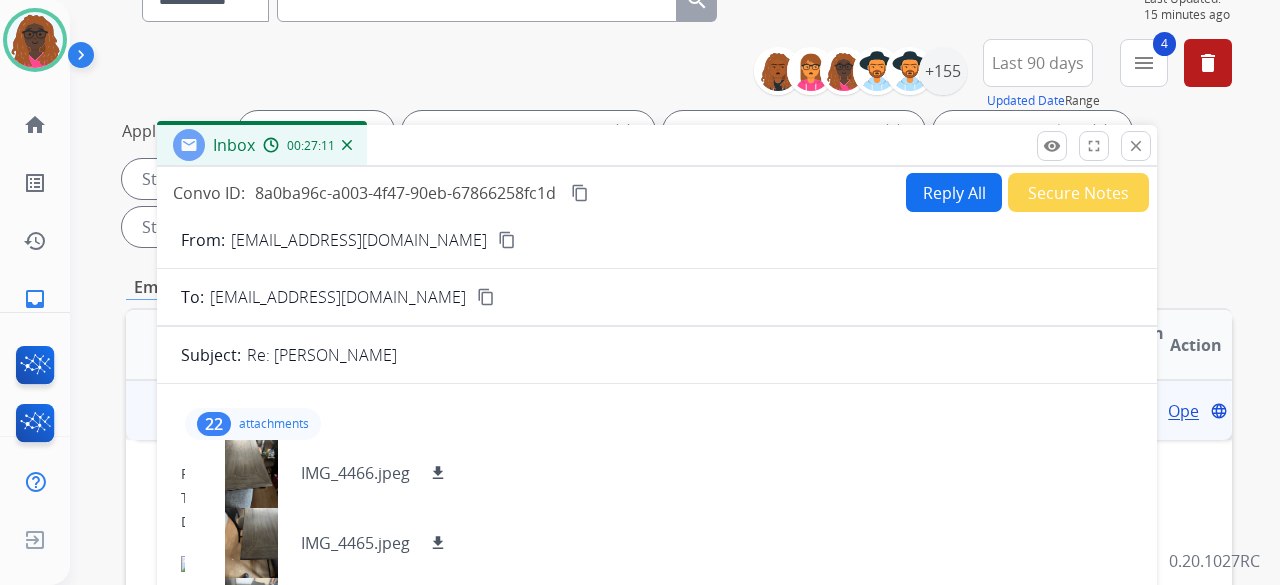 click on "22 attachments  IMG_4469.png  download  IMG_4468.jpeg  download  IMG_4467.jpeg  download  IMG_4466.jpeg  download  IMG_4464.jpeg  download  IMG_4468.jpeg  download  IMG_4467.jpeg  download  IMG_4466.jpeg  download  IMG_4465.jpeg  download  IMG_4464.jpeg  download  IMG_4463.jpeg  download  IMG_4462.jpeg  download  IMG_4461.jpeg  download  IMG_4460.jpeg  download  IMG_4459.jpeg  download  IMG_4459.jpeg  download  IMG_4462.jpeg  download  IMG_4461.jpeg  download  IMG_4460.jpeg  download  IMG_4454.jpg  download  IMG_4453.jpg  download  IMG_4455.jpg  download  From:  [EMAIL_ADDRESS][DOMAIN_NAME]   To:  [EMAIL_ADDRESS][DOMAIN_NAME]  Date:  [DATE] 02:09 PM MDT
Sent from Yahoo Mail for iPhone  From:  [EMAIL_ADDRESS][DOMAIN_NAME]   To:  [EMAIL_ADDRESS][DOMAIN_NAME]  Date:  [DATE] 02:05 PM MDT
Hopefully that enough photo please let me know if you need anything else  Sent from Yahoo Mail for iPhone  From:  [EMAIL_ADDRESS][DOMAIN_NAME]   To:  [EMAIL_ADDRESS][DOMAIN_NAME]  Date:  [DATE] 02:04 PM MDT
Sent from Yahoo Mail for iPhone  From:" at bounding box center (657, 2317) 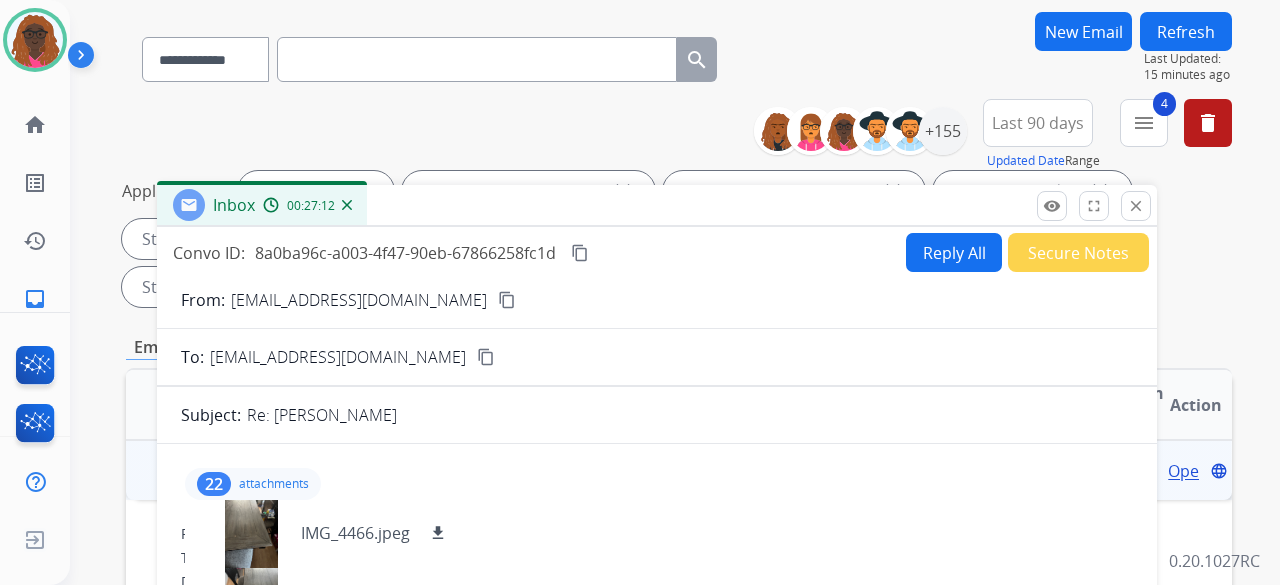 scroll, scrollTop: 100, scrollLeft: 0, axis: vertical 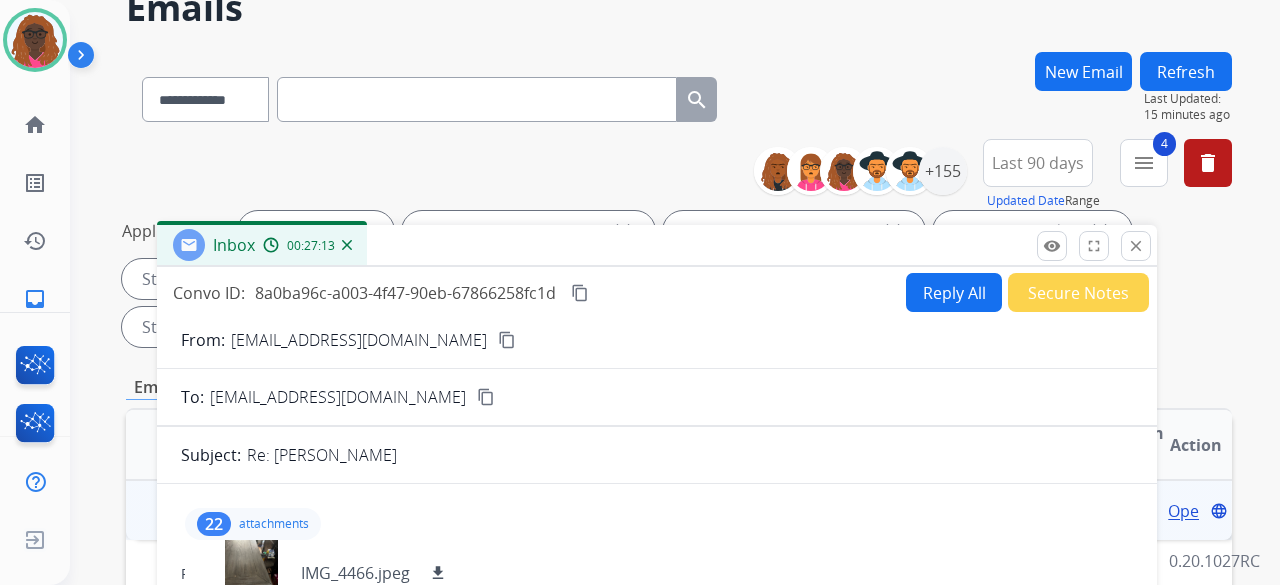 click on "Convo ID:  8a0ba96c-a003-4f47-90eb-67866258fc1d  content_copy Reply All Secure Notes From: [EMAIL_ADDRESS][DOMAIN_NAME] content_copy To:  [EMAIL_ADDRESS][DOMAIN_NAME]  content_copy Subject:  Re: [PERSON_NAME]  22 attachments  IMG_4469.png  download  IMG_4468.jpeg  download  IMG_4467.jpeg  download  IMG_4466.jpeg  download  IMG_4464.jpeg  download  IMG_4468.jpeg  download  IMG_4467.jpeg  download  IMG_4466.jpeg  download  IMG_4465.jpeg  download  IMG_4464.jpeg  download  IMG_4463.jpeg  download  IMG_4462.jpeg  download  IMG_4461.jpeg  download  IMG_4460.jpeg  download  IMG_4459.jpeg  download  IMG_4459.jpeg  download  IMG_4462.jpeg  download  IMG_4461.jpeg  download  IMG_4460.jpeg  download  IMG_4454.jpg  download  IMG_4453.jpg  download  IMG_4455.jpg  download  From:  [EMAIL_ADDRESS][DOMAIN_NAME]   To:  [EMAIL_ADDRESS][DOMAIN_NAME]  Date:  [DATE] 02:09 PM MDT
Sent from Yahoo Mail for iPhone  From:  [EMAIL_ADDRESS][DOMAIN_NAME]   To:  [EMAIL_ADDRESS][DOMAIN_NAME]  Date:  [DATE] 02:05 PM MDT Sent from Yahoo Mail for iPhone  From:   To:" at bounding box center [657, 694] 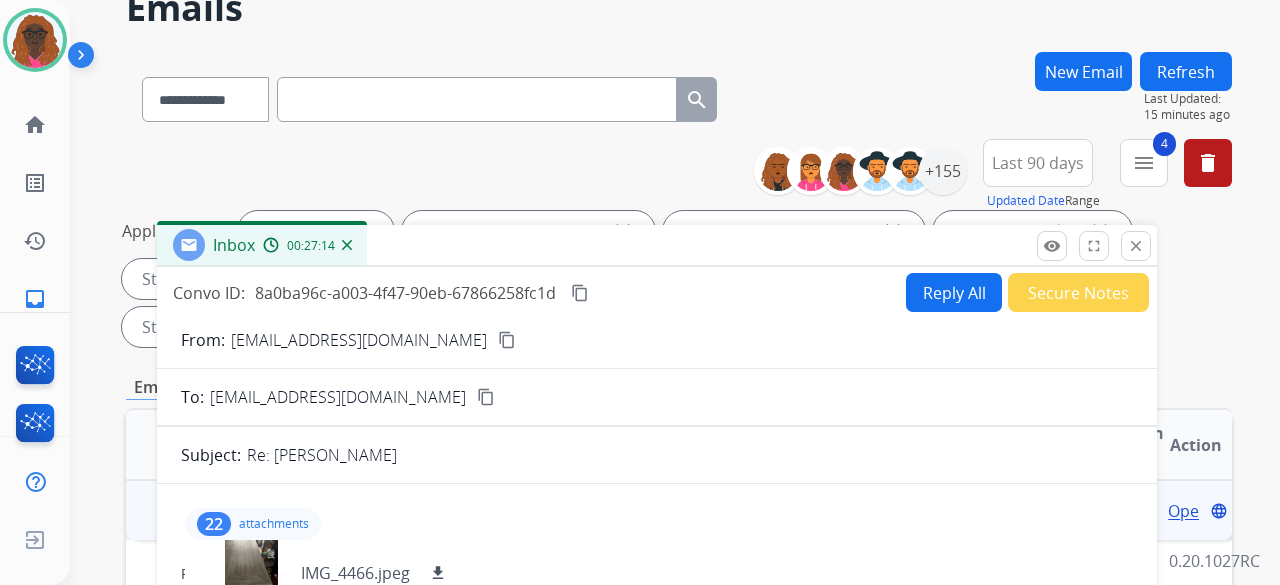 click on "Reply All" at bounding box center [954, 292] 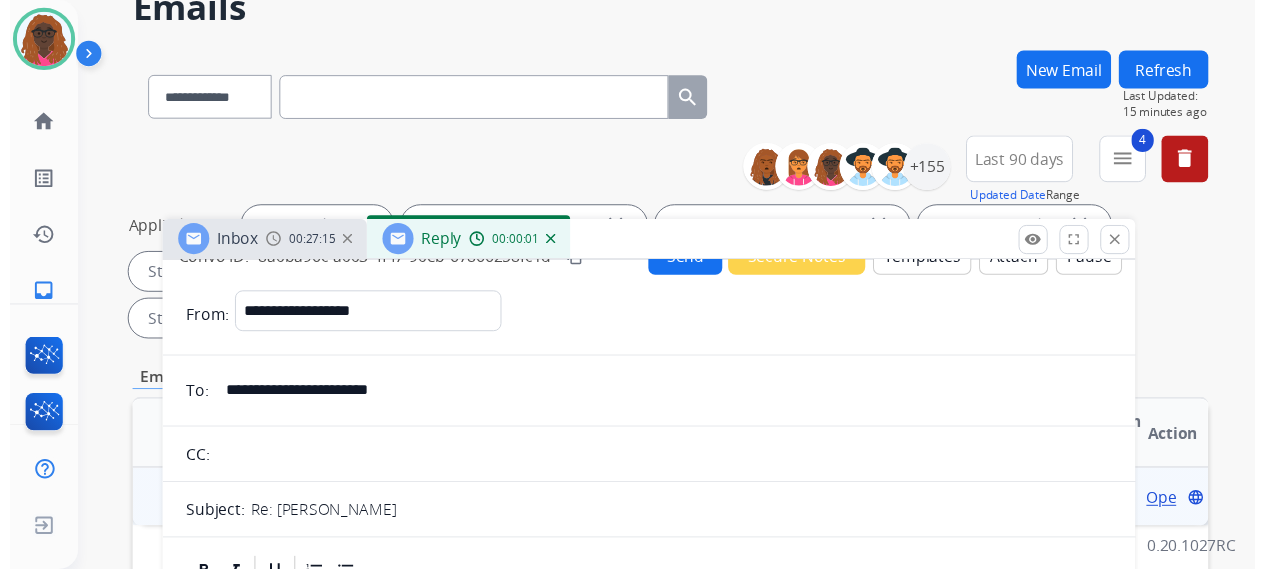 scroll, scrollTop: 0, scrollLeft: 0, axis: both 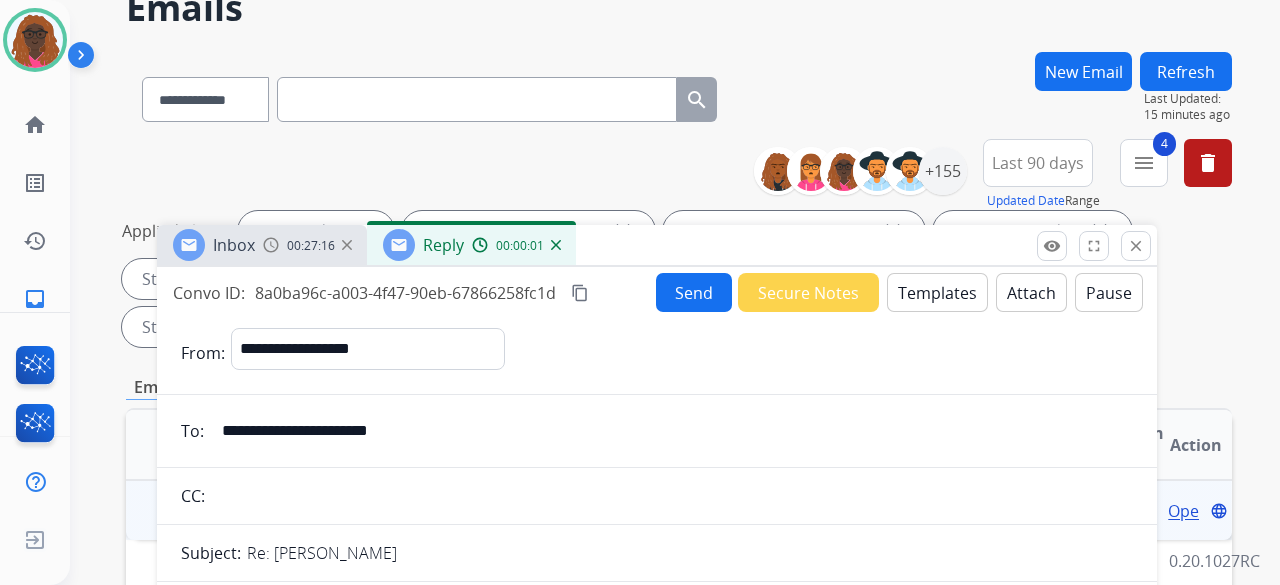 click on "Templates" at bounding box center (937, 292) 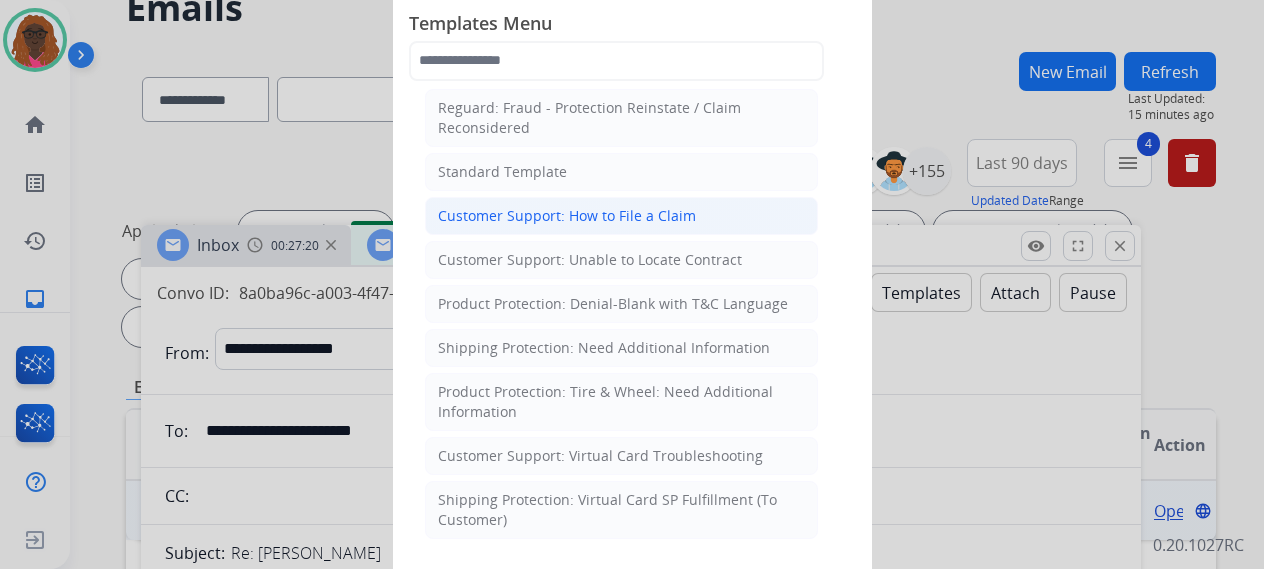 scroll, scrollTop: 300, scrollLeft: 0, axis: vertical 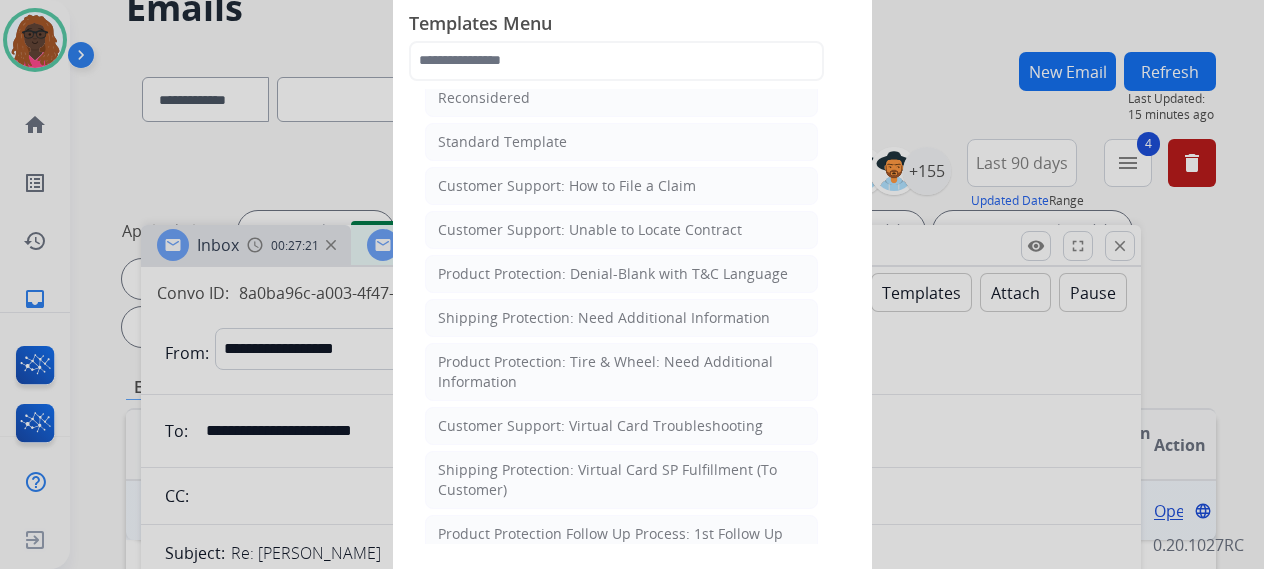 click 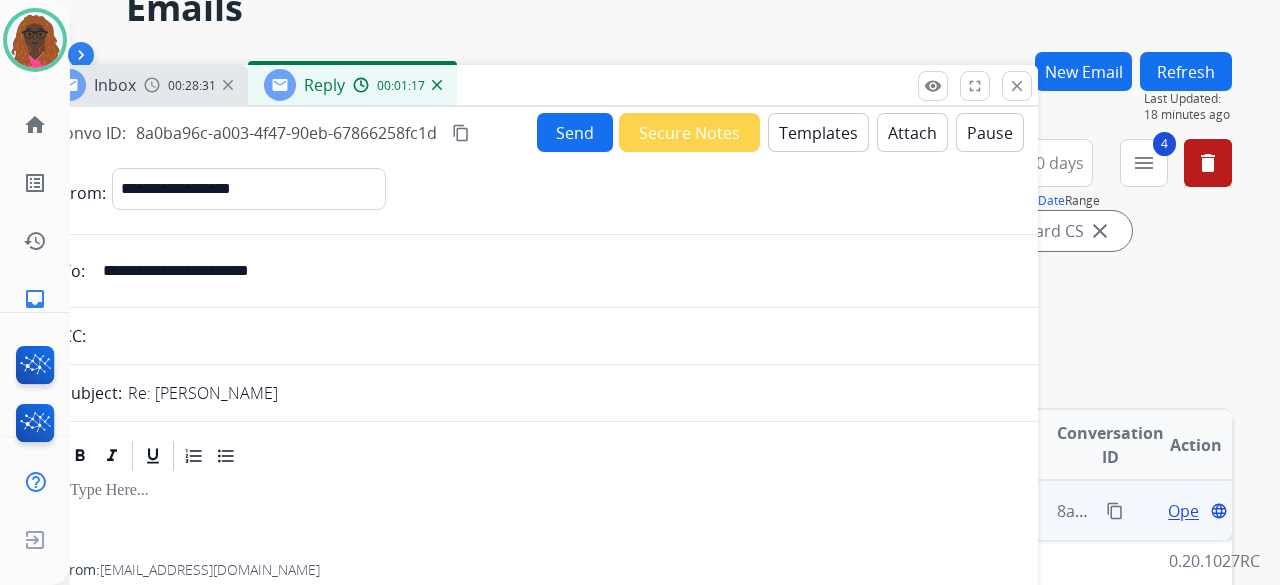 drag, startPoint x: 770, startPoint y: 245, endPoint x: 652, endPoint y: 81, distance: 202.0396 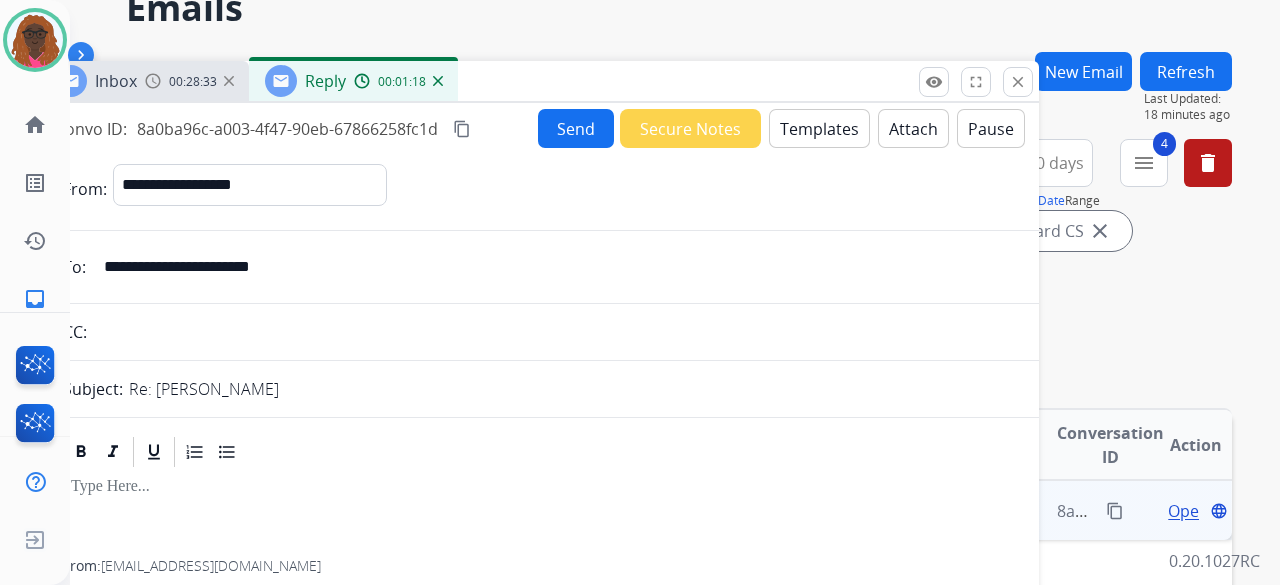 click on "content_copy" at bounding box center [1115, 511] 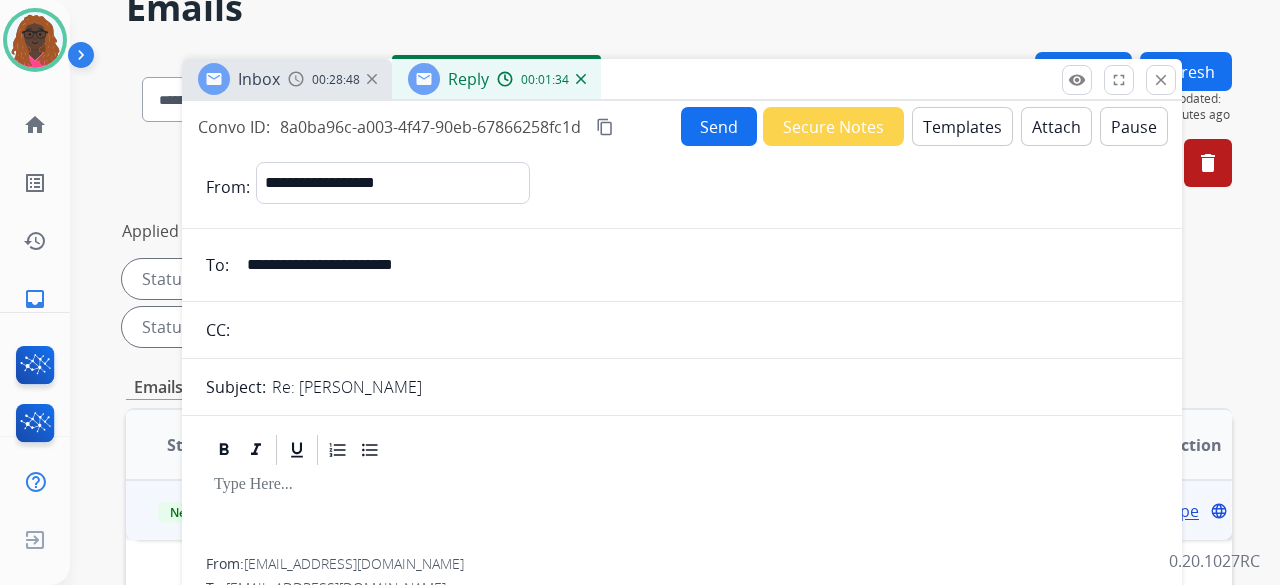 drag, startPoint x: 566, startPoint y: 85, endPoint x: 704, endPoint y: 81, distance: 138.05795 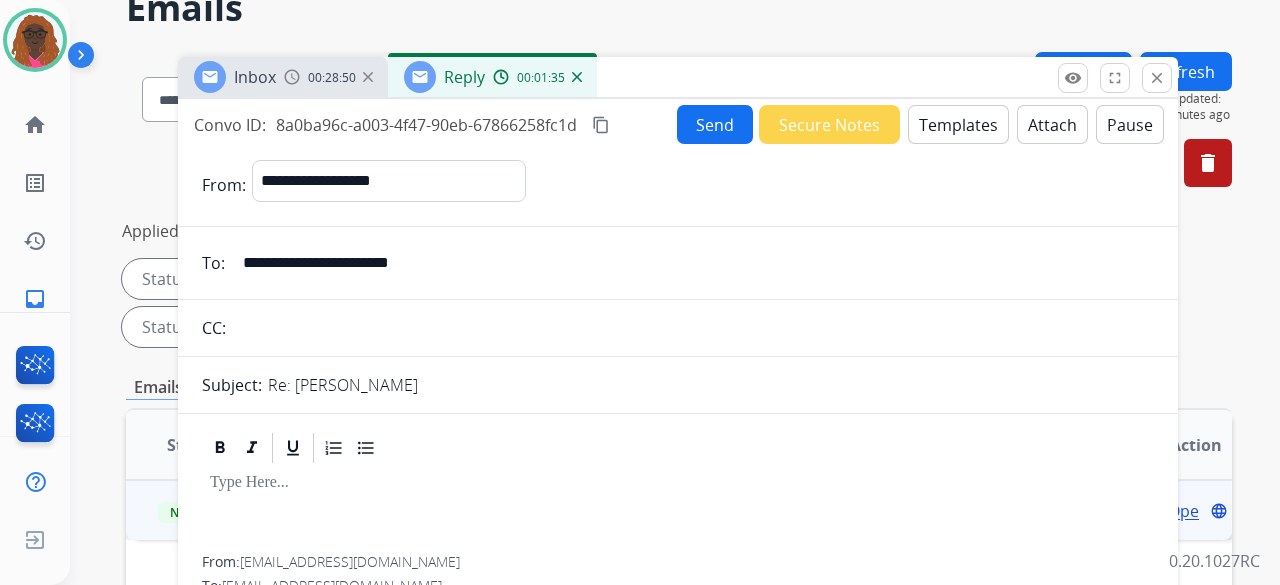click on "Templates" at bounding box center (958, 124) 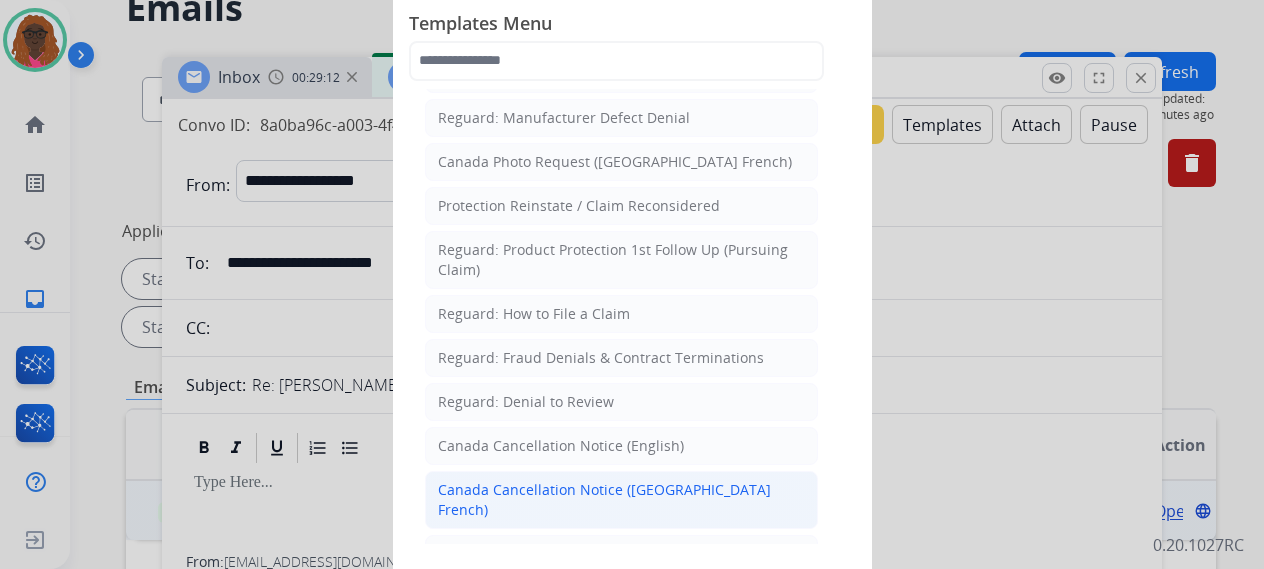 scroll, scrollTop: 2020, scrollLeft: 0, axis: vertical 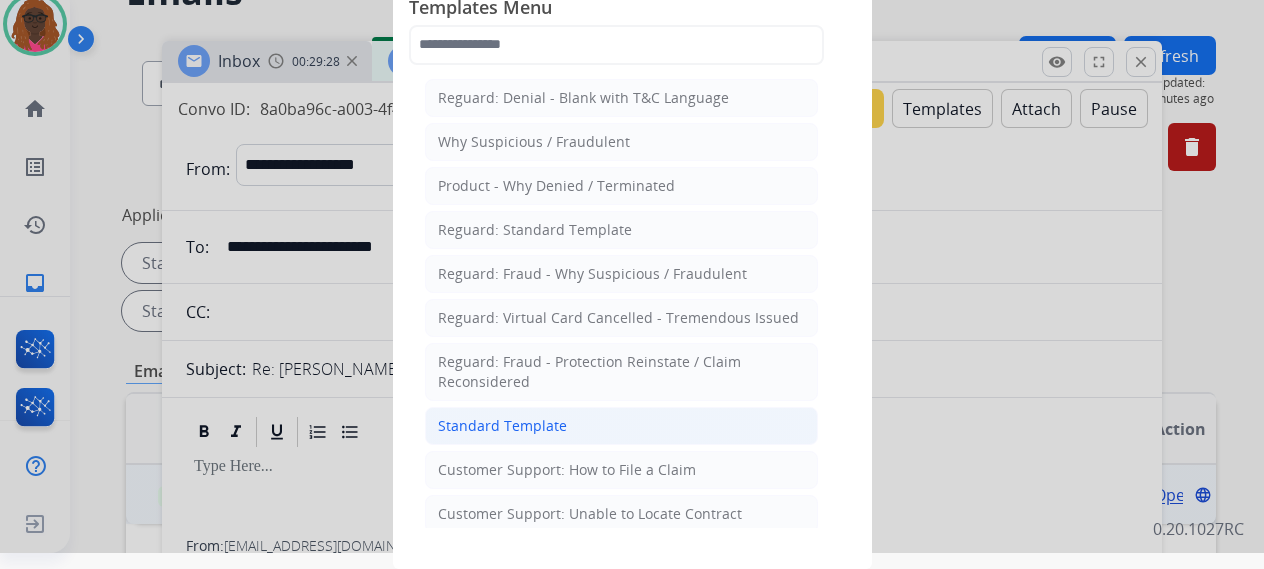 click on "Standard Template" 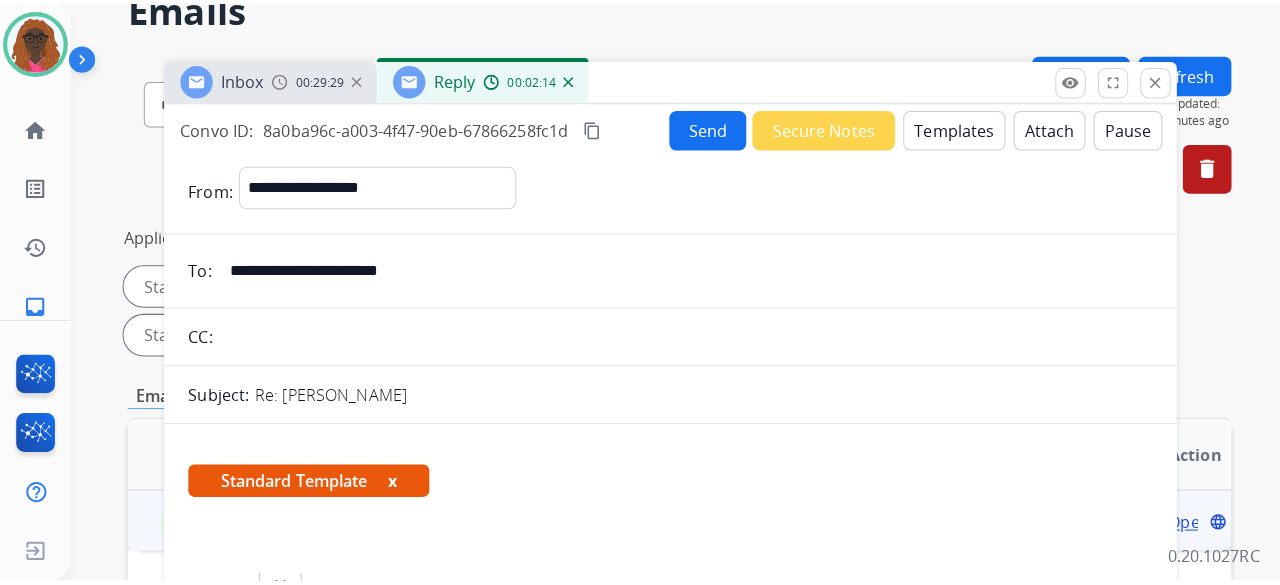 scroll, scrollTop: 0, scrollLeft: 0, axis: both 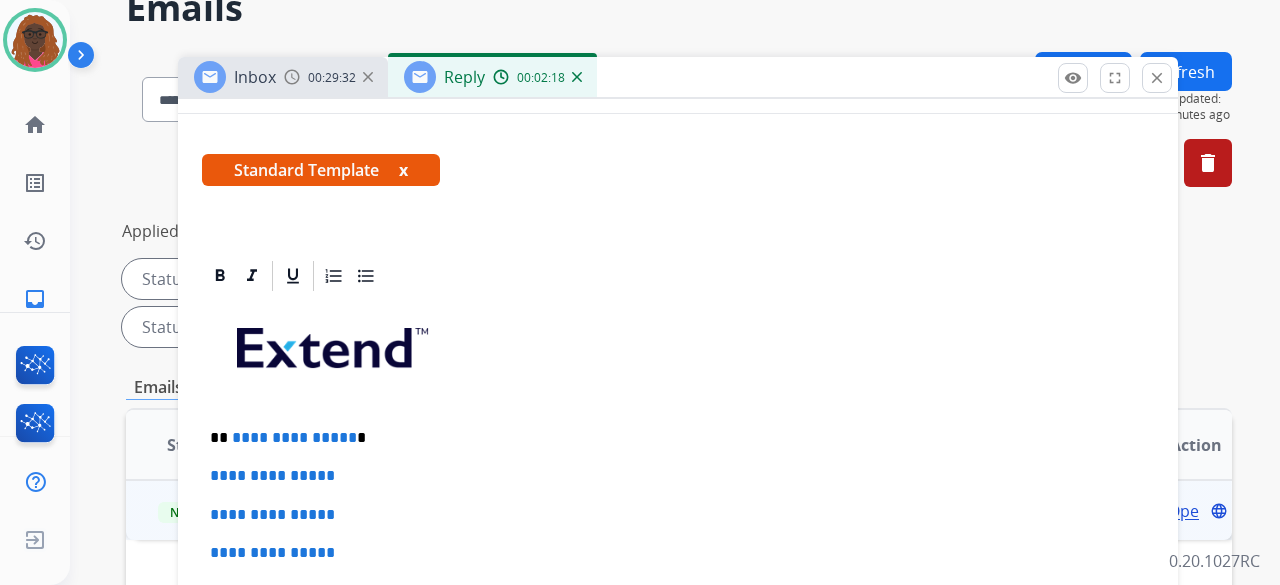 click on "**********" at bounding box center [294, 437] 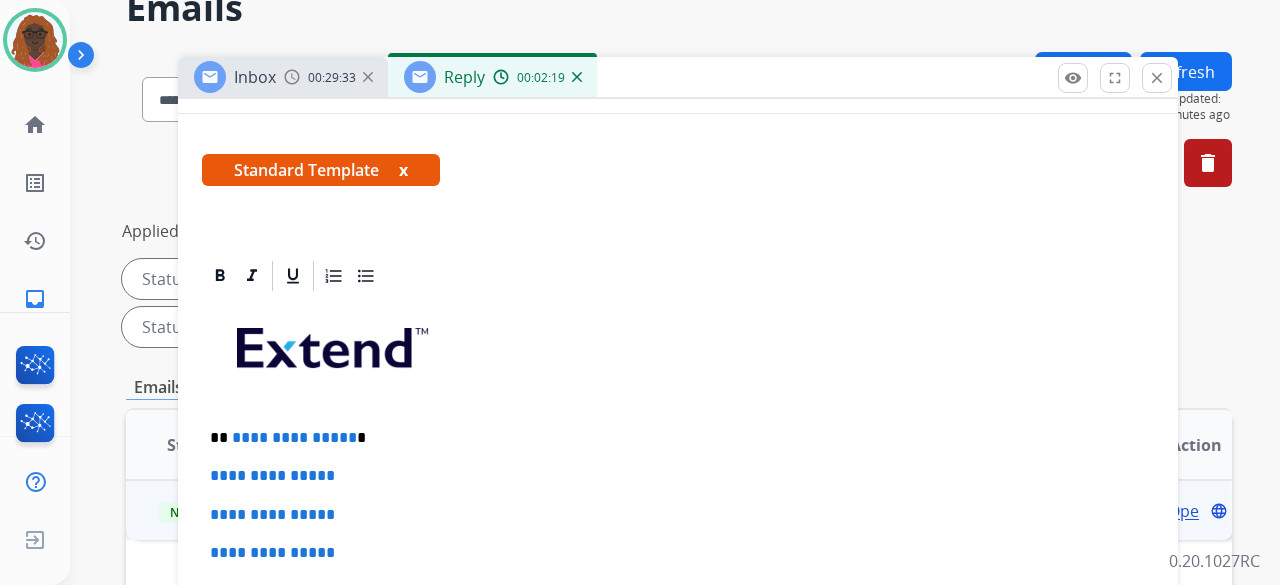 type 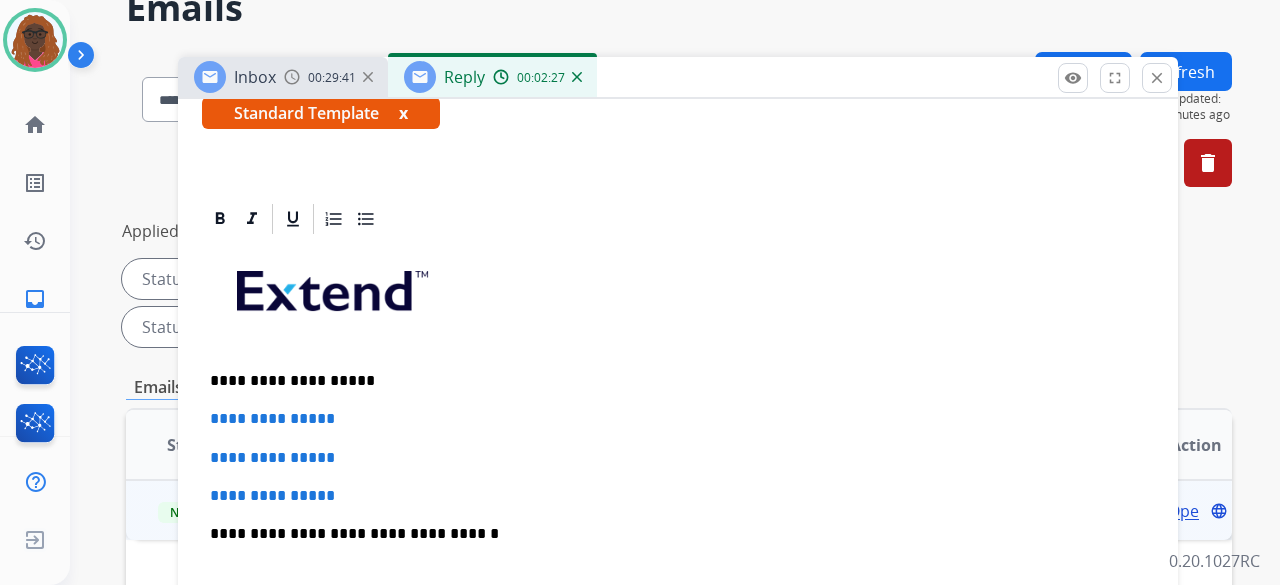 scroll, scrollTop: 400, scrollLeft: 0, axis: vertical 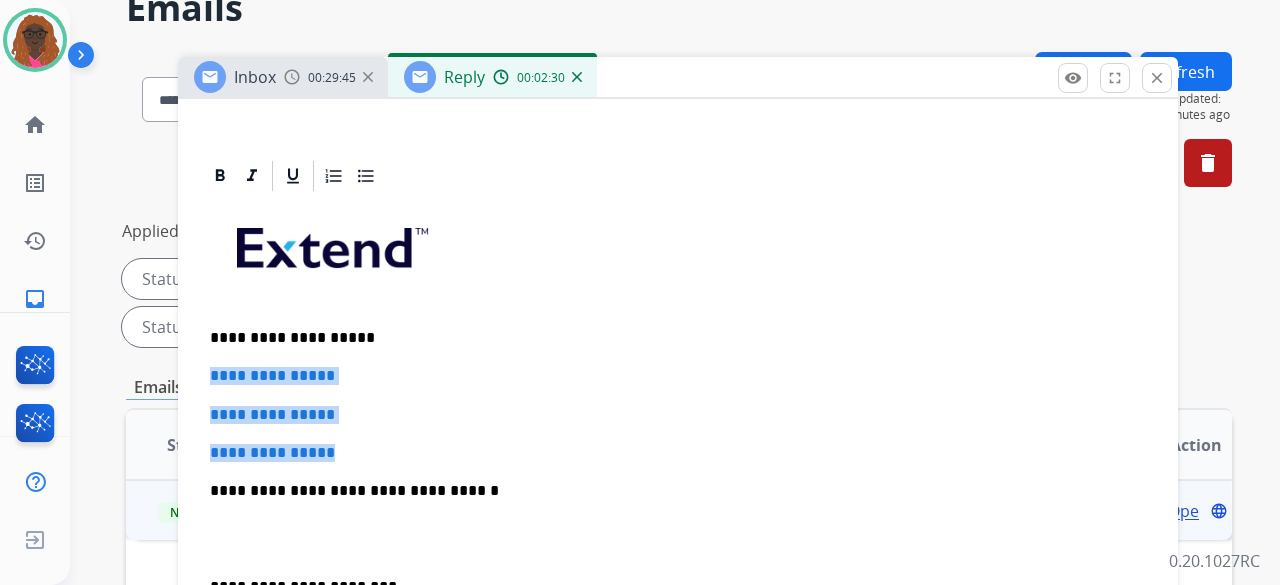drag, startPoint x: 205, startPoint y: 377, endPoint x: 342, endPoint y: 451, distance: 155.70805 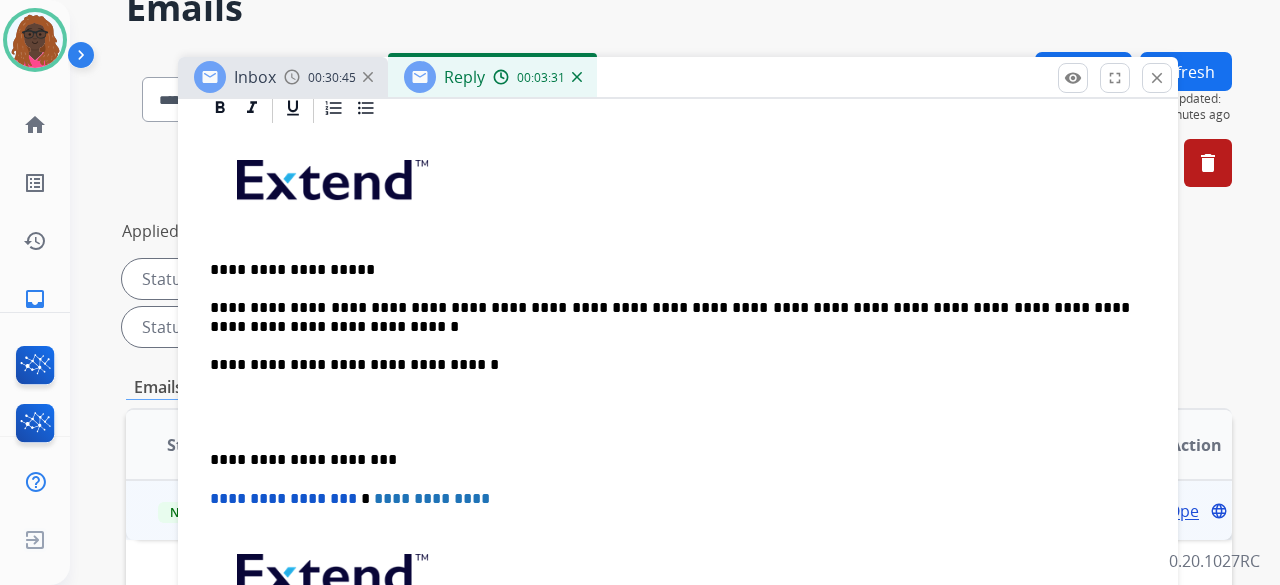 scroll, scrollTop: 500, scrollLeft: 0, axis: vertical 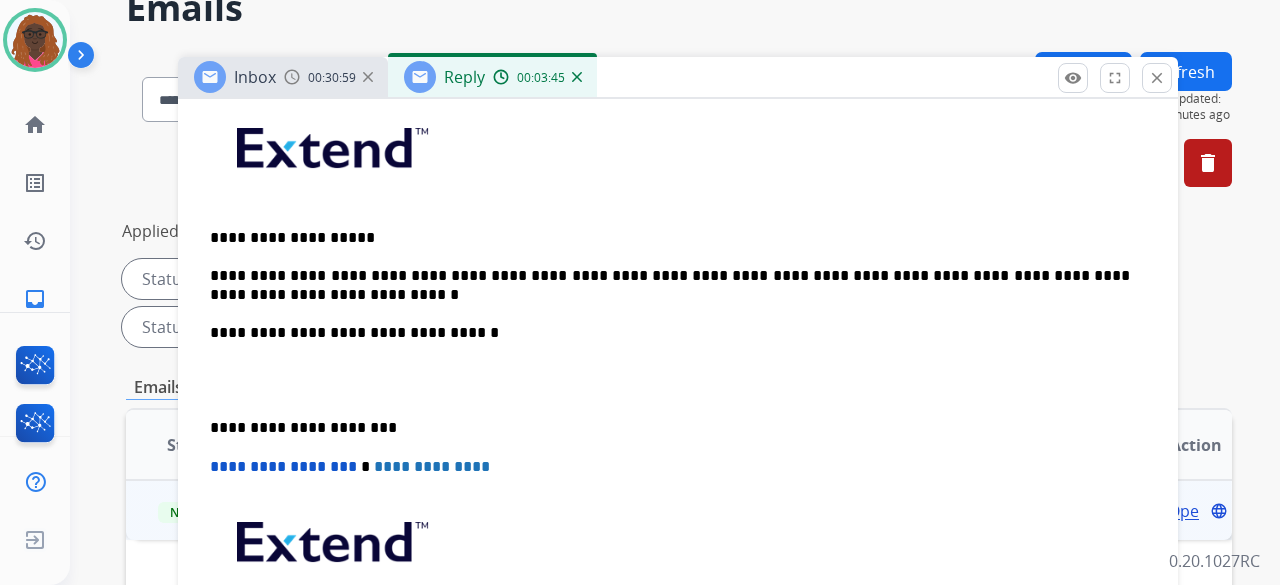 click on "**********" at bounding box center (670, 285) 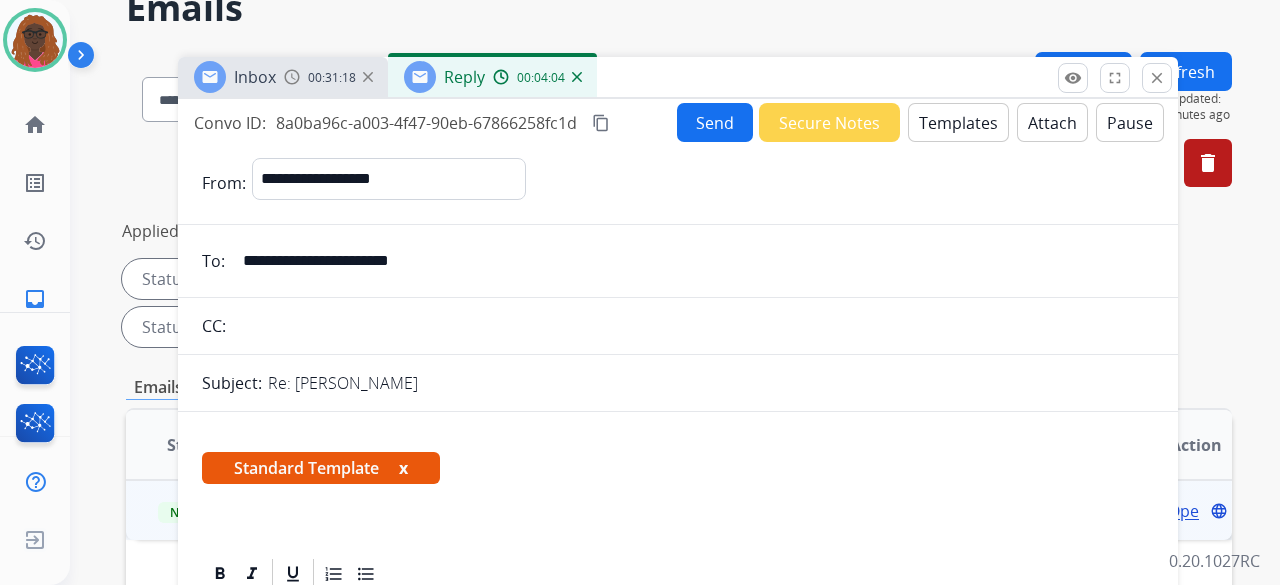 scroll, scrollTop: 0, scrollLeft: 0, axis: both 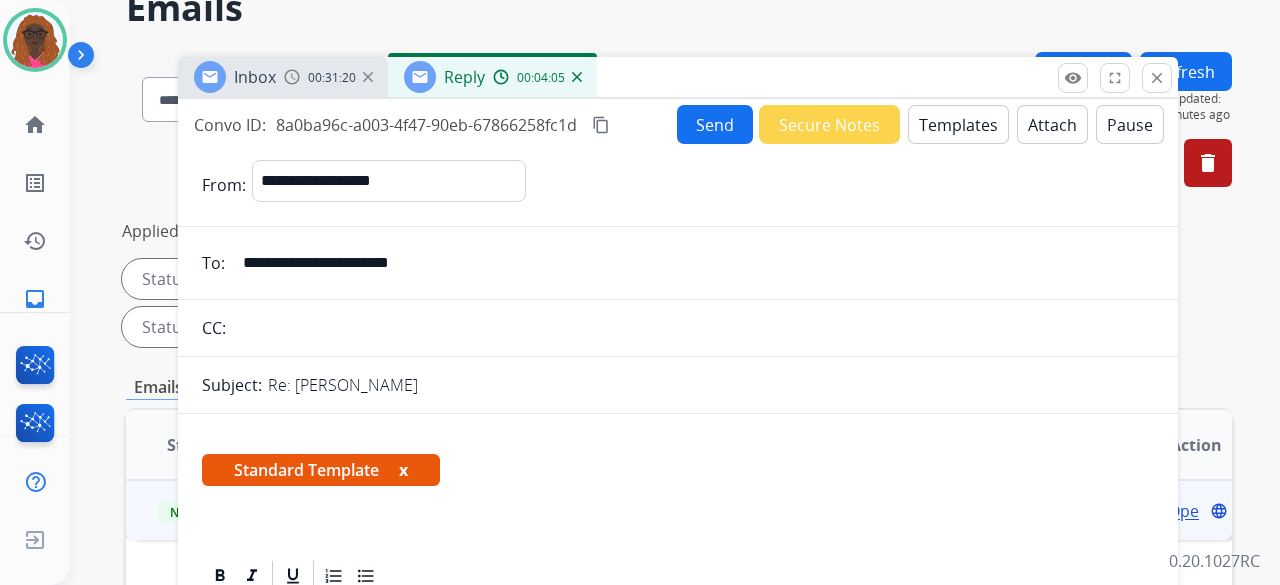 click on "Send" at bounding box center [715, 124] 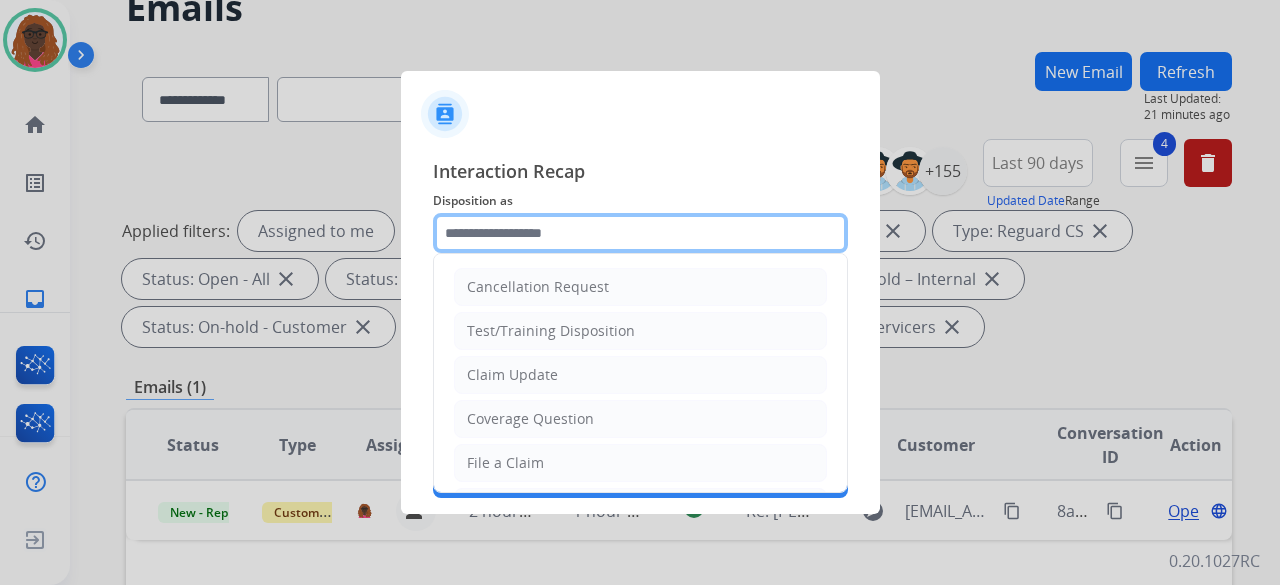click 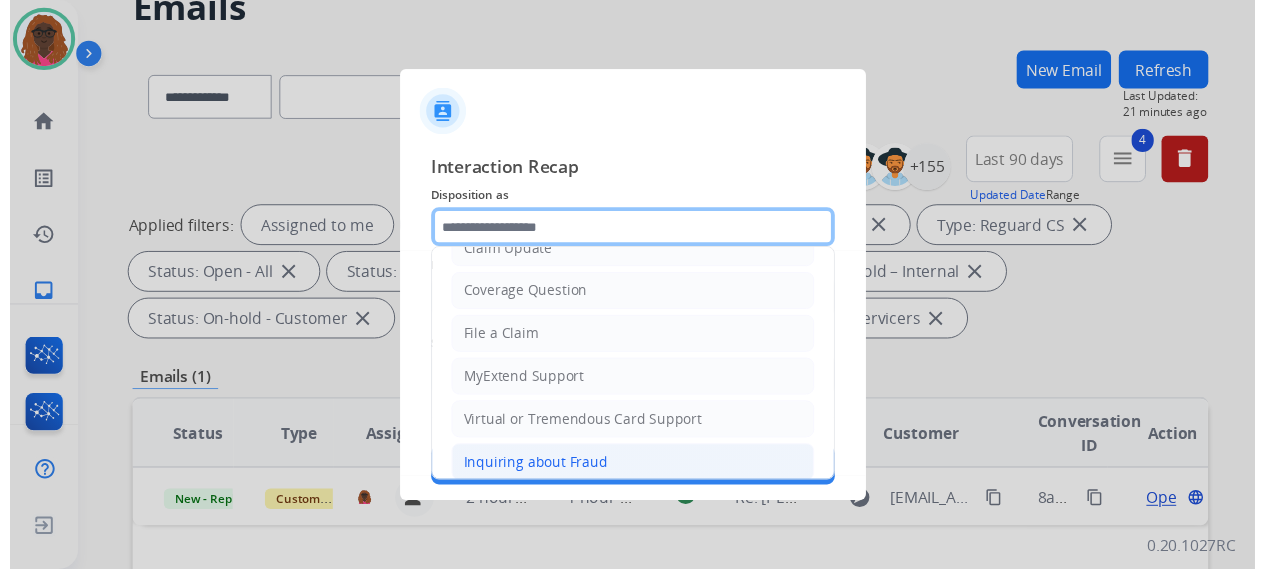scroll, scrollTop: 103, scrollLeft: 0, axis: vertical 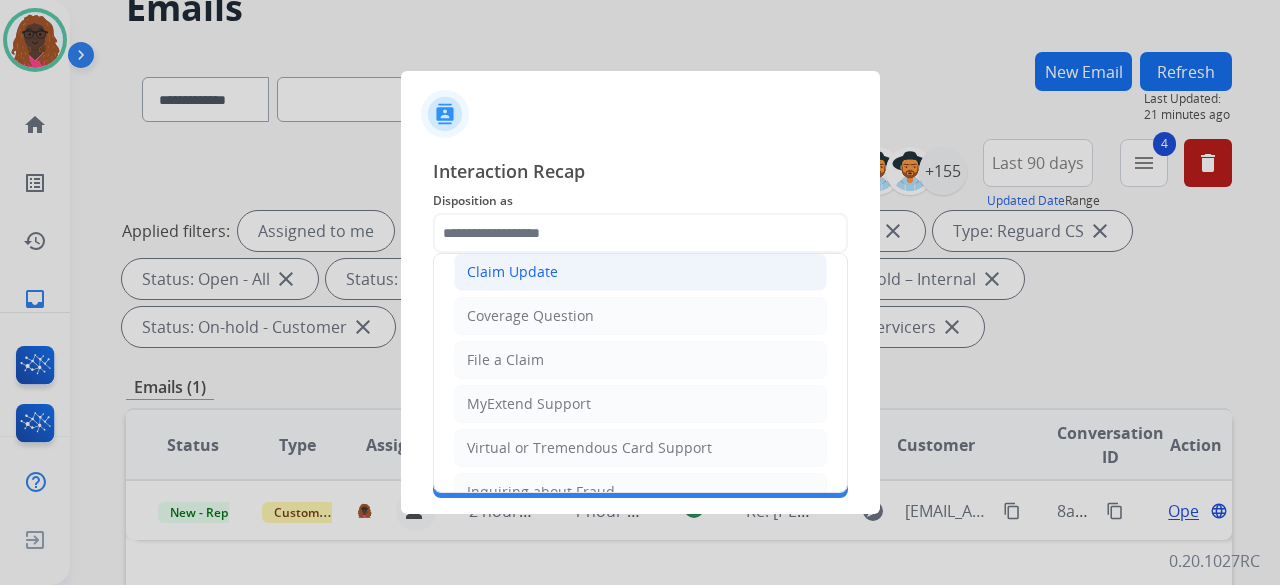 click on "Claim Update" 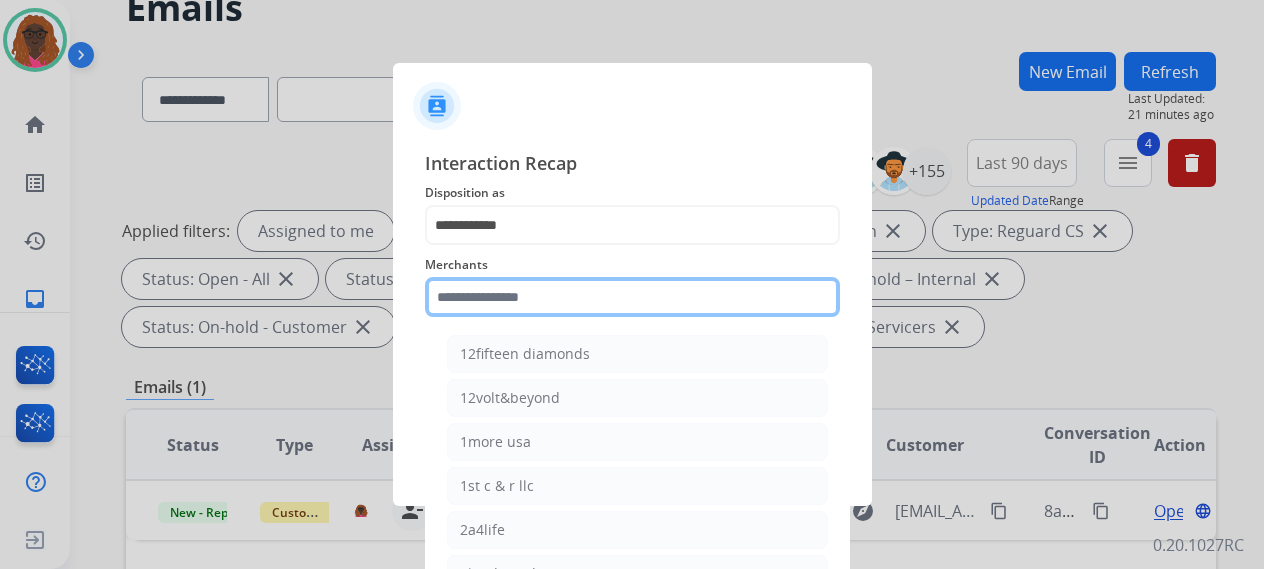 click 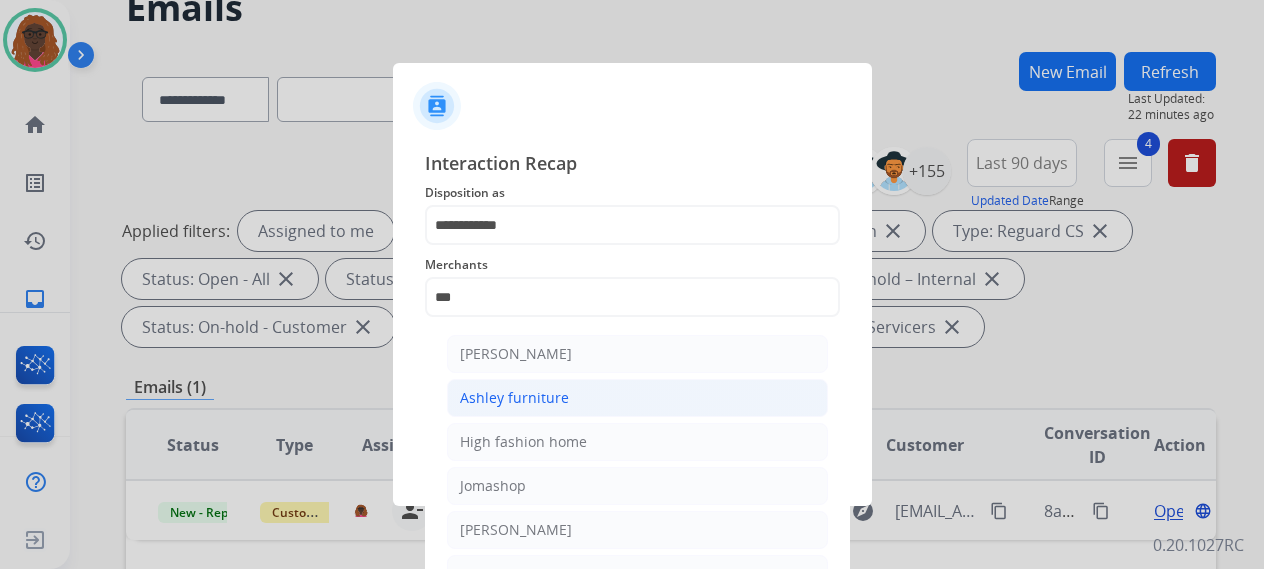 click on "Ashley furniture" 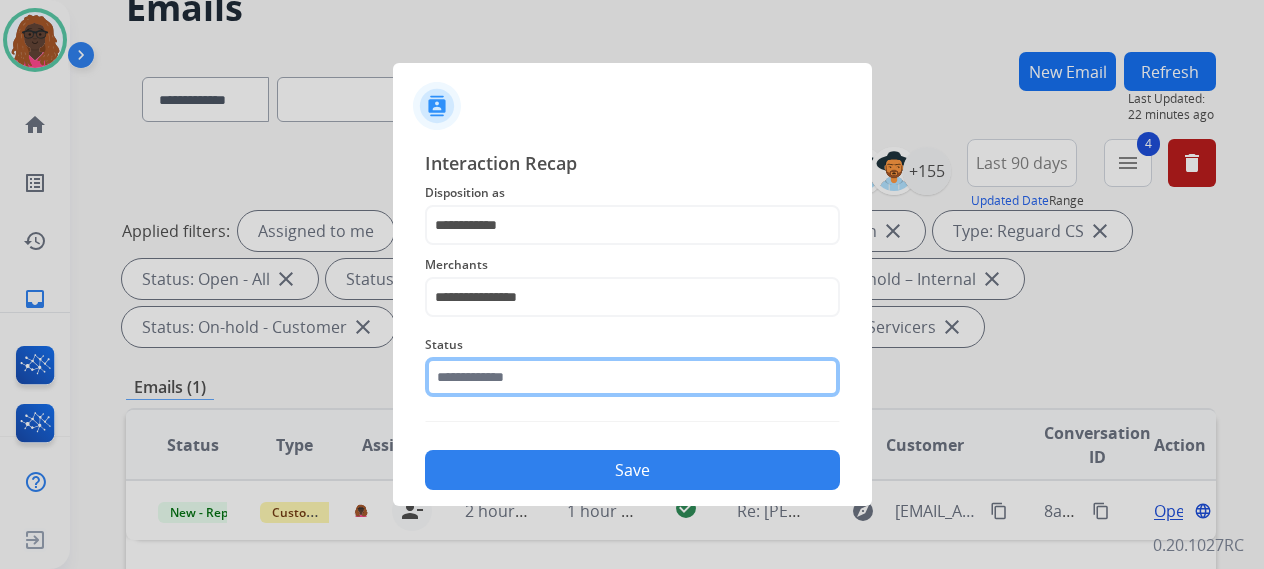 click 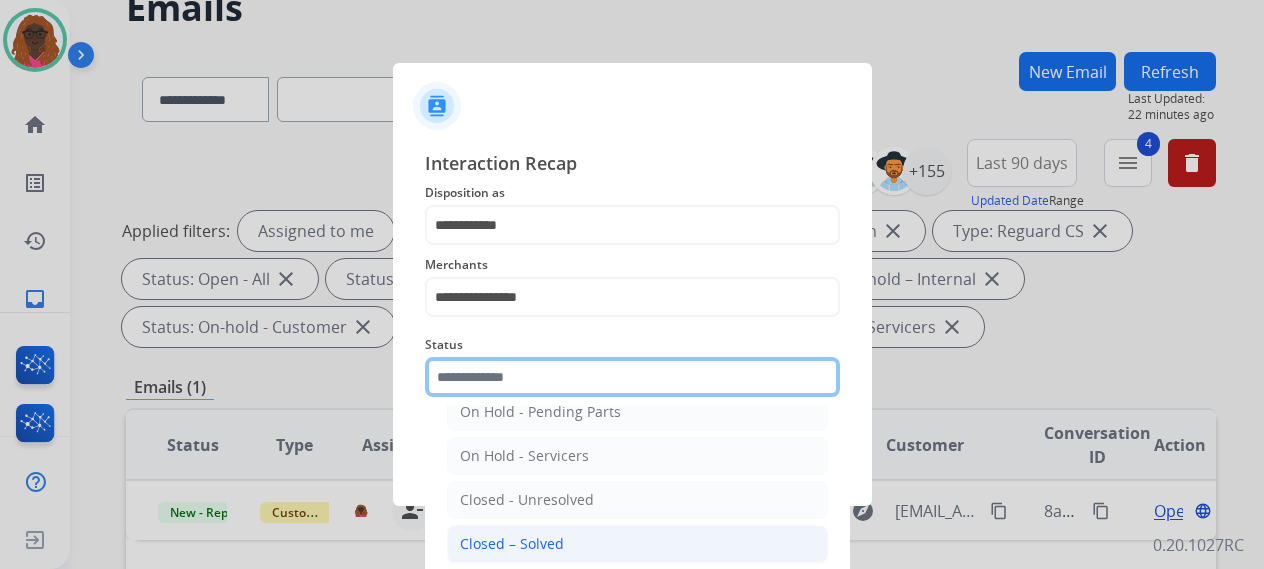 scroll, scrollTop: 114, scrollLeft: 0, axis: vertical 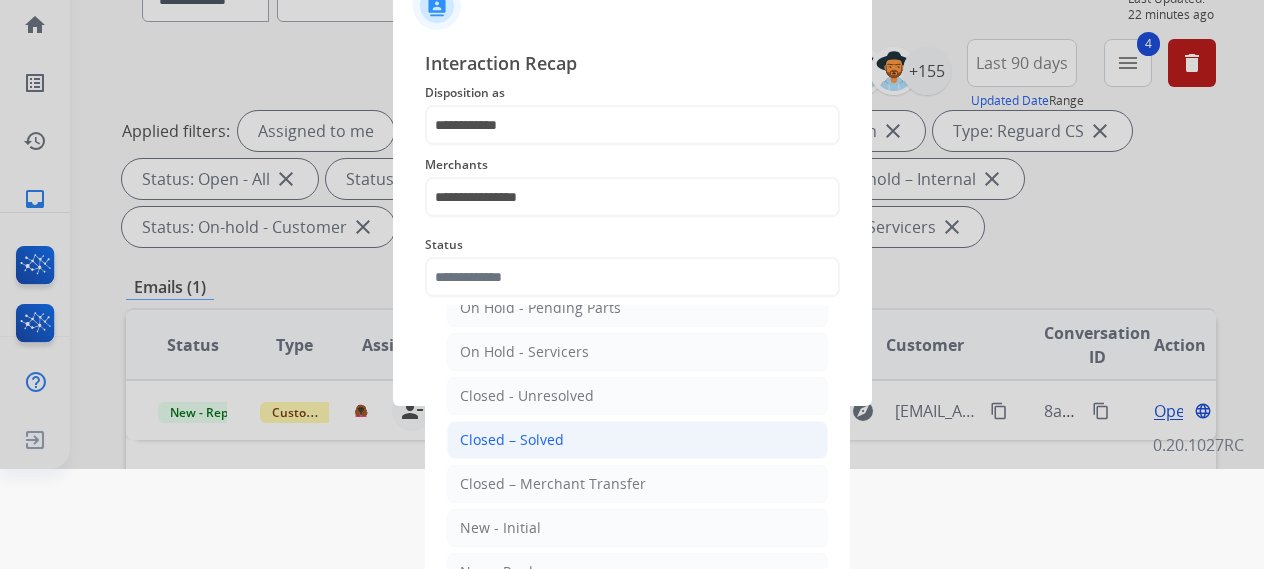 click on "Closed – Solved" 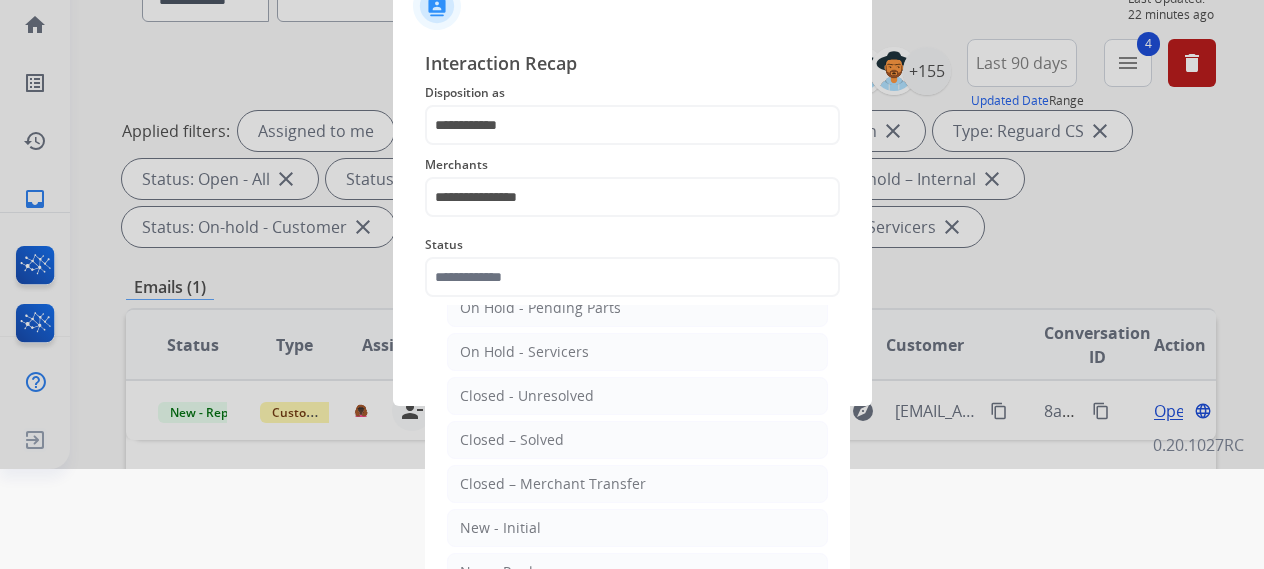 type on "**********" 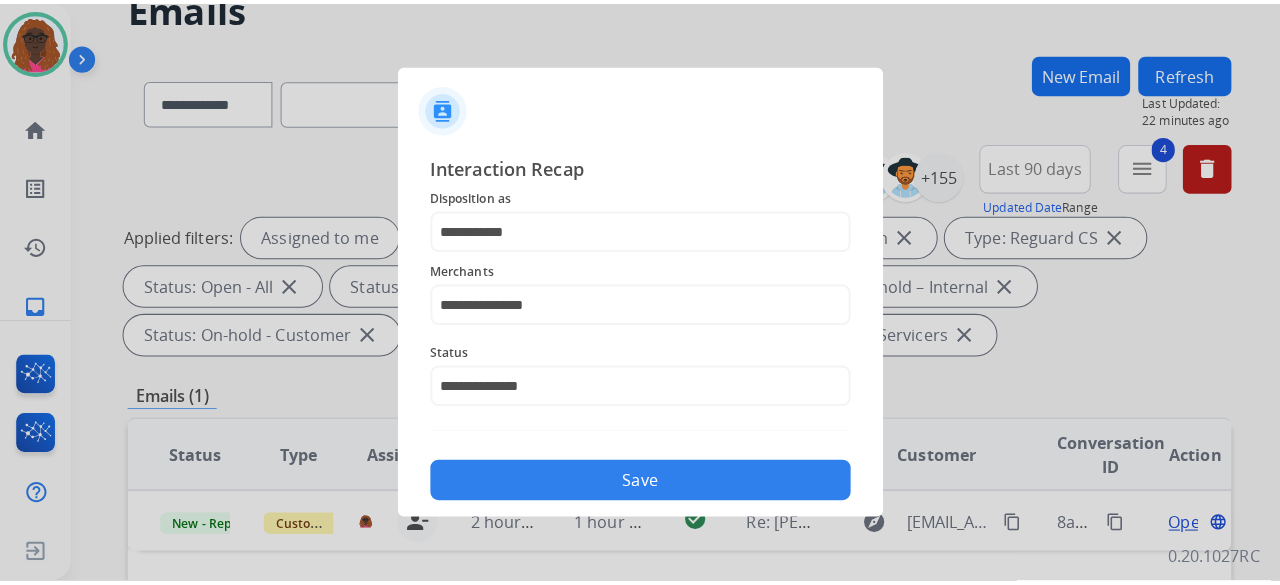 scroll, scrollTop: 0, scrollLeft: 0, axis: both 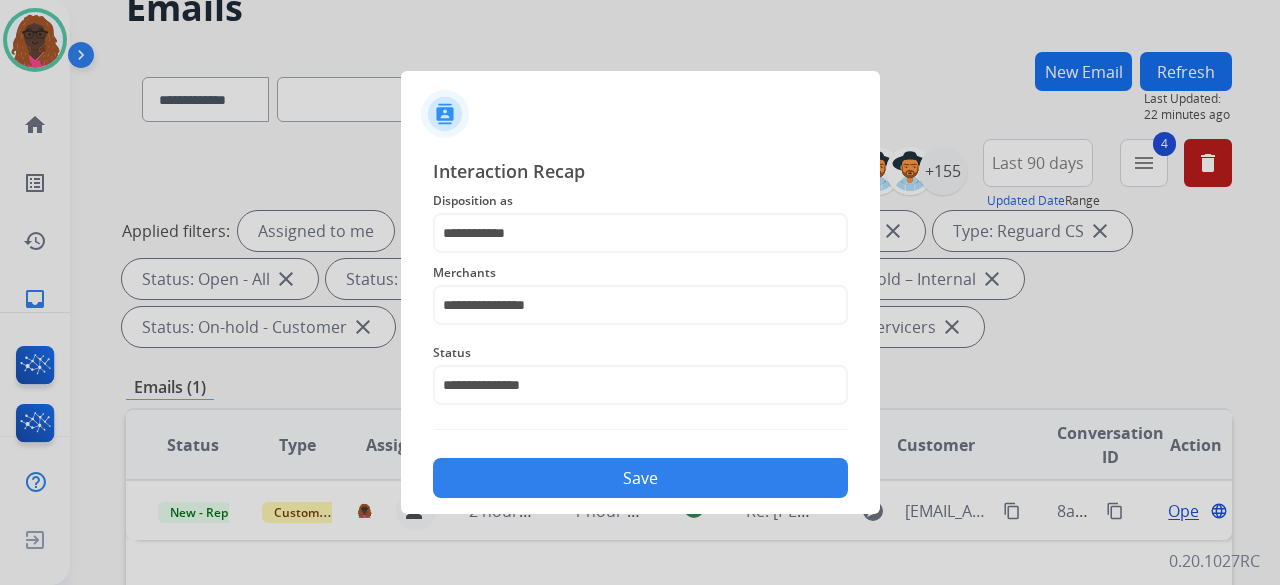 click on "Save" 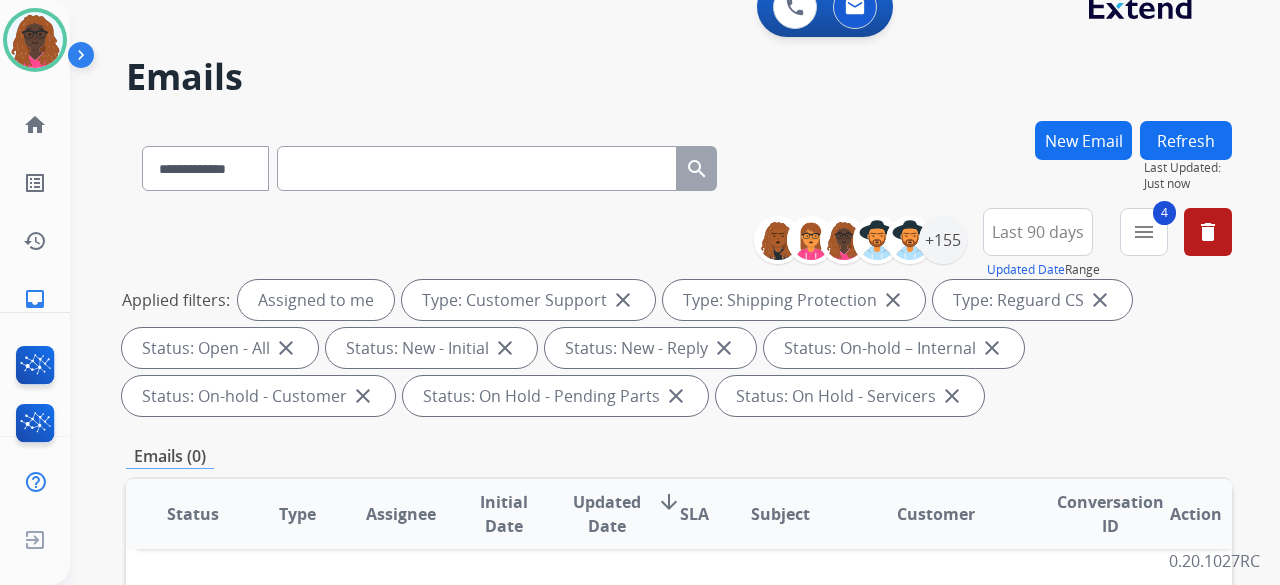 scroll, scrollTop: 0, scrollLeft: 0, axis: both 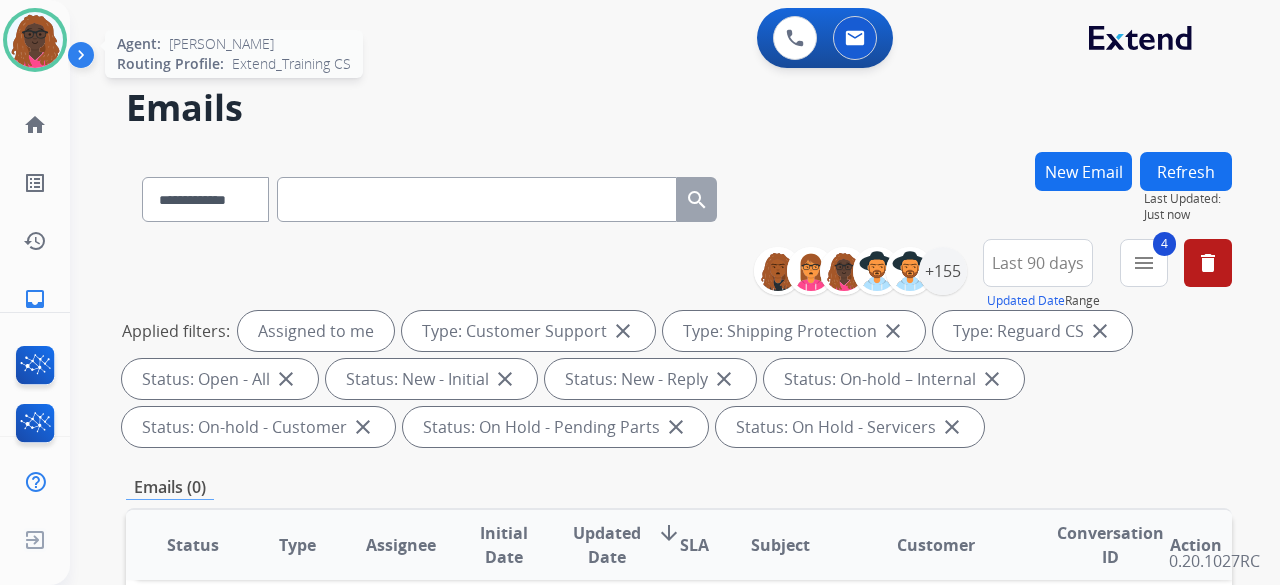 click at bounding box center [35, 40] 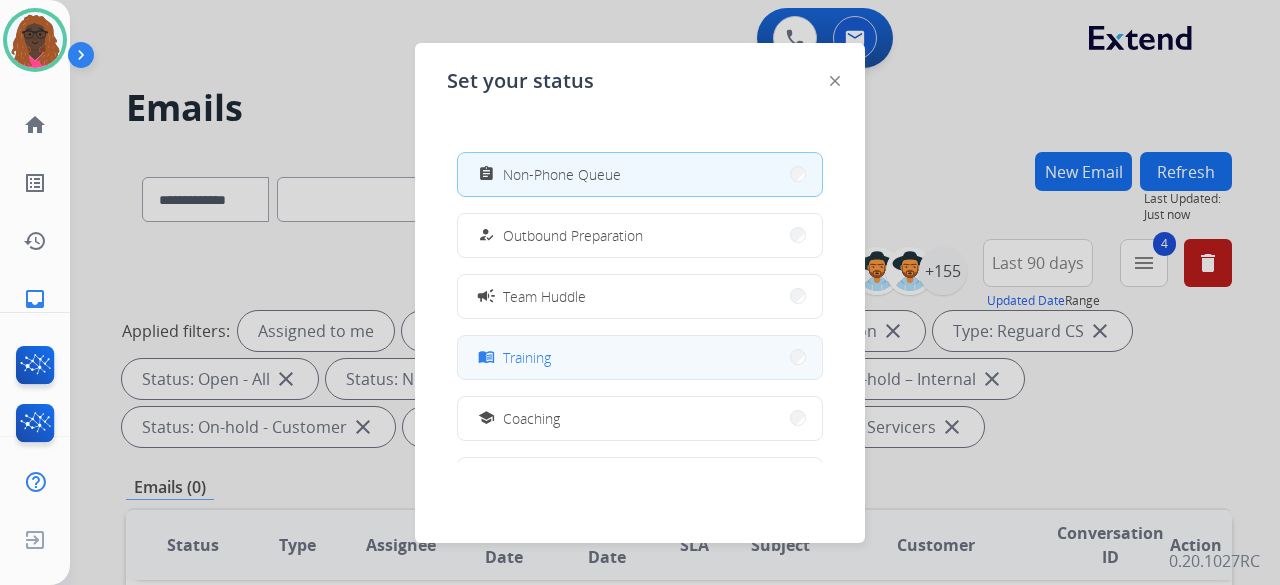 scroll, scrollTop: 200, scrollLeft: 0, axis: vertical 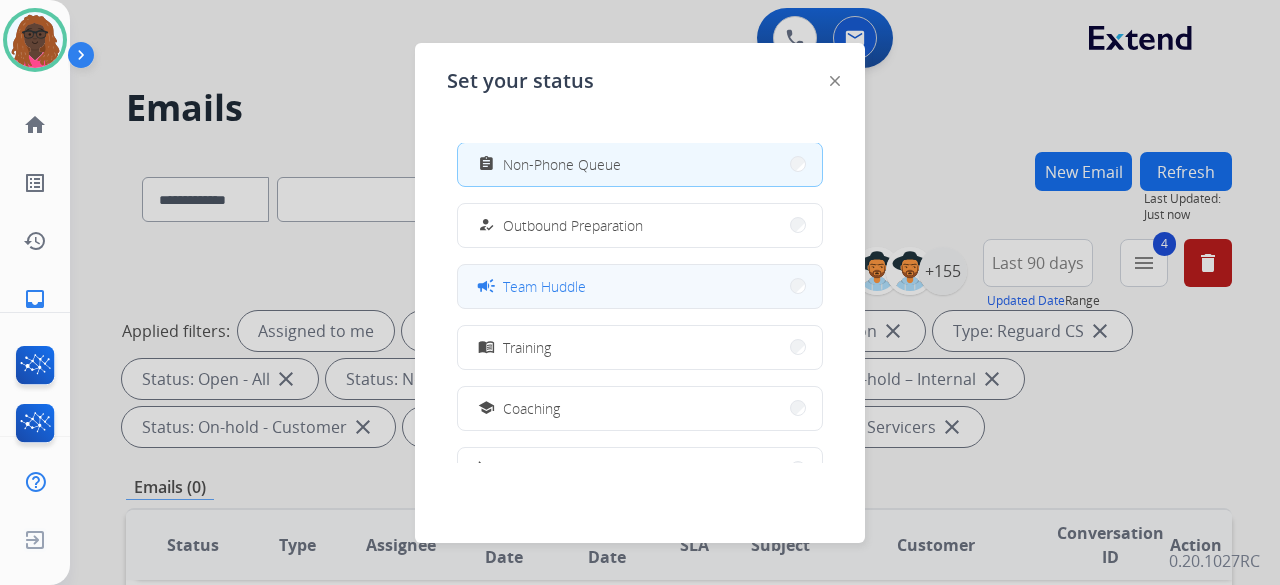 click on "campaign Team Huddle" at bounding box center [640, 286] 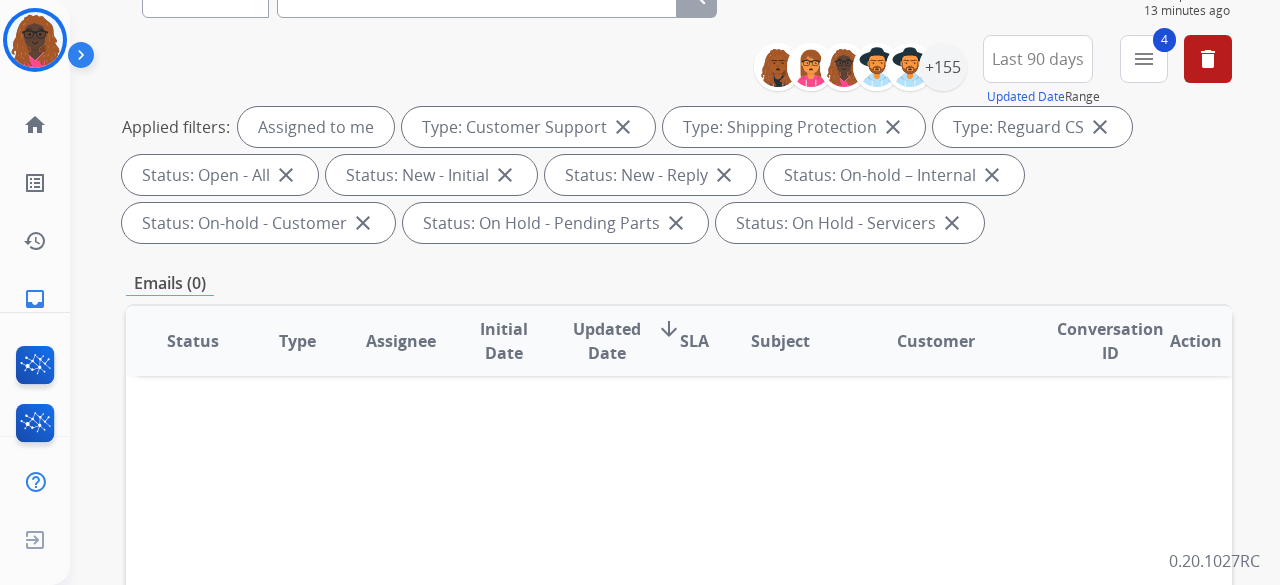 scroll, scrollTop: 205, scrollLeft: 0, axis: vertical 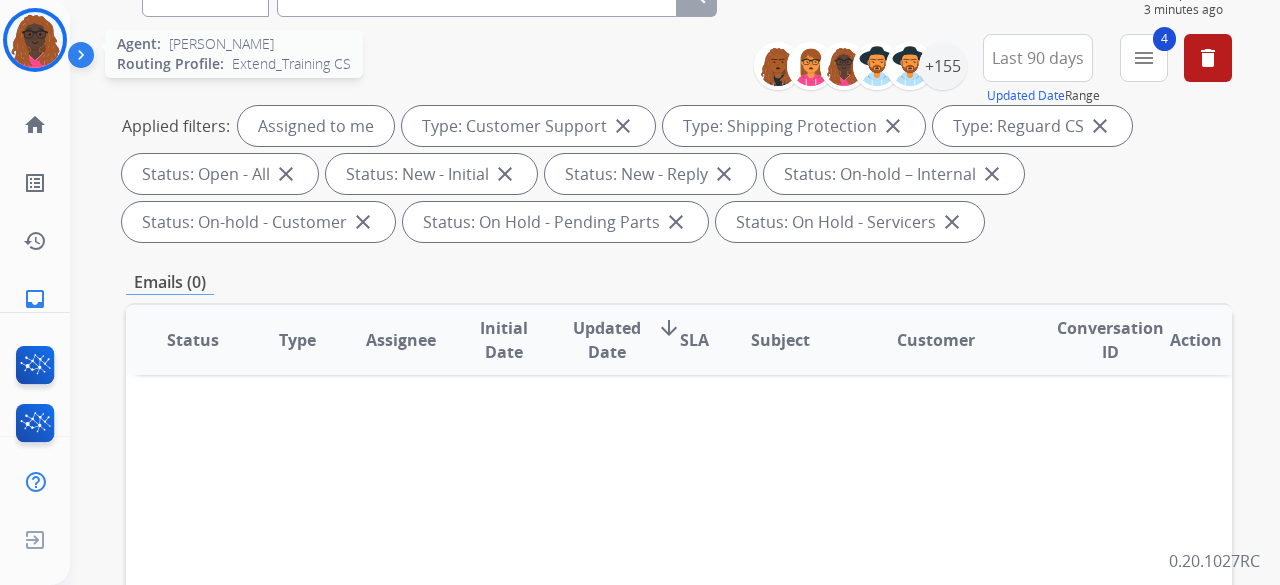 click at bounding box center [35, 40] 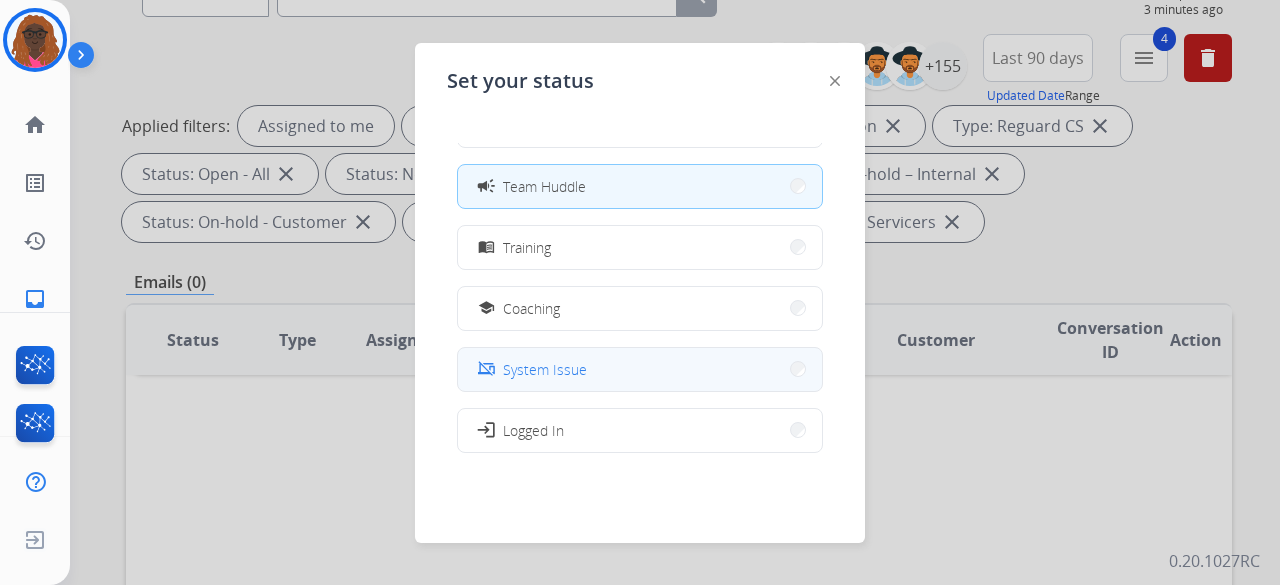 scroll, scrollTop: 377, scrollLeft: 0, axis: vertical 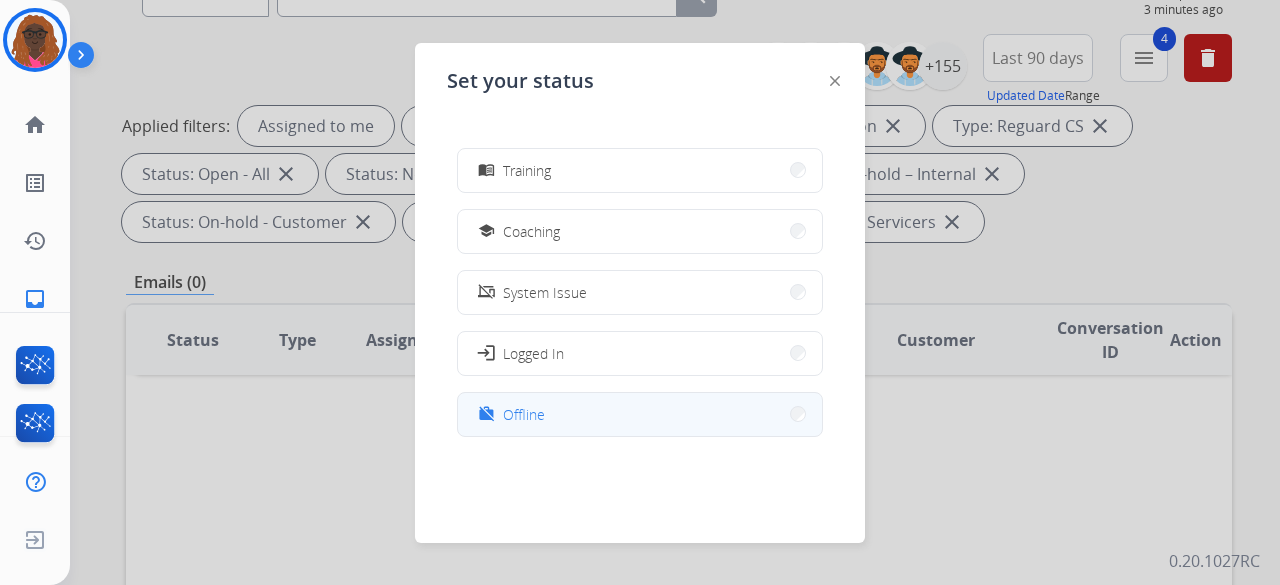 click on "Offline" at bounding box center (524, 414) 